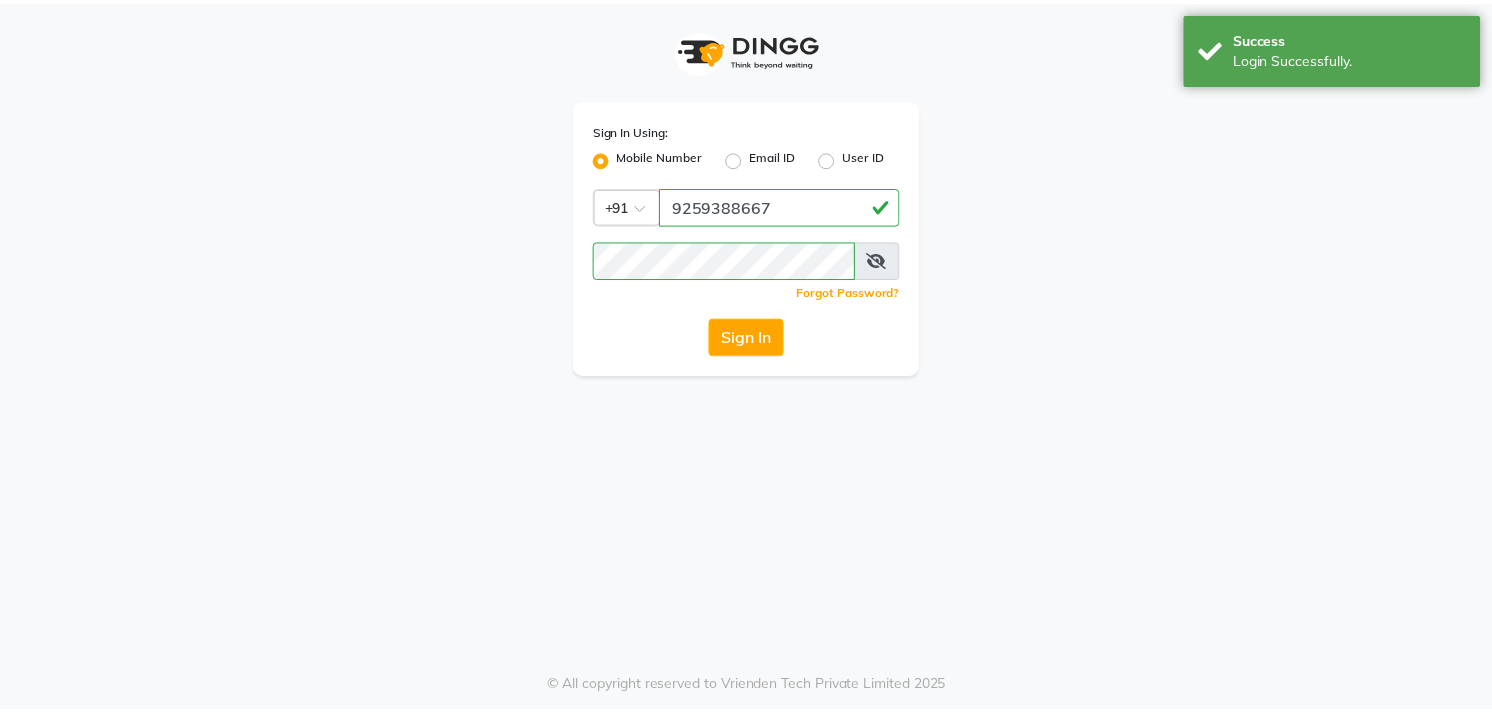 scroll, scrollTop: 0, scrollLeft: 0, axis: both 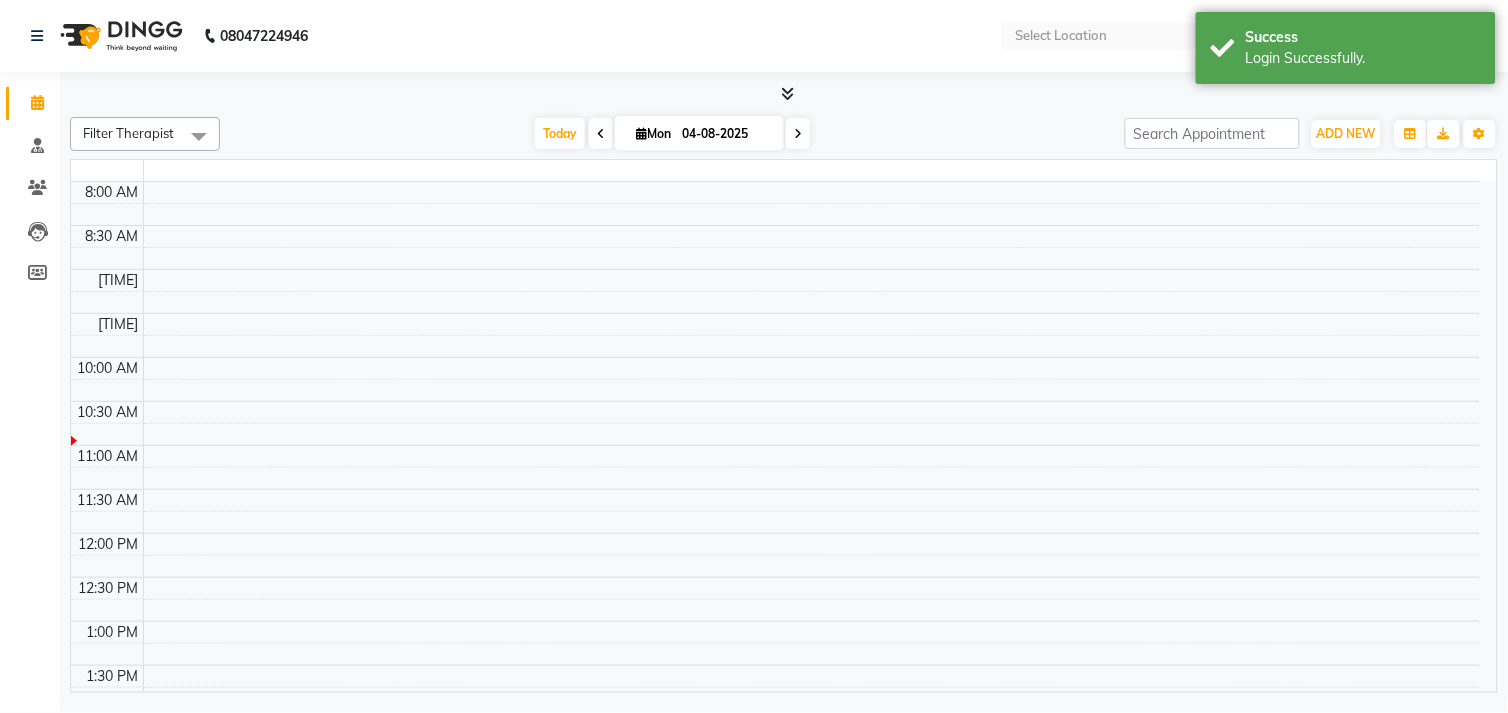 select on "en" 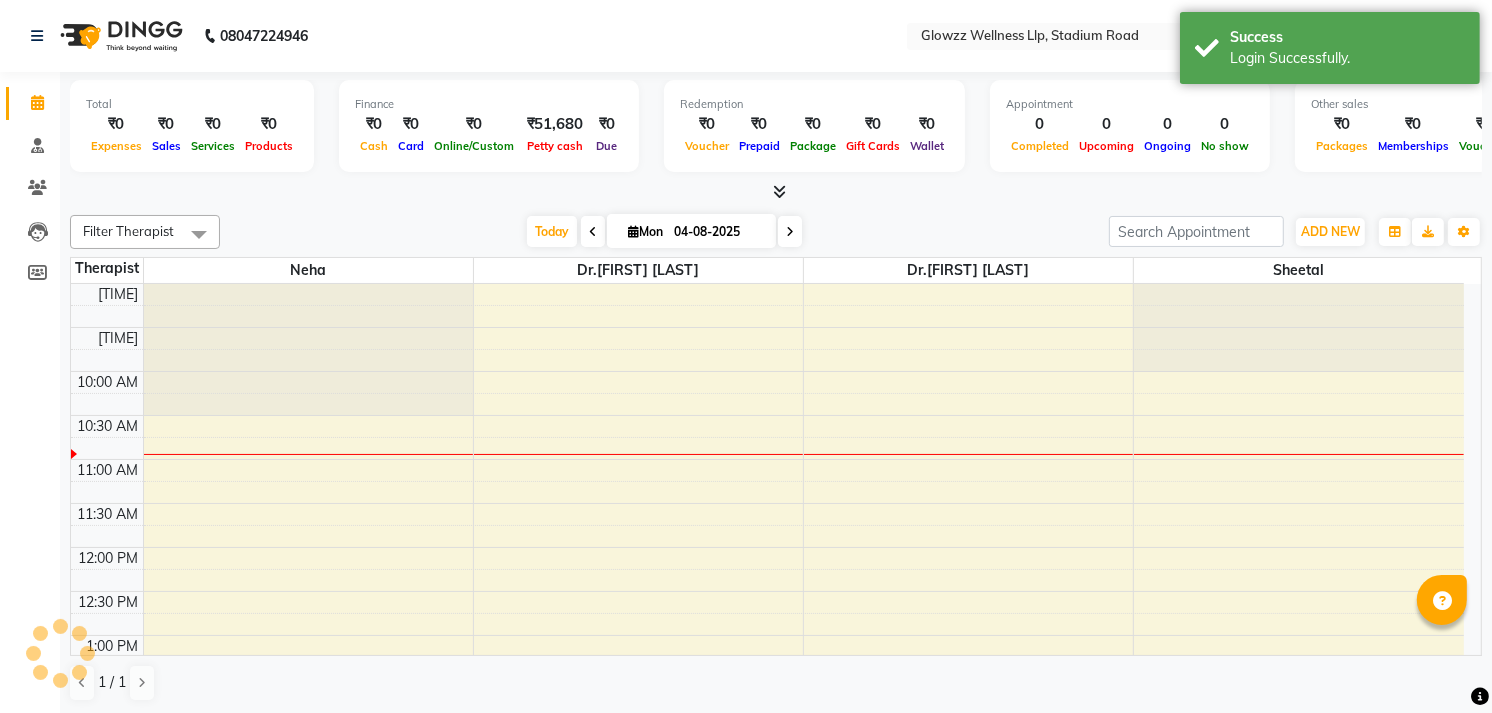 scroll, scrollTop: 0, scrollLeft: 0, axis: both 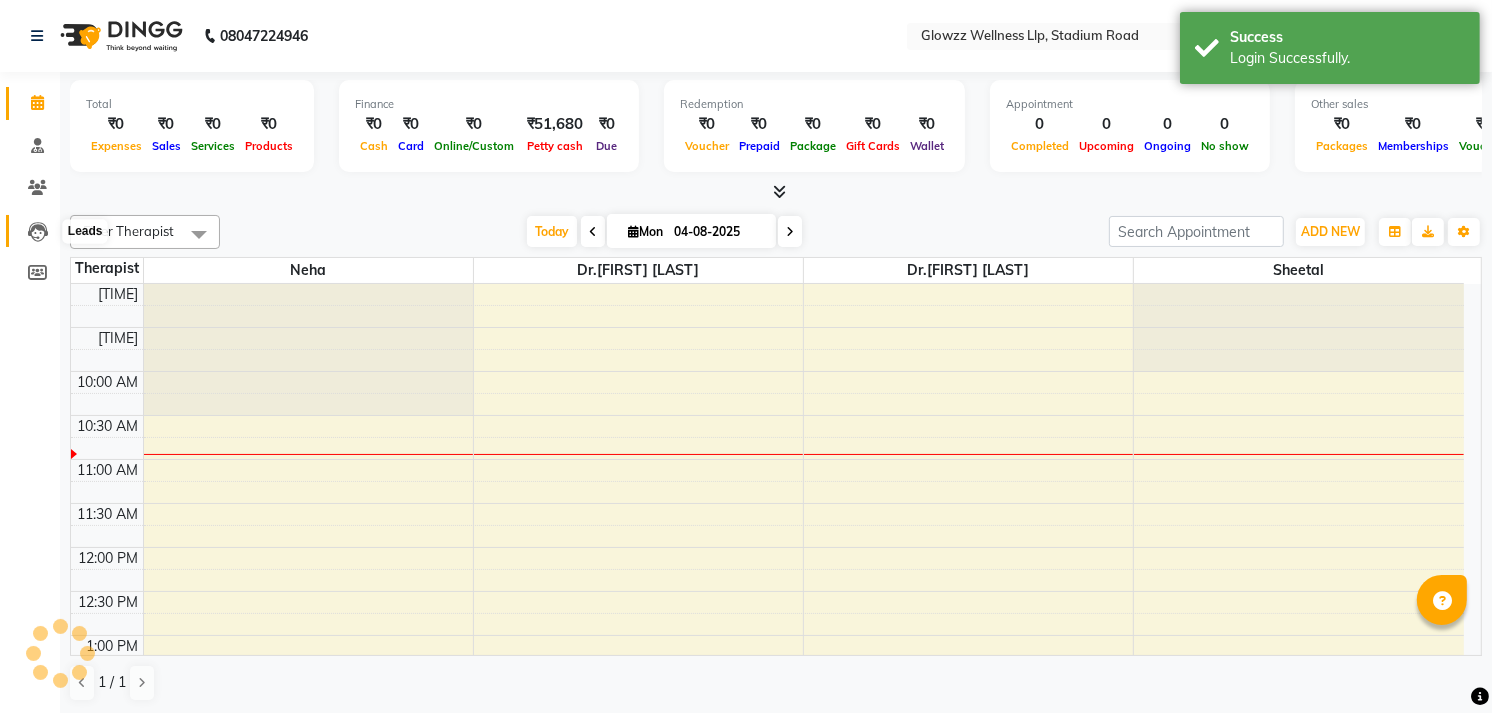 click 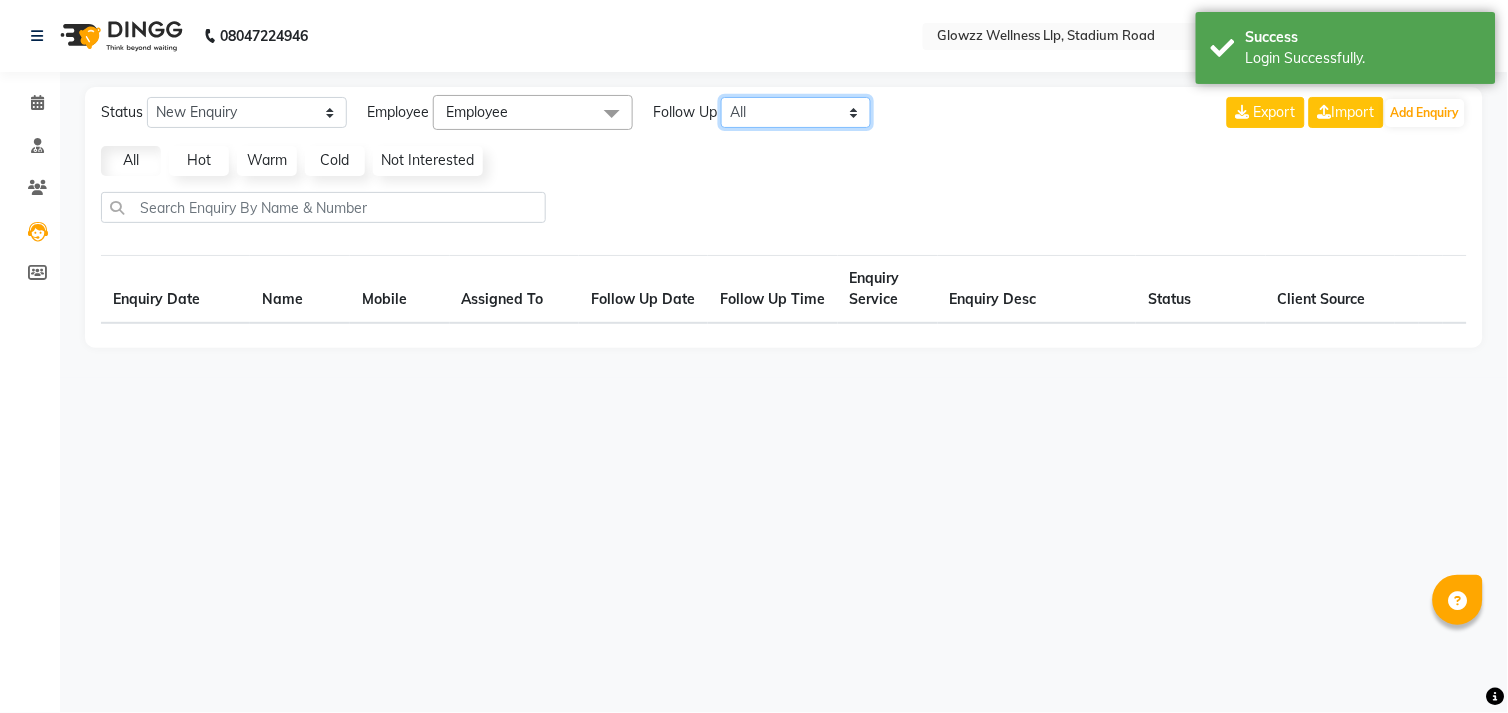 click on "All Today Tomorrow This Week This Month Custom" 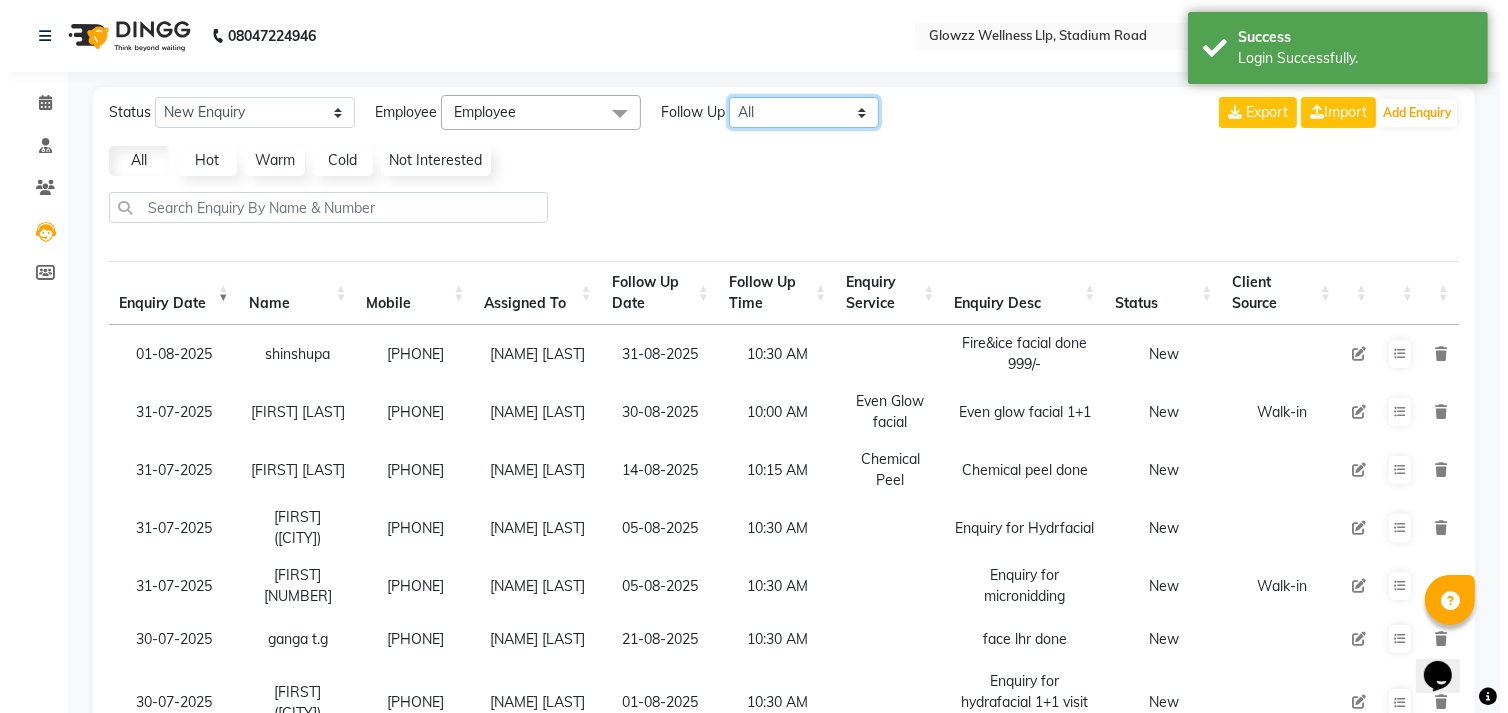 scroll, scrollTop: 0, scrollLeft: 0, axis: both 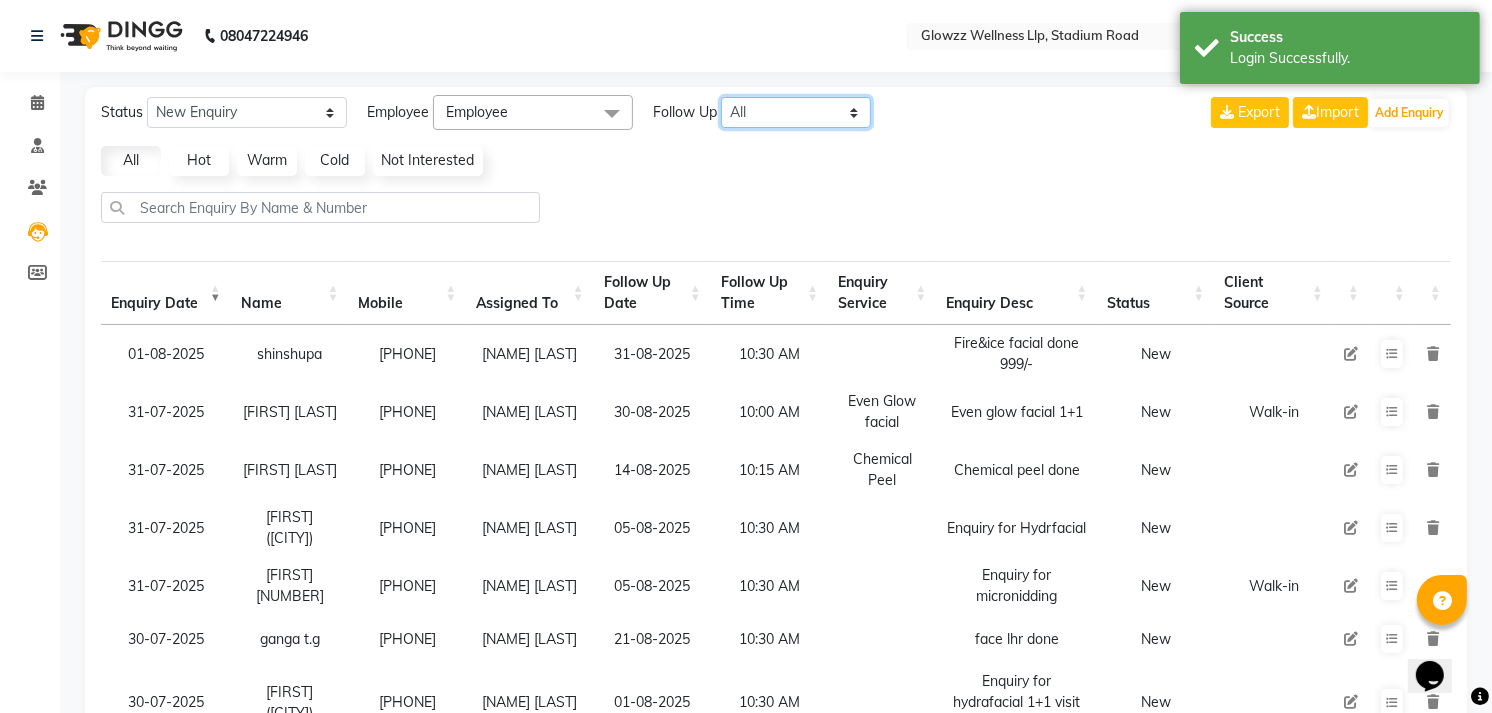 select on "today" 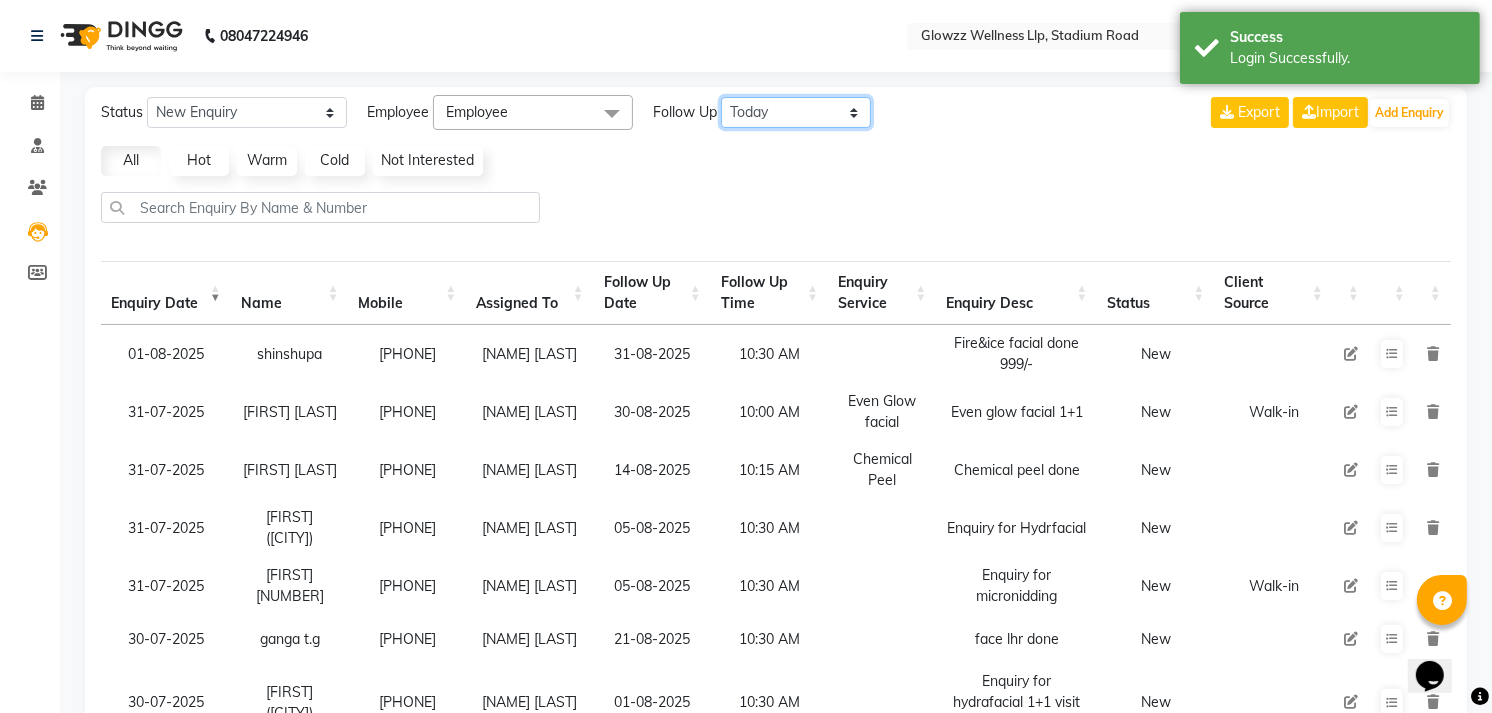 click on "All Today Tomorrow This Week This Month Custom" 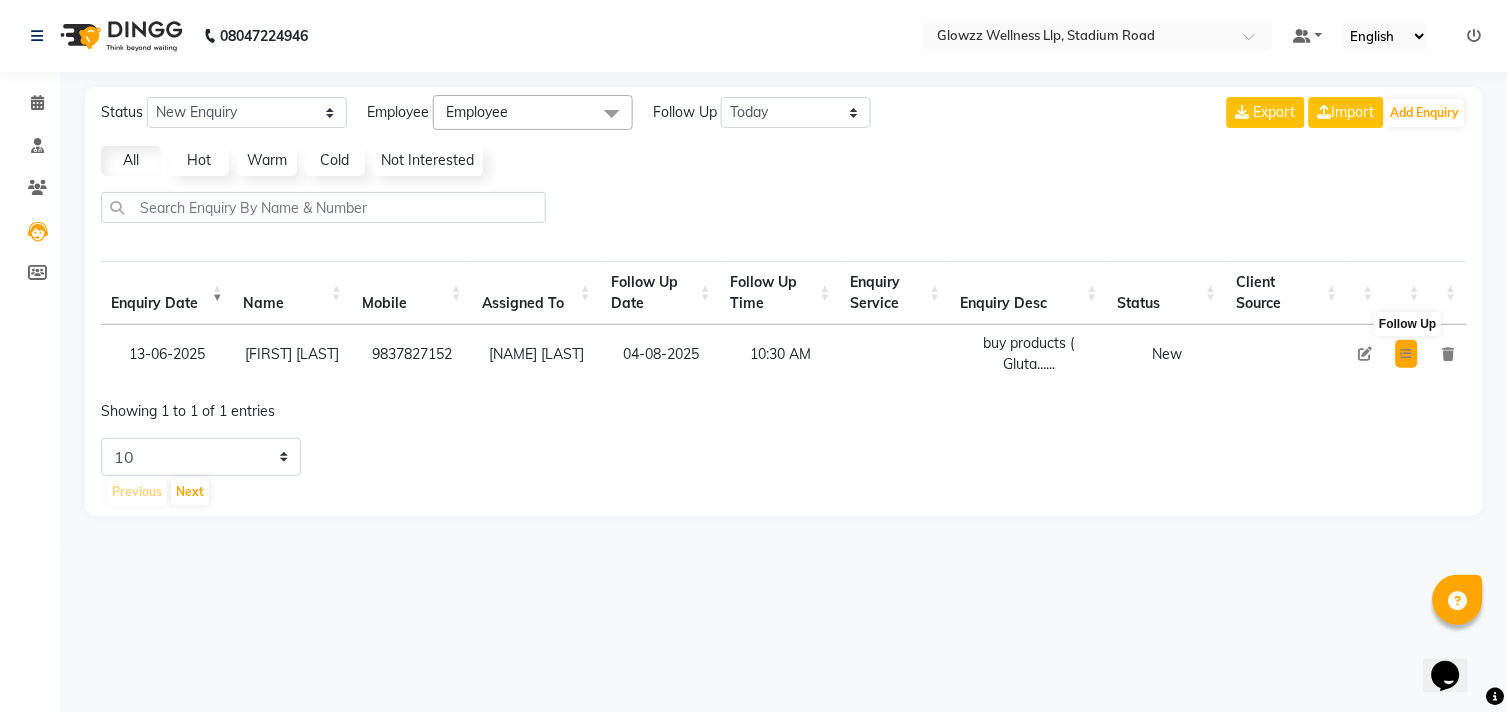 click at bounding box center [1407, 354] 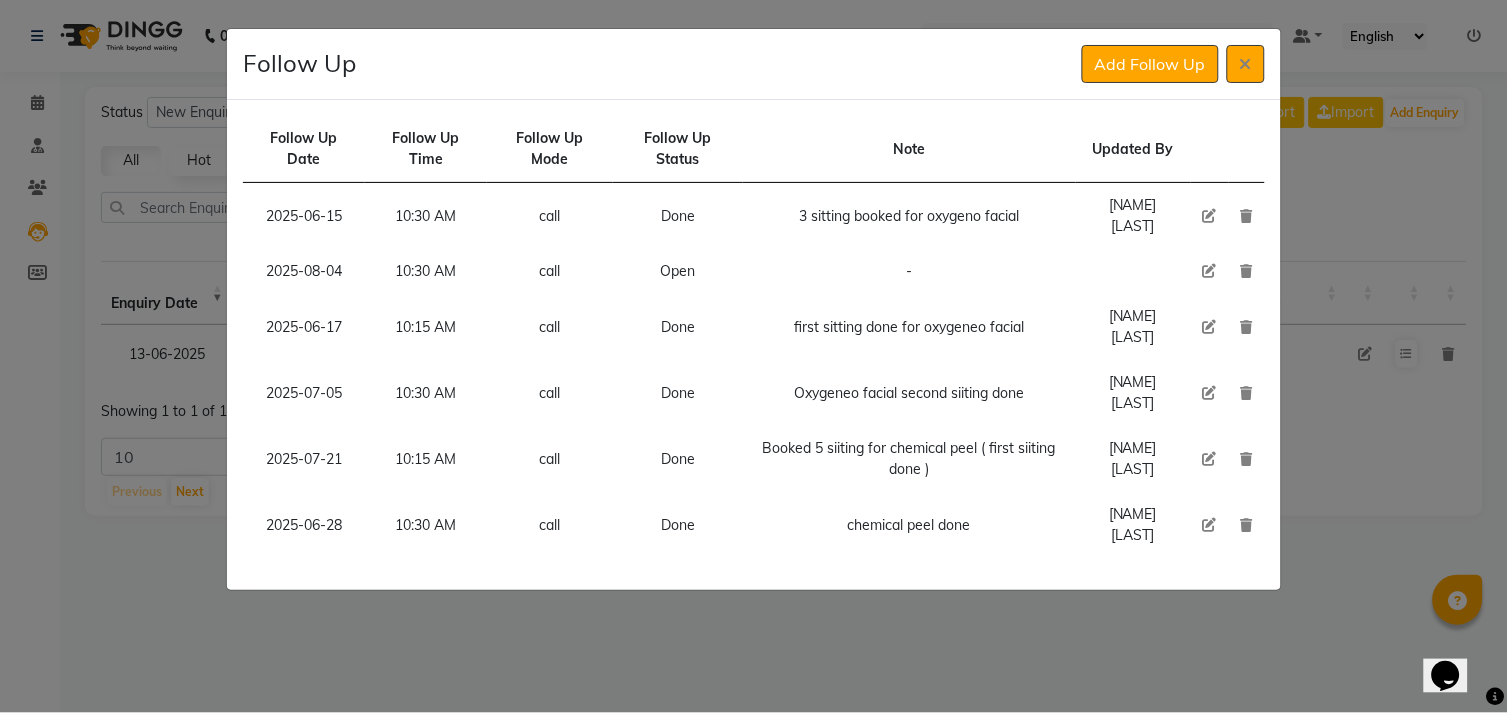 click 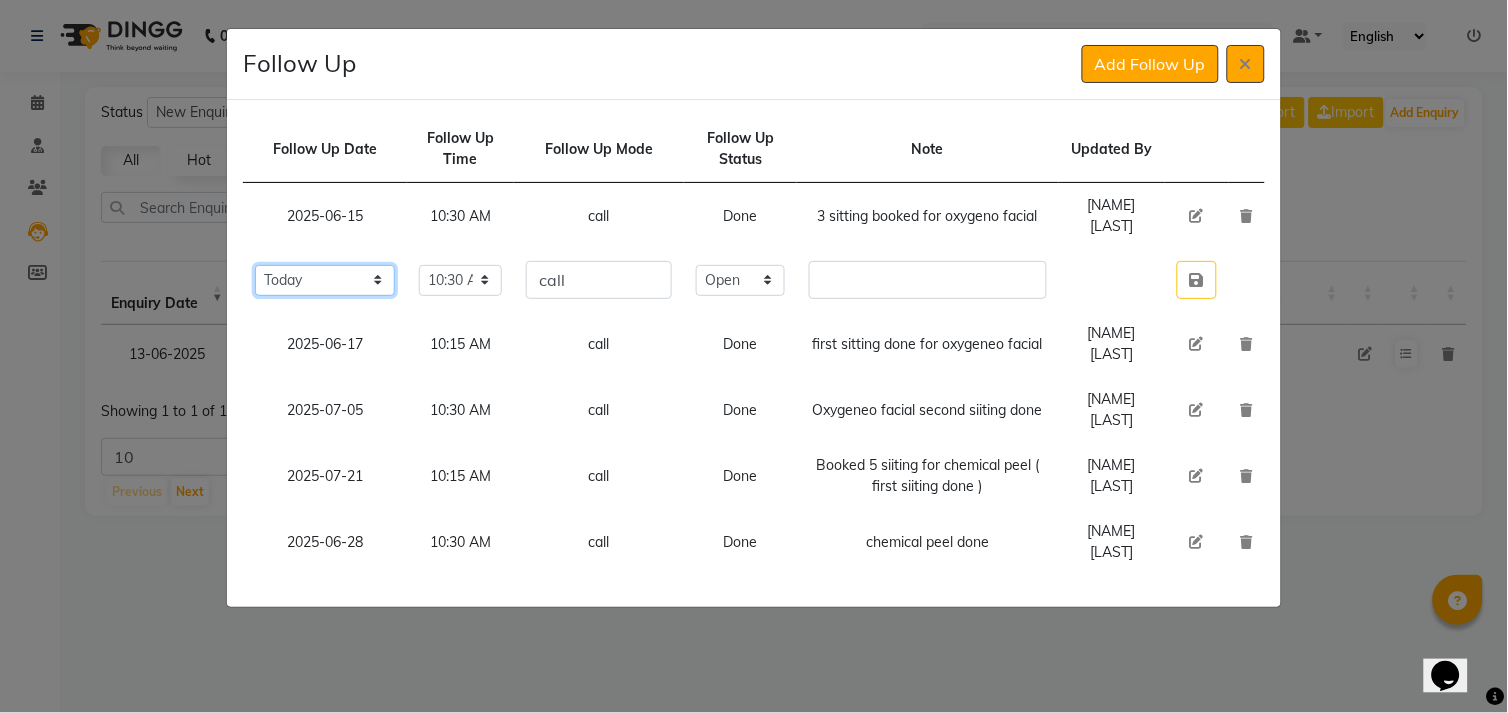 click on "Select Today Tomorrow In 2 days (Wednesday) In 3 days (Thursday) In 4 days (Friday) In 5 days (Saturday) In 6 days (Sunday) In 1 Week (2025-08-11) In 2 Week (2025-08-18) In 1 Month (2025-09-04) In 2 Month (2025-10-04) In 3 Month (2025-11-04) Custom Date" at bounding box center (325, 280) 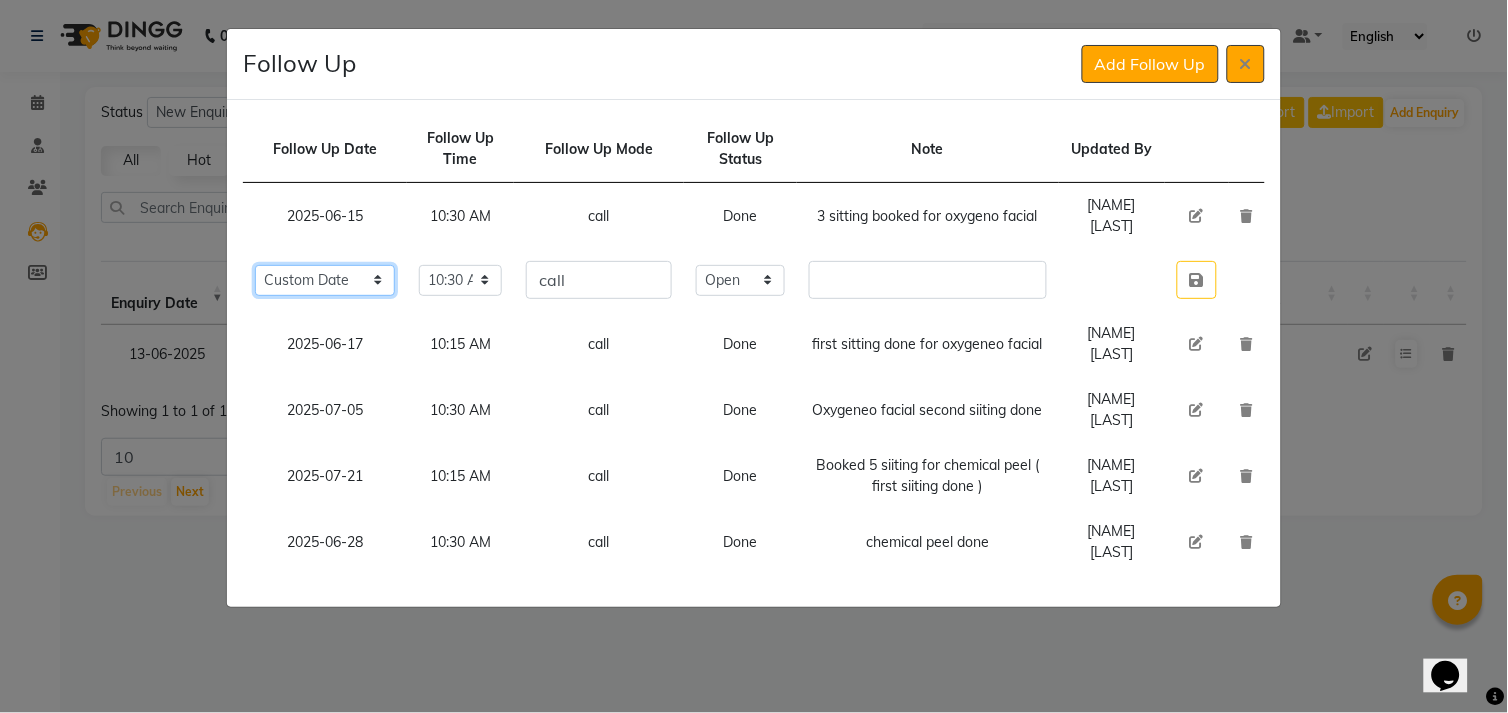 click on "Select Today Tomorrow In 2 days (Wednesday) In 3 days (Thursday) In 4 days (Friday) In 5 days (Saturday) In 6 days (Sunday) In 1 Week (2025-08-11) In 2 Week (2025-08-18) In 1 Month (2025-09-04) In 2 Month (2025-10-04) In 3 Month (2025-11-04) Custom Date" at bounding box center [325, 280] 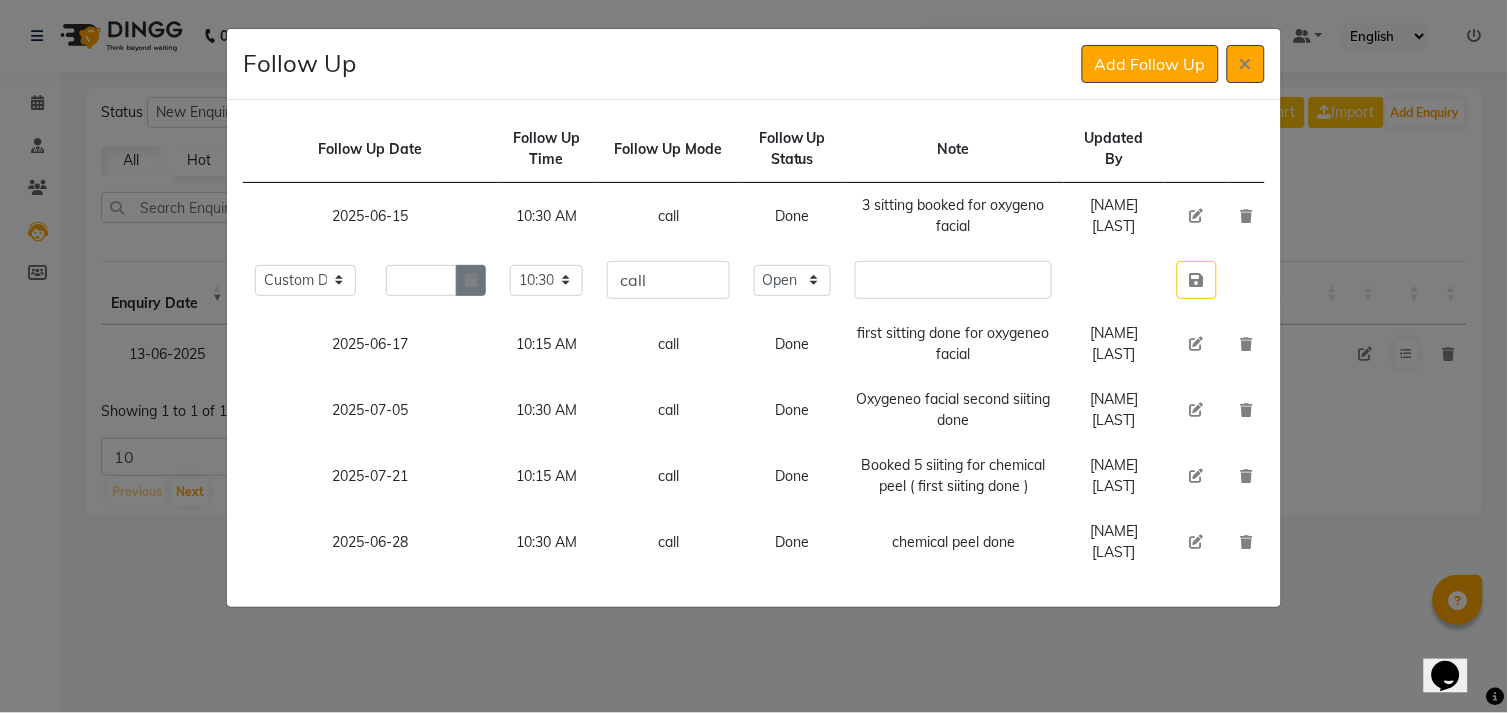 click 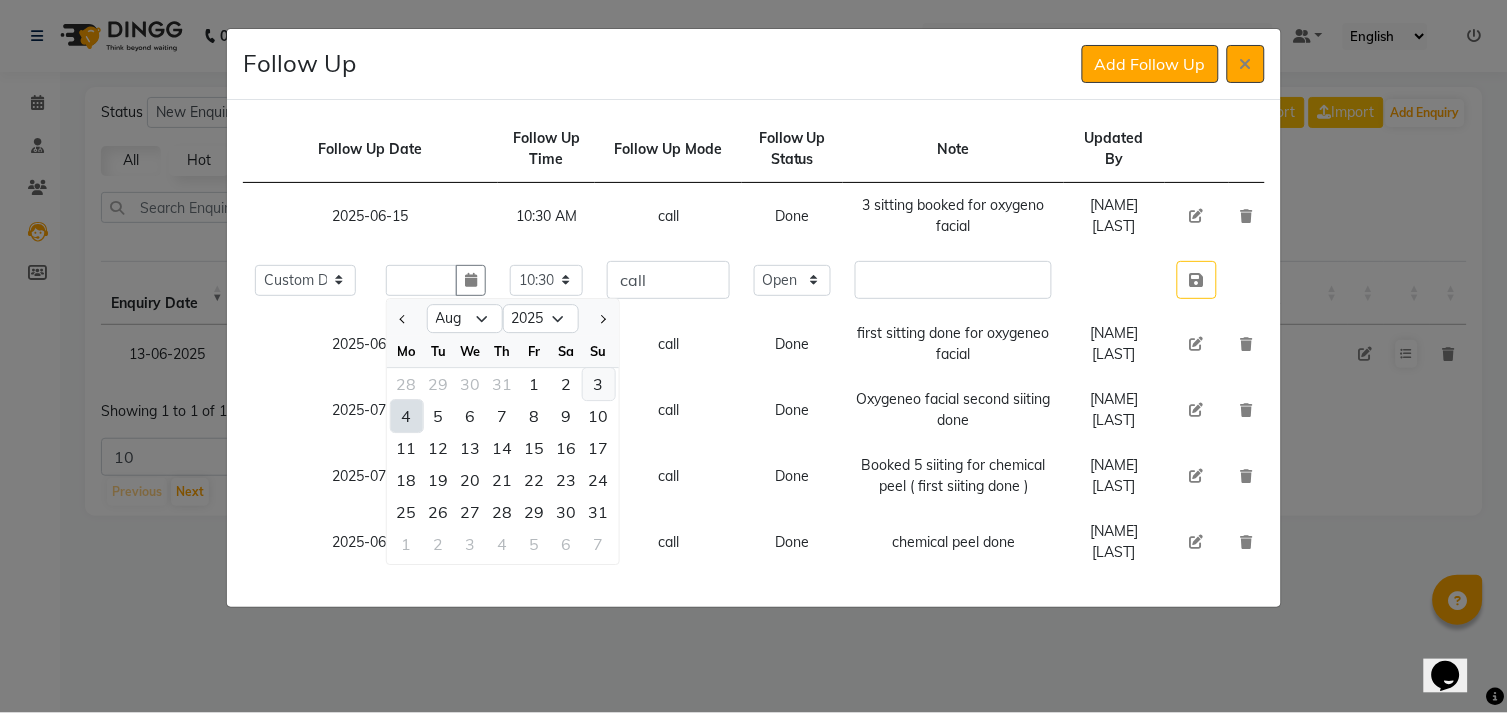 click on "3" 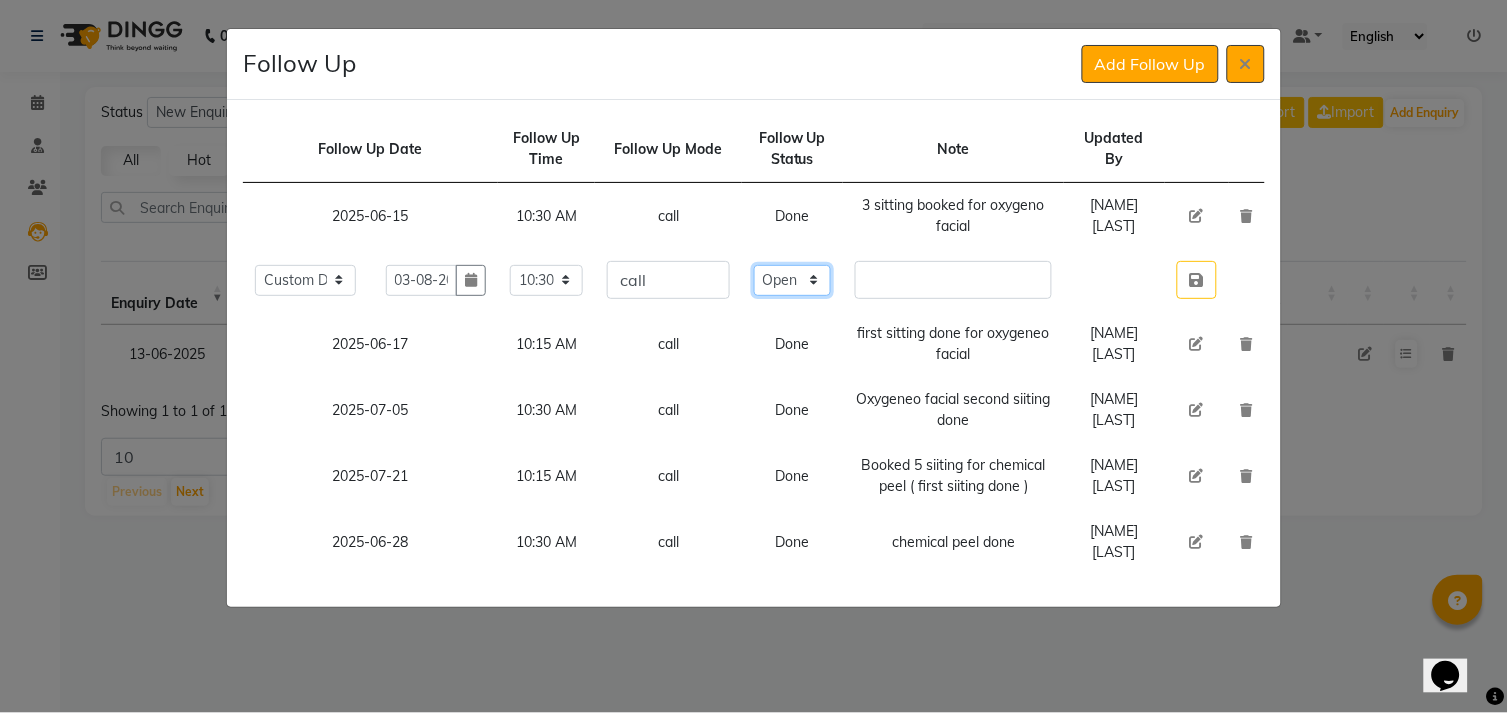 click on "Select Open Pending Done" 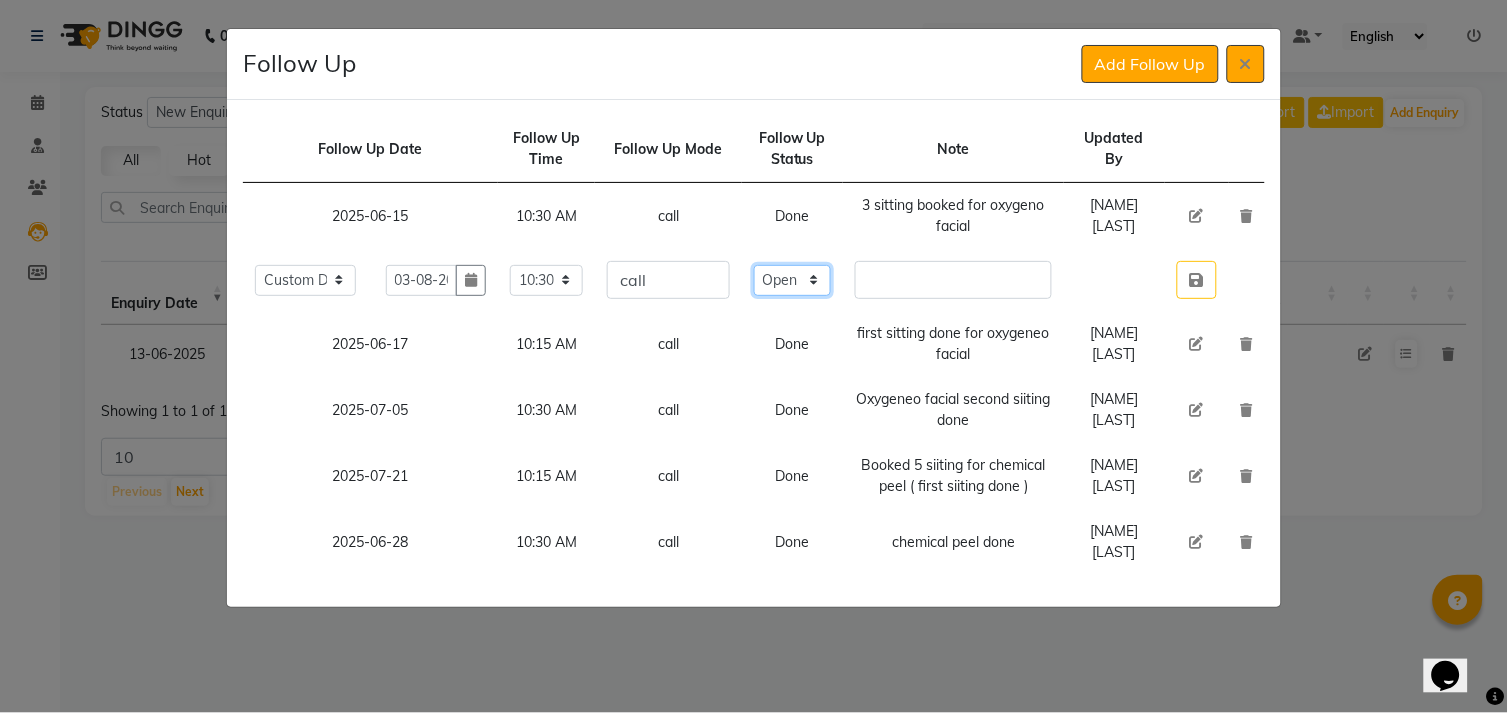 select on "Done" 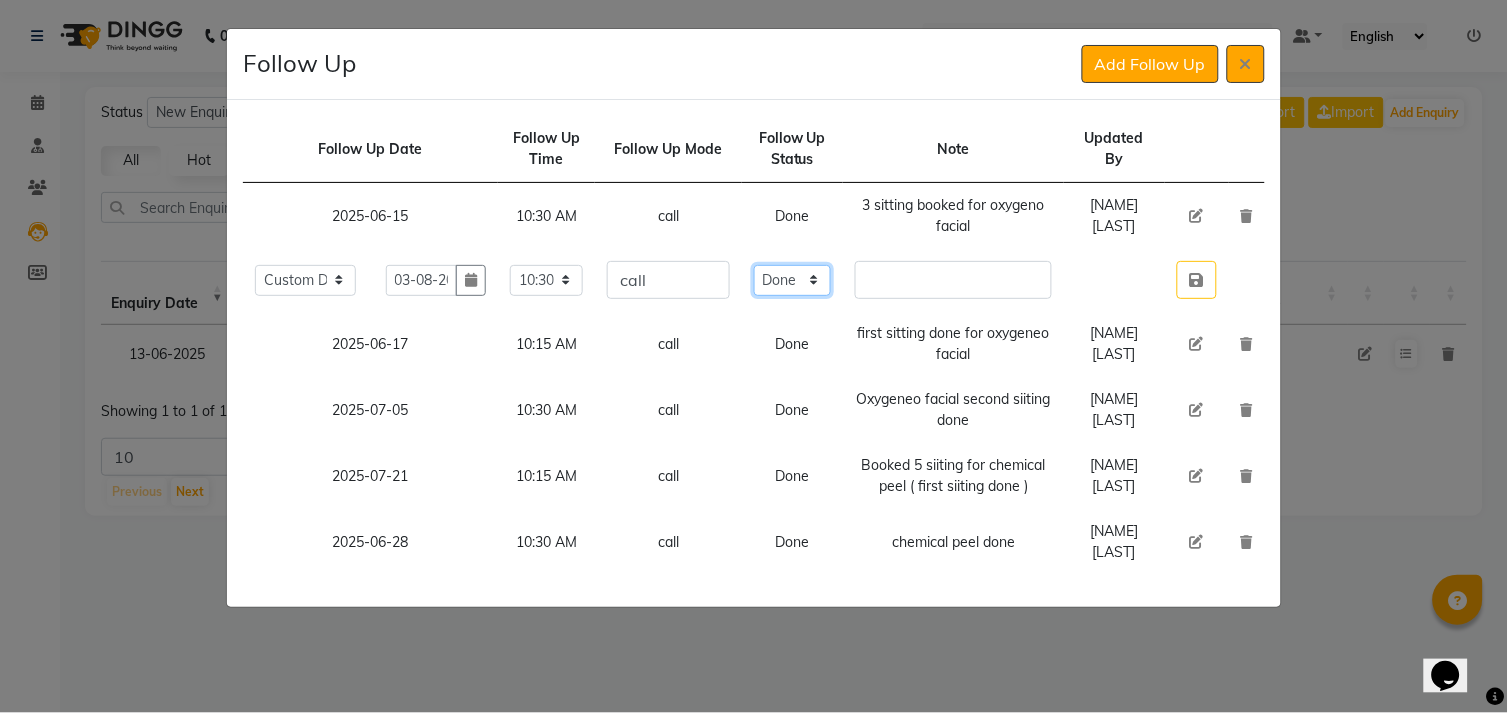 click on "Select Open Pending Done" 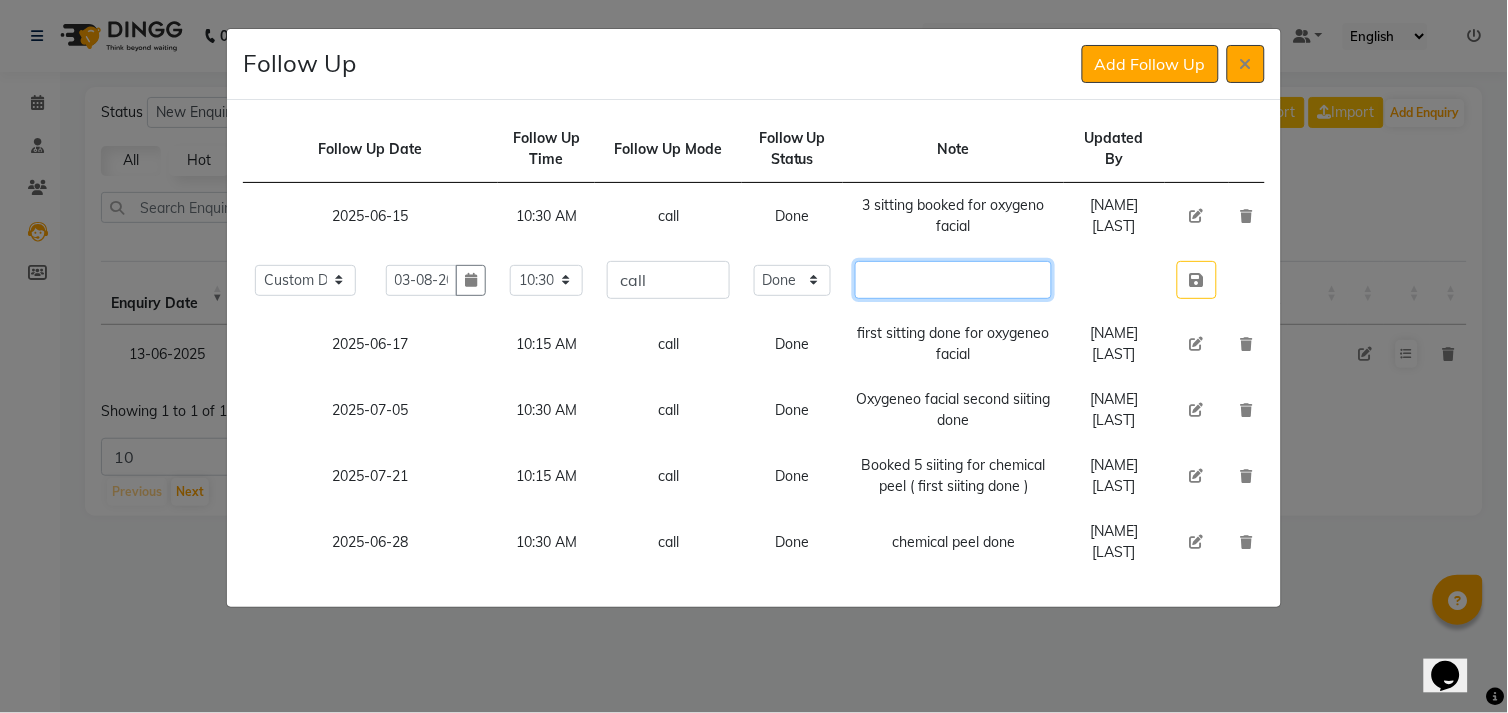click 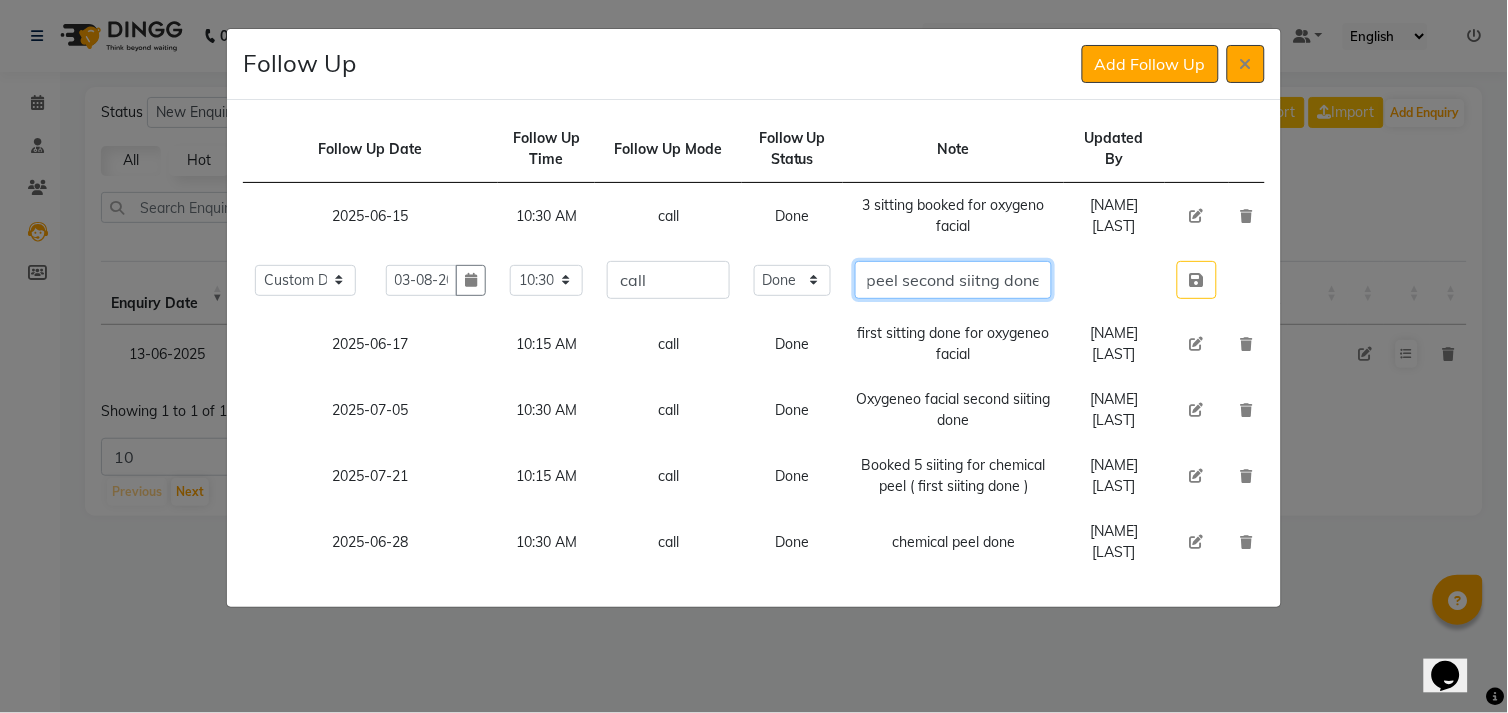 scroll, scrollTop: 0, scrollLeft: 80, axis: horizontal 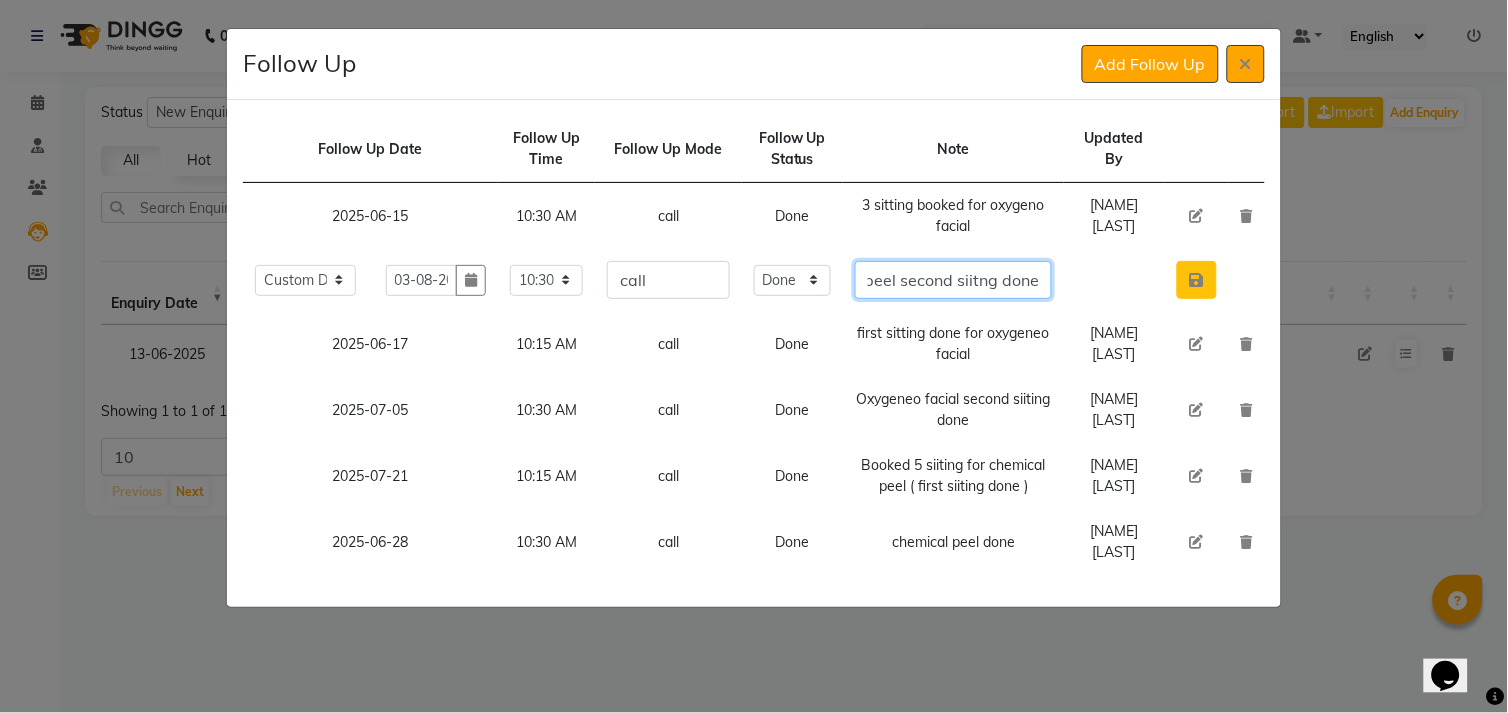 type on "Chemical peel second siitng done" 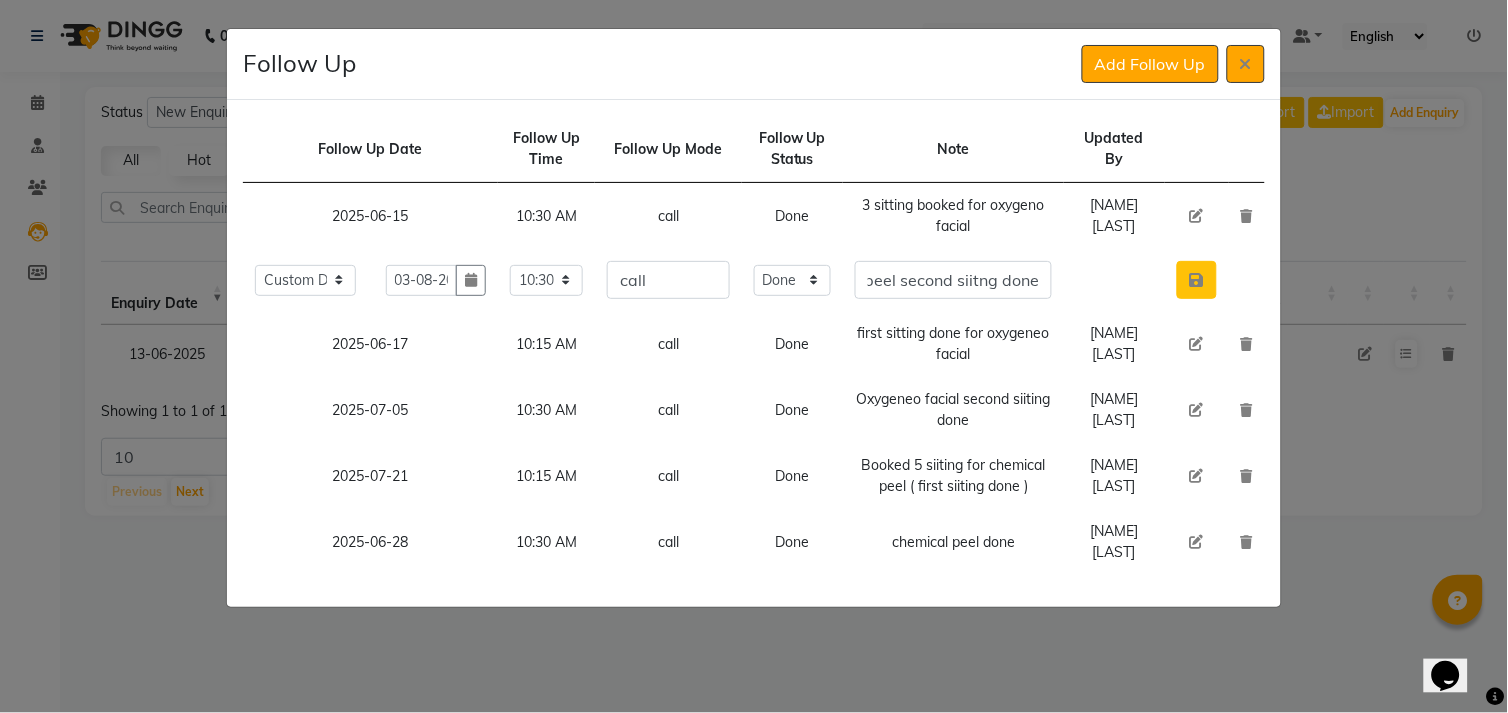 scroll, scrollTop: 0, scrollLeft: 0, axis: both 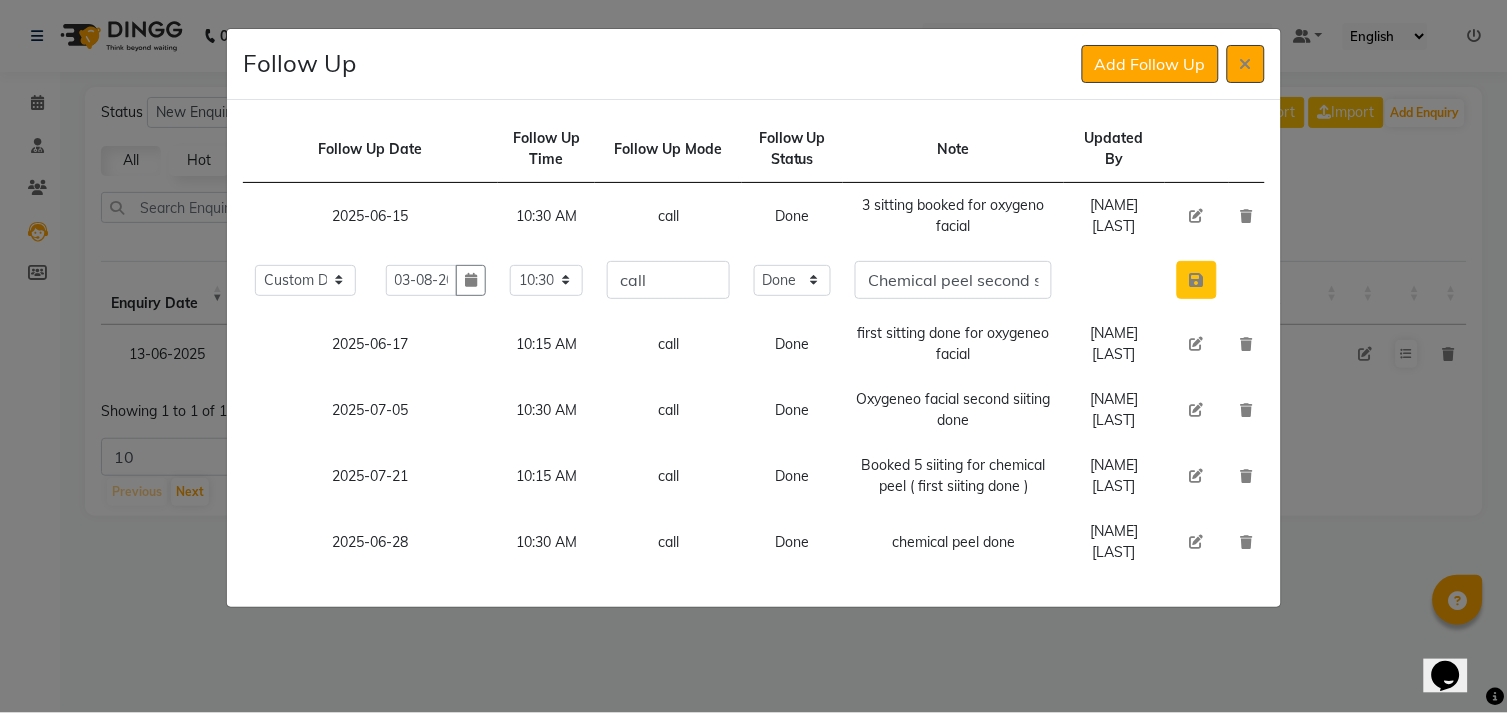 click 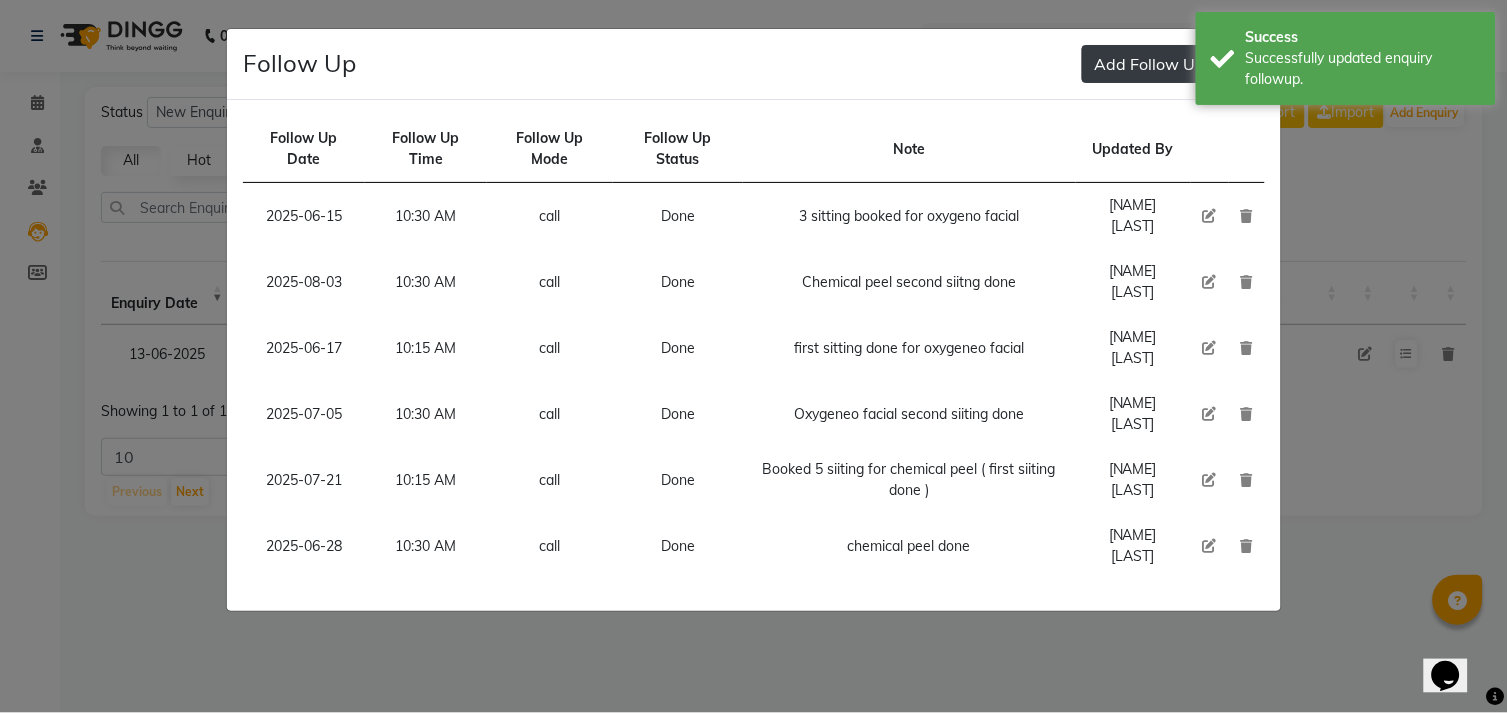 click on "Add Follow Up" 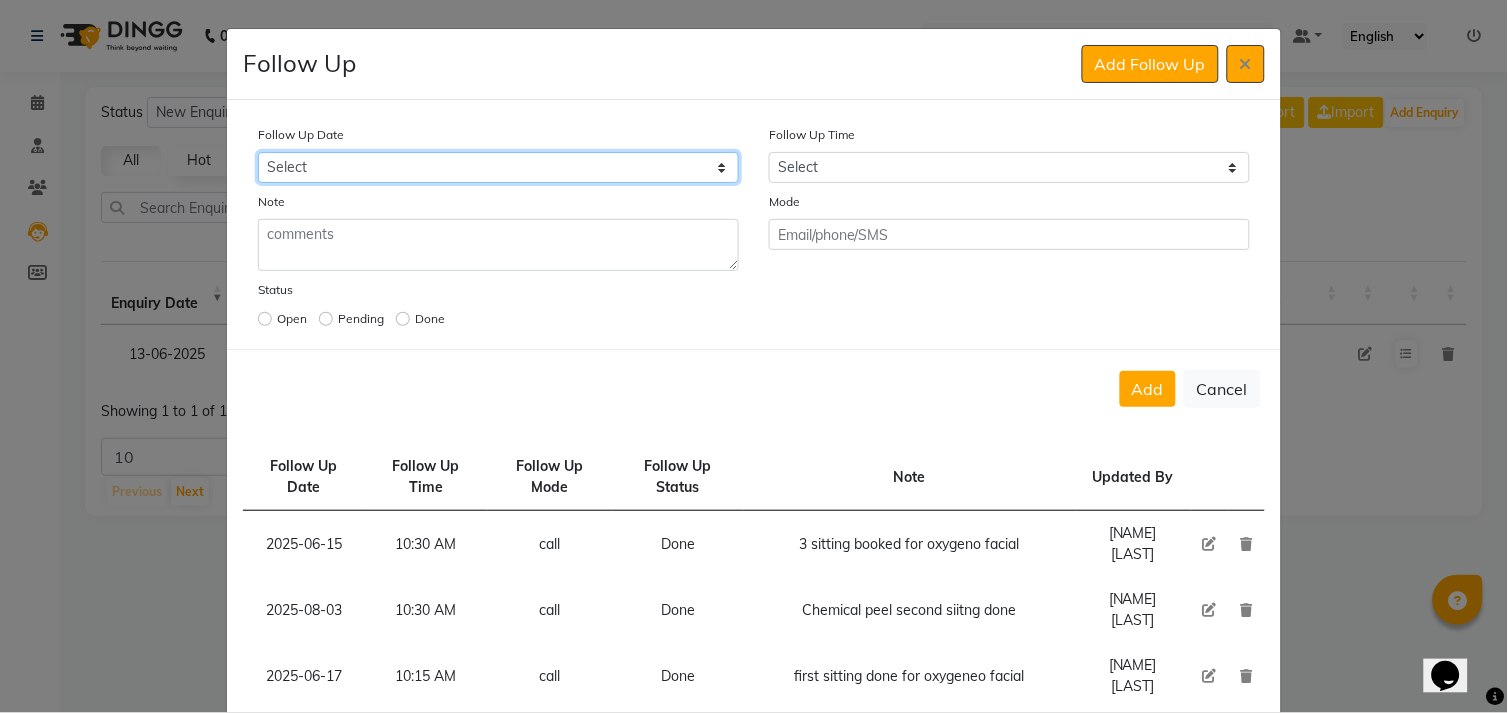 click on "Select Today Tomorrow In 2 days (Wednesday) In 3 days (Thursday) In 4 days (Friday) In 5 days (Saturday) In 6 days (Sunday) In 1 Week (2025-08-11) In 2 Week (2025-08-18) In 1 Month (2025-09-04) In 2 Month (2025-10-04) In 3 Month (2025-11-04) Custom Date" at bounding box center (498, 167) 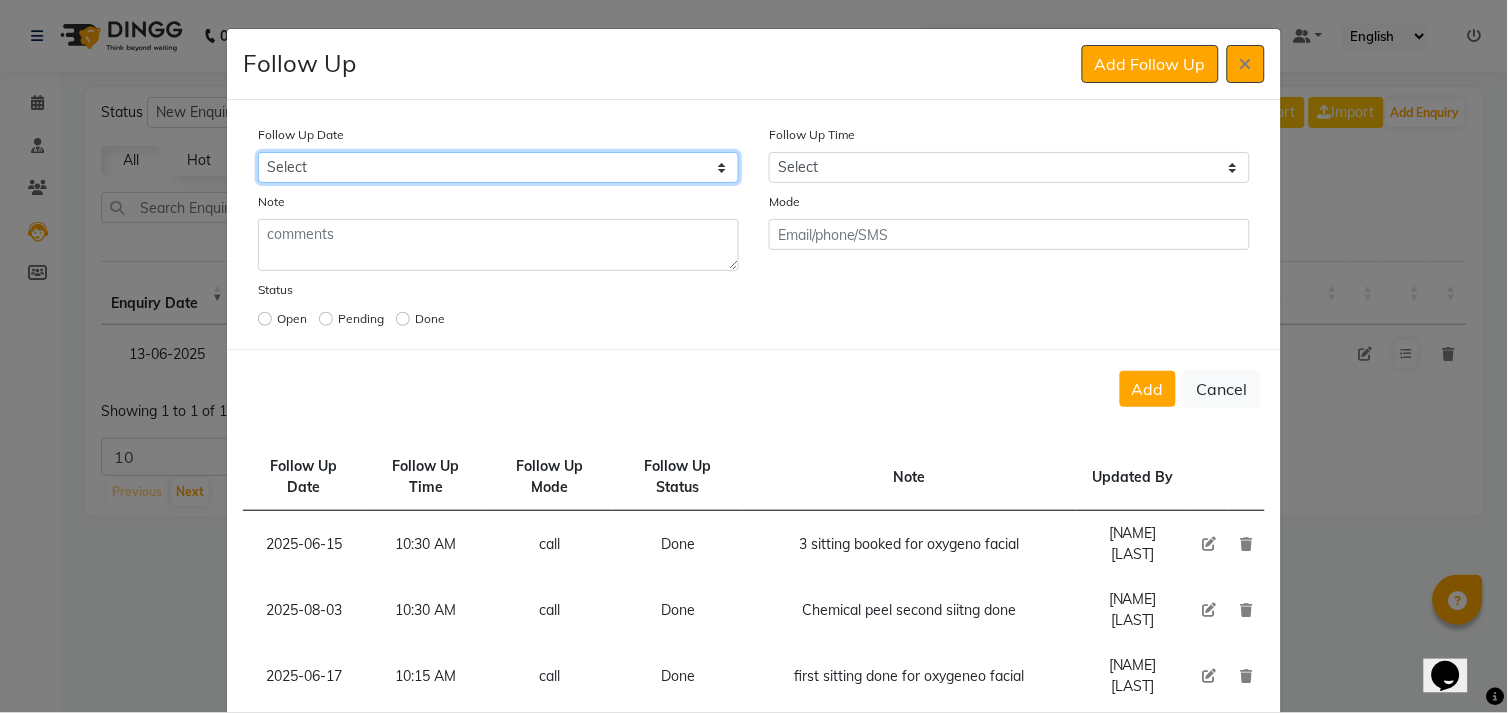 select on "custom_date" 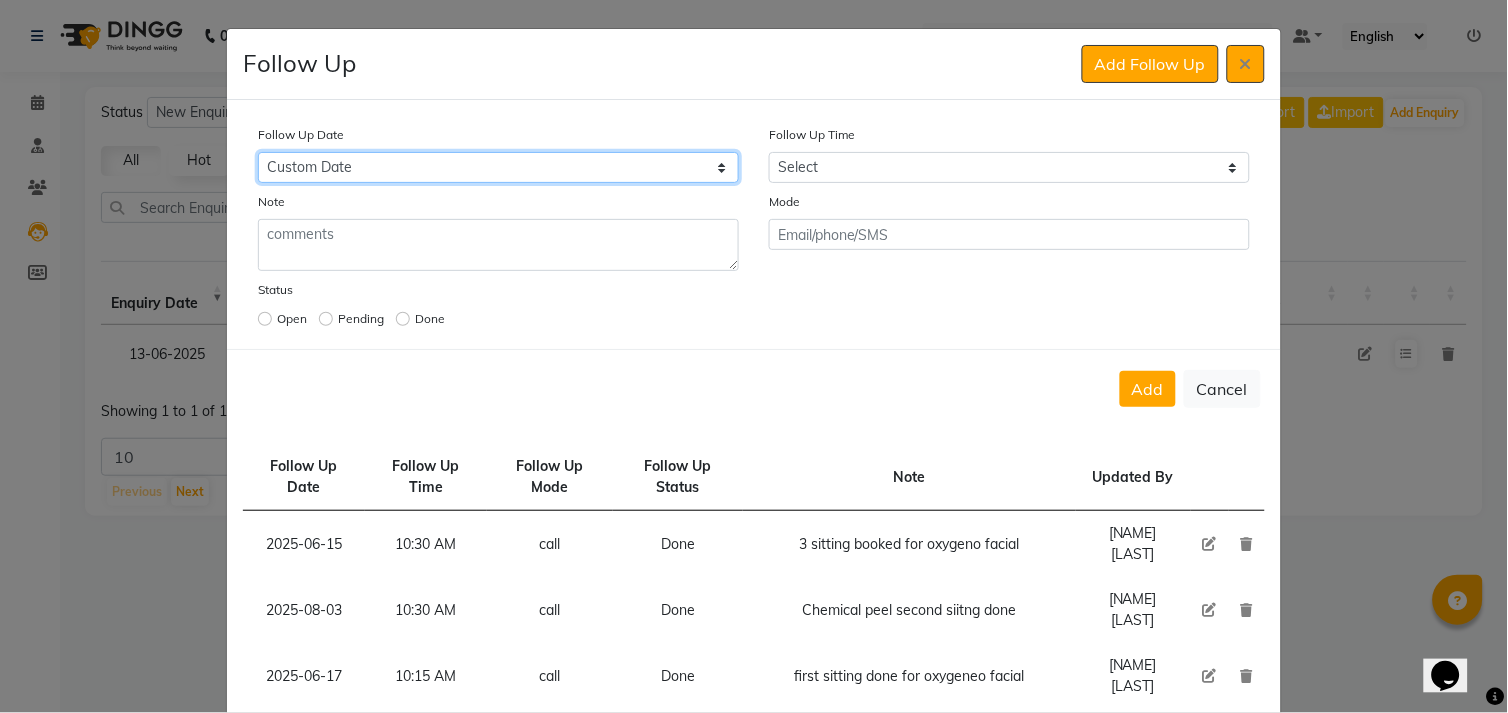 click on "Select Today Tomorrow In 2 days (Wednesday) In 3 days (Thursday) In 4 days (Friday) In 5 days (Saturday) In 6 days (Sunday) In 1 Week (2025-08-11) In 2 Week (2025-08-18) In 1 Month (2025-09-04) In 2 Month (2025-10-04) In 3 Month (2025-11-04) Custom Date" at bounding box center [498, 167] 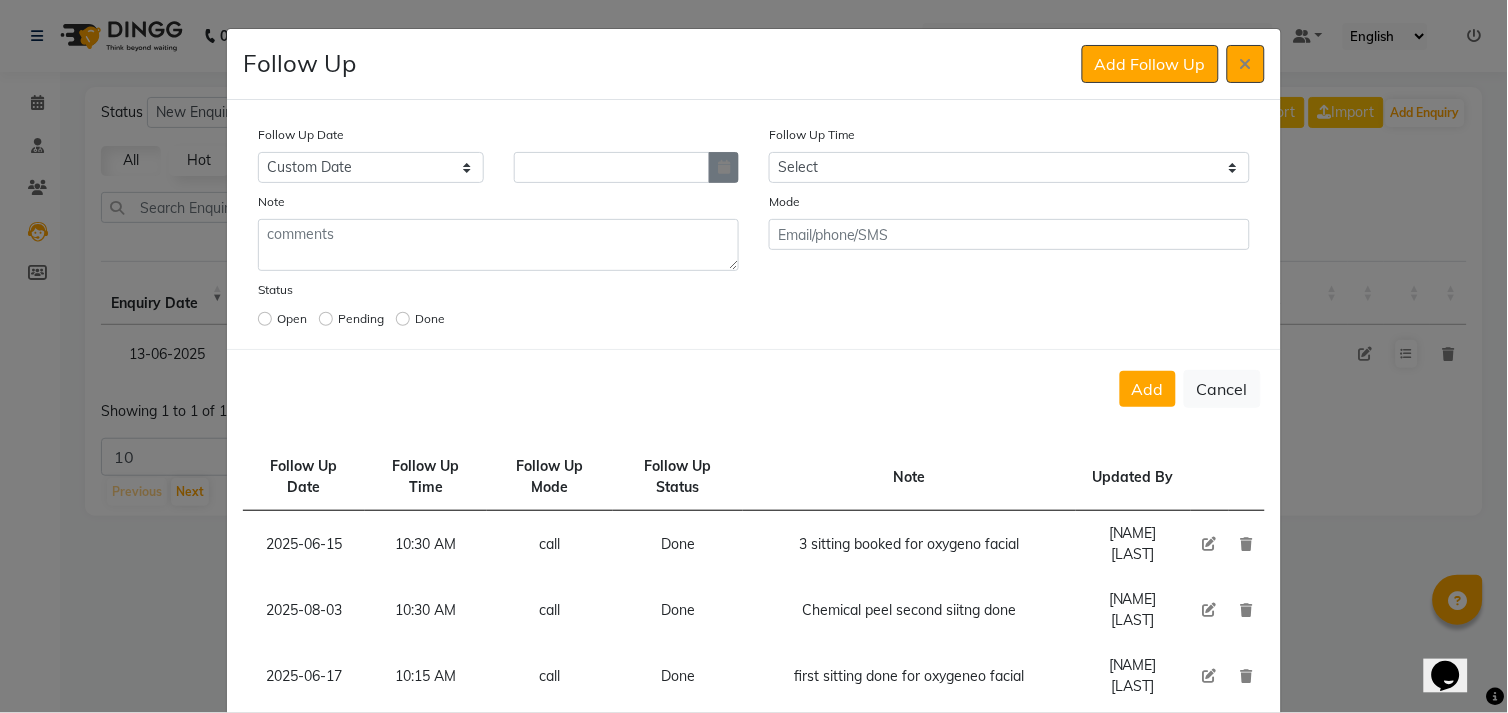 click 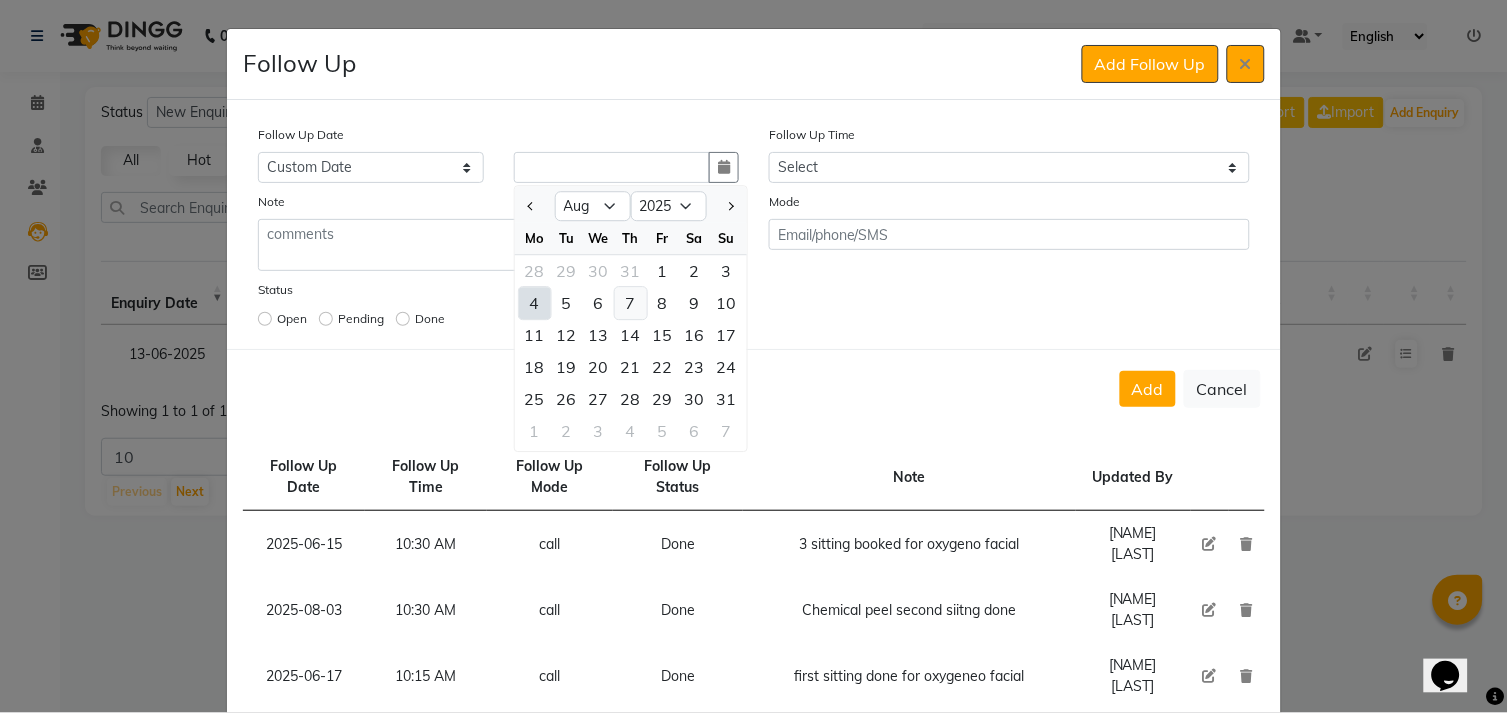 click on "7" 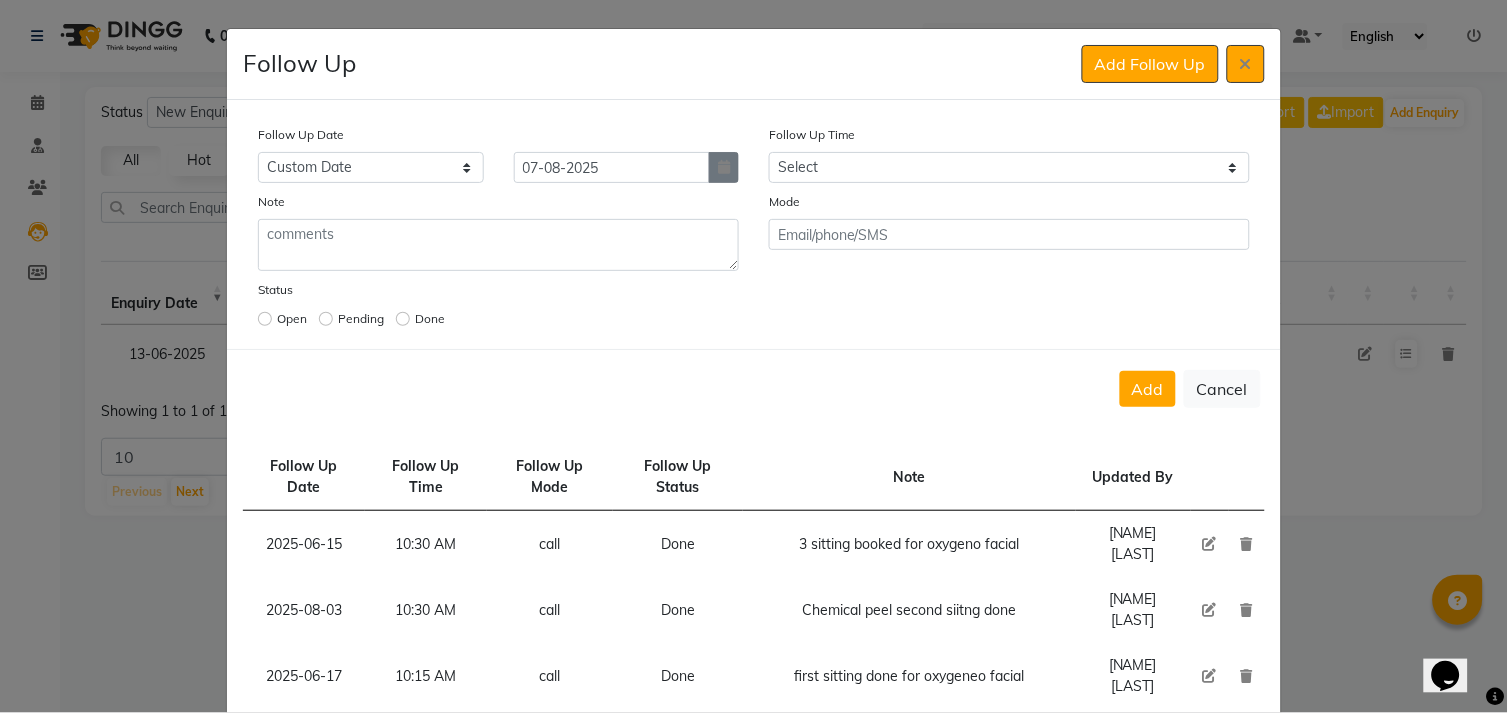 click 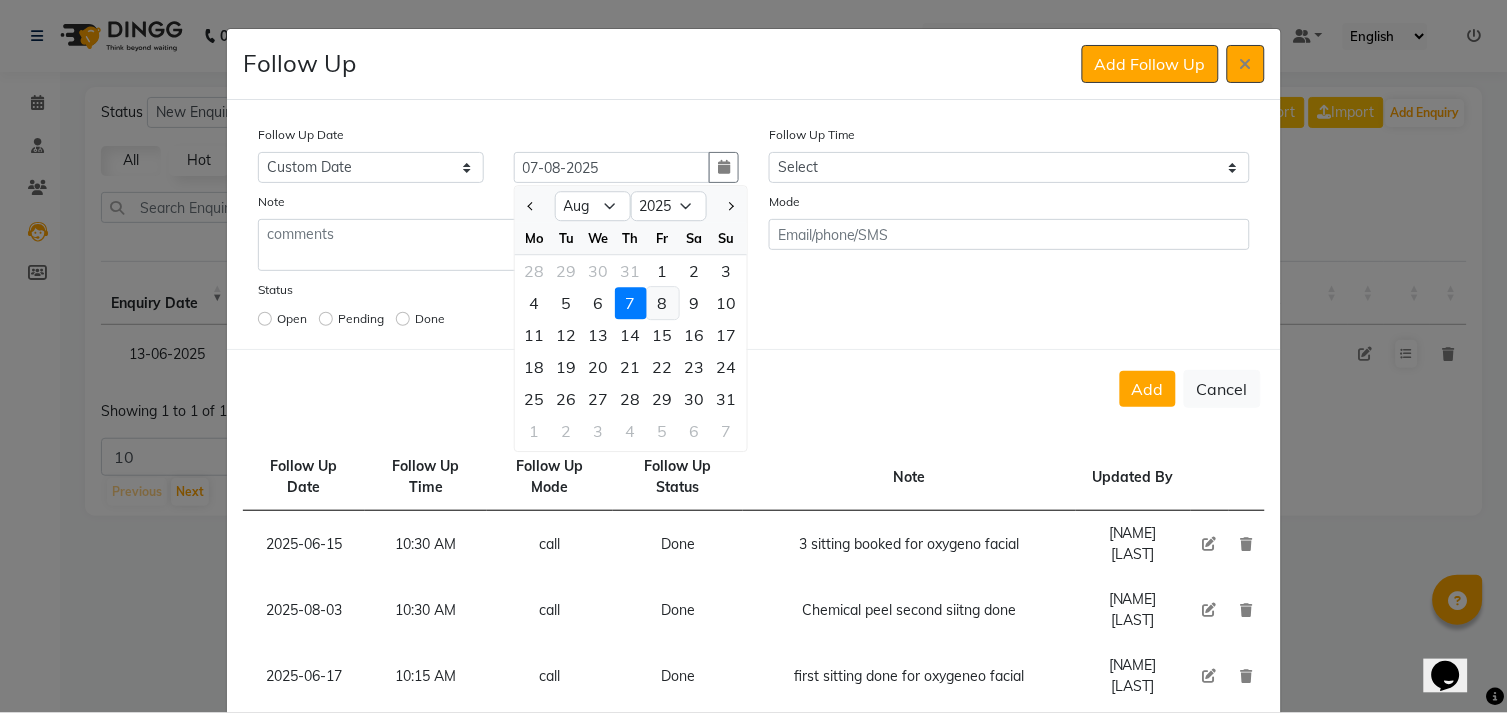 click on "8" 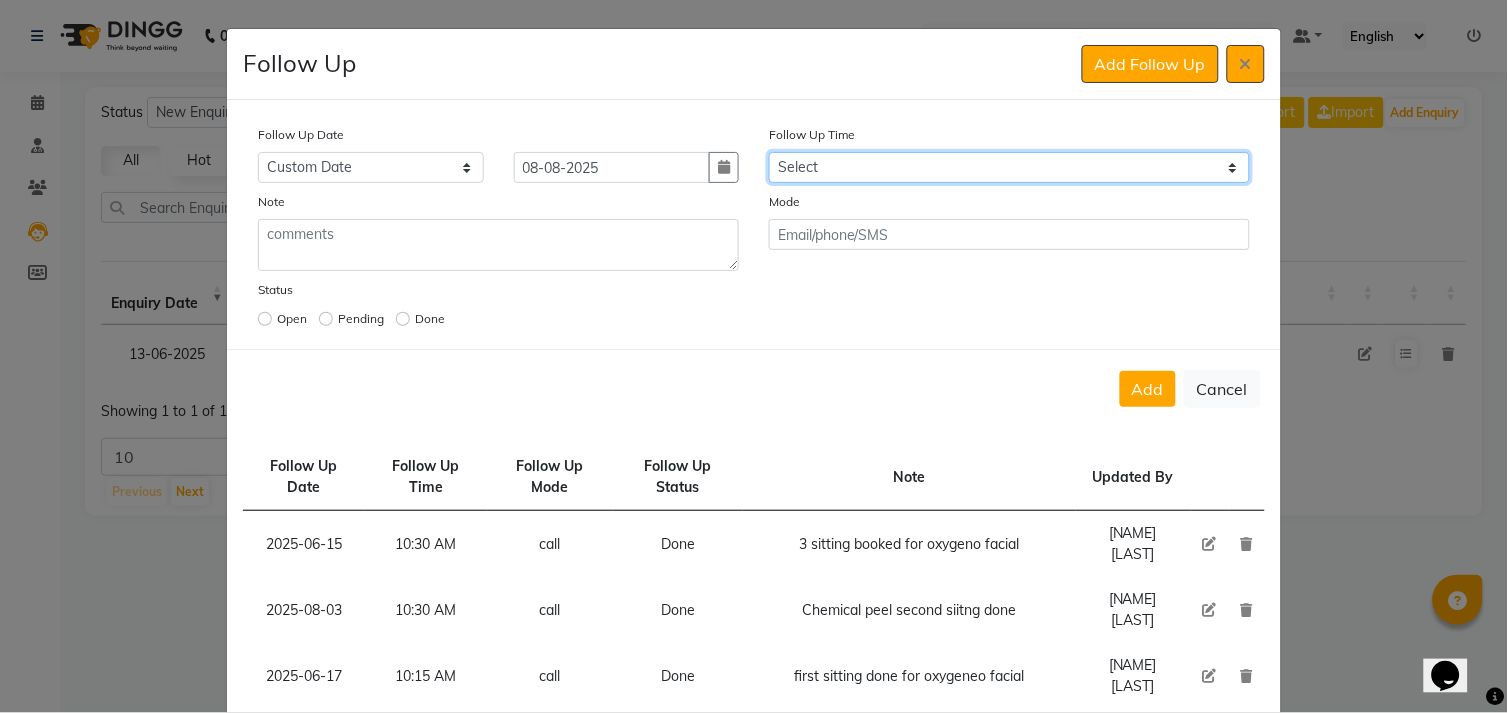 click on "Select 07:00 AM 07:15 AM 07:30 AM 07:45 AM 08:00 AM 08:15 AM 08:30 AM 08:45 AM 09:00 AM 09:15 AM 09:30 AM 09:45 AM 10:00 AM 10:15 AM 10:30 AM 10:45 AM 11:00 AM 11:15 AM 11:30 AM 11:45 AM 12:00 PM 12:15 PM 12:30 PM 12:45 PM 01:00 PM 01:15 PM 01:30 PM 01:45 PM 02:00 PM 02:15 PM 02:30 PM 02:45 PM 03:00 PM 03:15 PM 03:30 PM 03:45 PM 04:00 PM 04:15 PM 04:30 PM 04:45 PM 05:00 PM 05:15 PM 05:30 PM 05:45 PM 06:00 PM 06:15 PM 06:30 PM 06:45 PM 07:00 PM 07:15 PM 07:30 PM 07:45 PM 08:00 PM 08:15 PM 08:30 PM 08:45 PM 09:00 PM 09:15 PM 09:30 PM 09:45 PM 10:00 PM" at bounding box center [1009, 167] 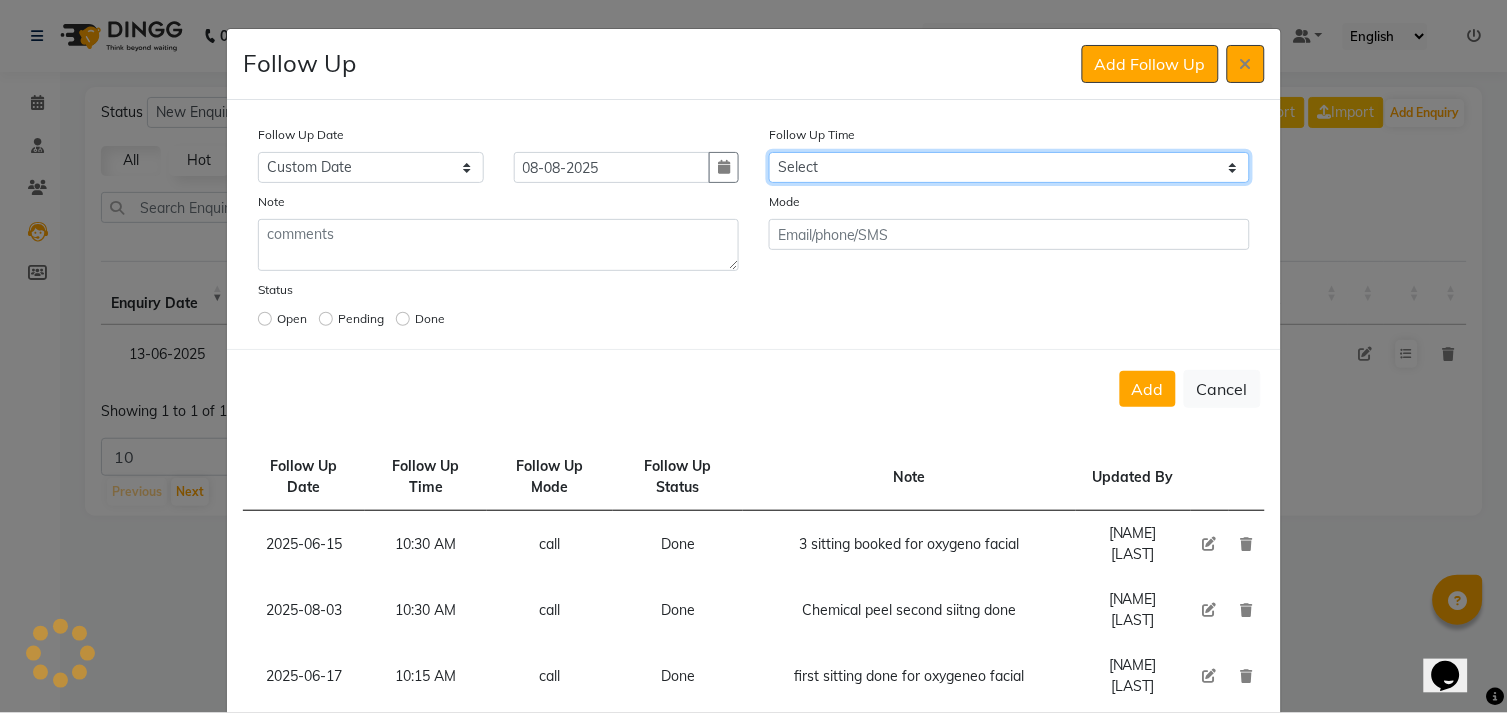 select on "630" 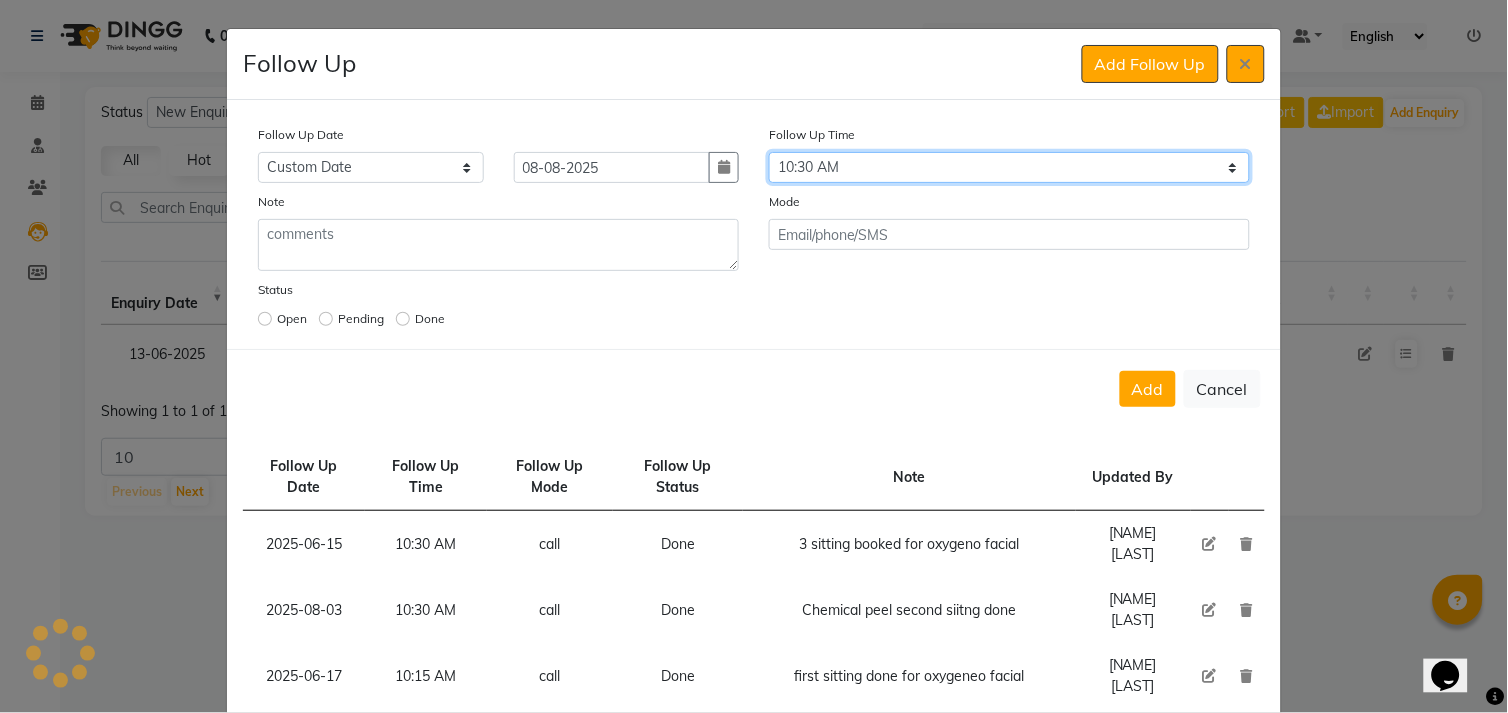 click on "Select 07:00 AM 07:15 AM 07:30 AM 07:45 AM 08:00 AM 08:15 AM 08:30 AM 08:45 AM 09:00 AM 09:15 AM 09:30 AM 09:45 AM 10:00 AM 10:15 AM 10:30 AM 10:45 AM 11:00 AM 11:15 AM 11:30 AM 11:45 AM 12:00 PM 12:15 PM 12:30 PM 12:45 PM 01:00 PM 01:15 PM 01:30 PM 01:45 PM 02:00 PM 02:15 PM 02:30 PM 02:45 PM 03:00 PM 03:15 PM 03:30 PM 03:45 PM 04:00 PM 04:15 PM 04:30 PM 04:45 PM 05:00 PM 05:15 PM 05:30 PM 05:45 PM 06:00 PM 06:15 PM 06:30 PM 06:45 PM 07:00 PM 07:15 PM 07:30 PM 07:45 PM 08:00 PM 08:15 PM 08:30 PM 08:45 PM 09:00 PM 09:15 PM 09:30 PM 09:45 PM 10:00 PM" at bounding box center (1009, 167) 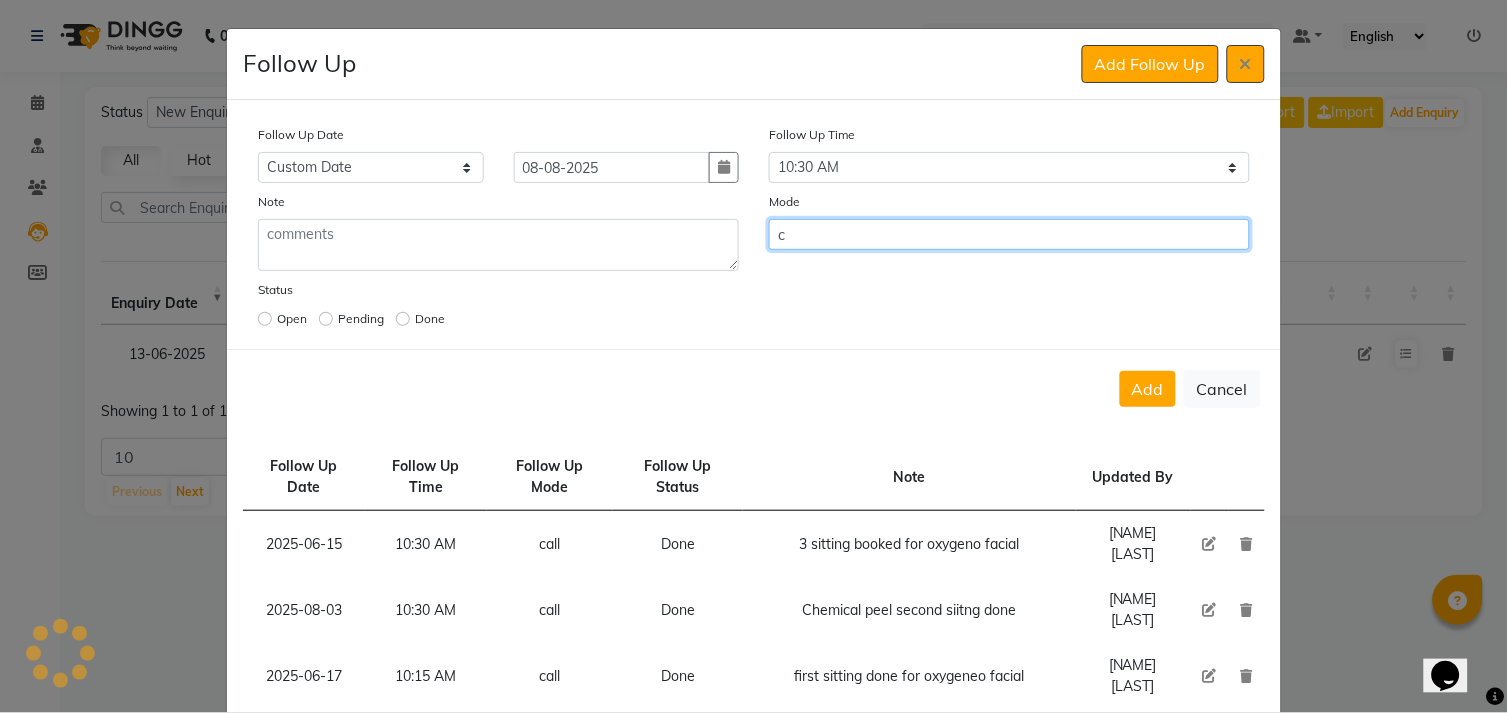 click on "c" 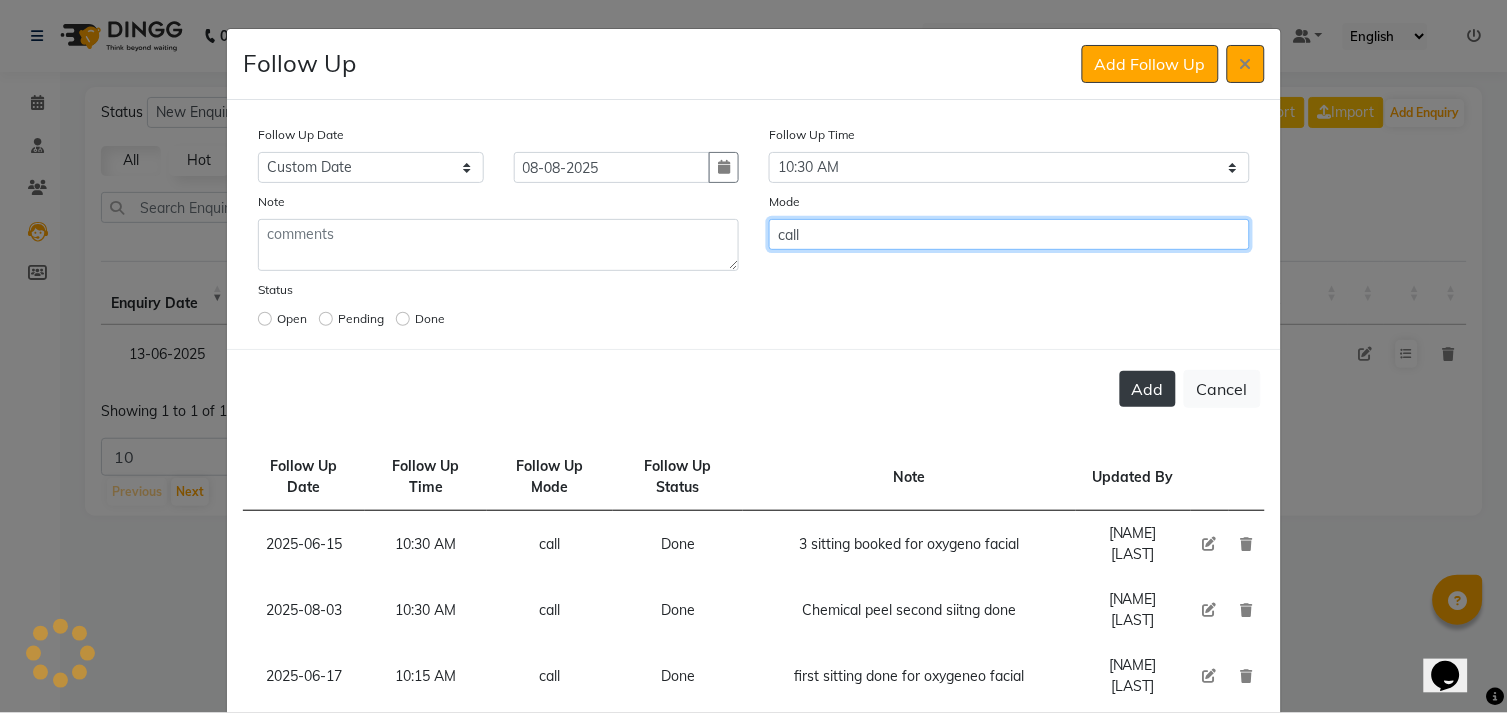 type on "call" 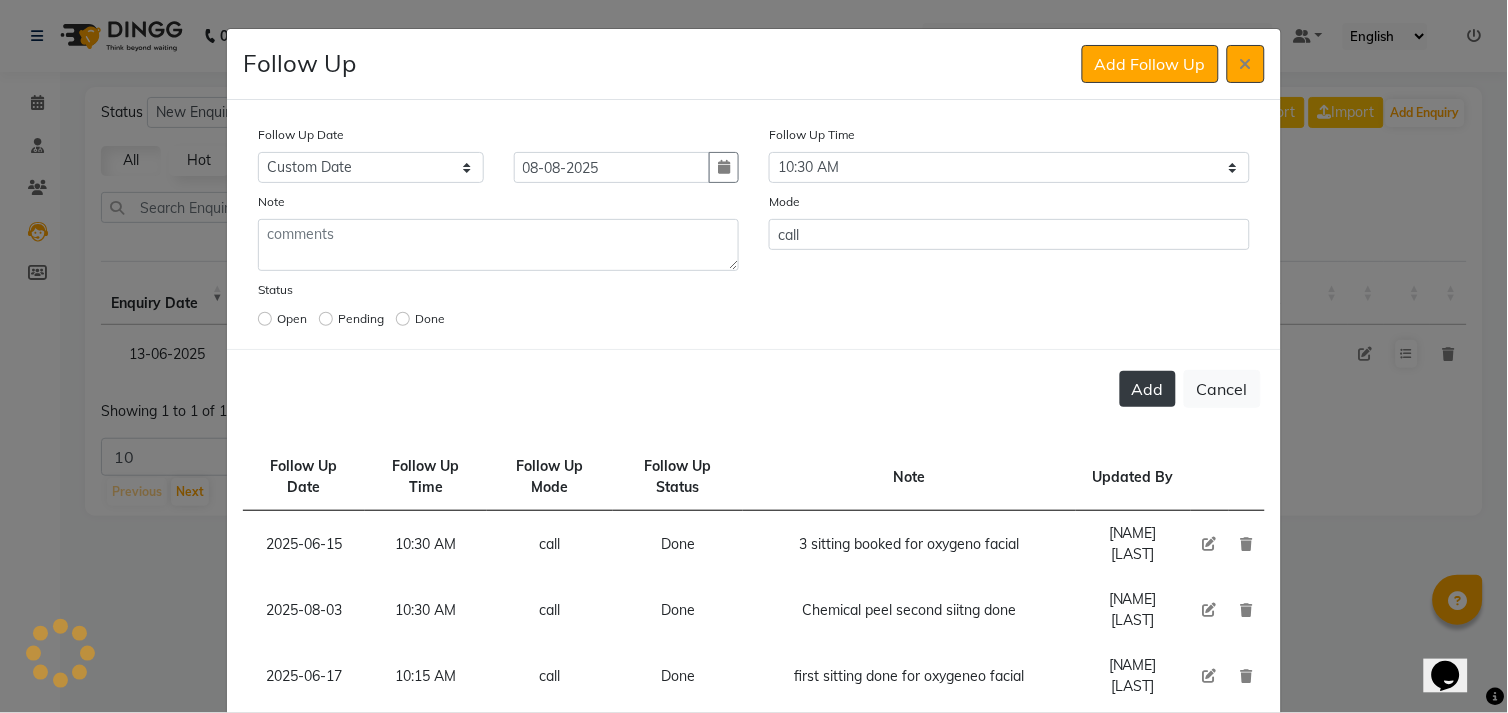 click on "Add" 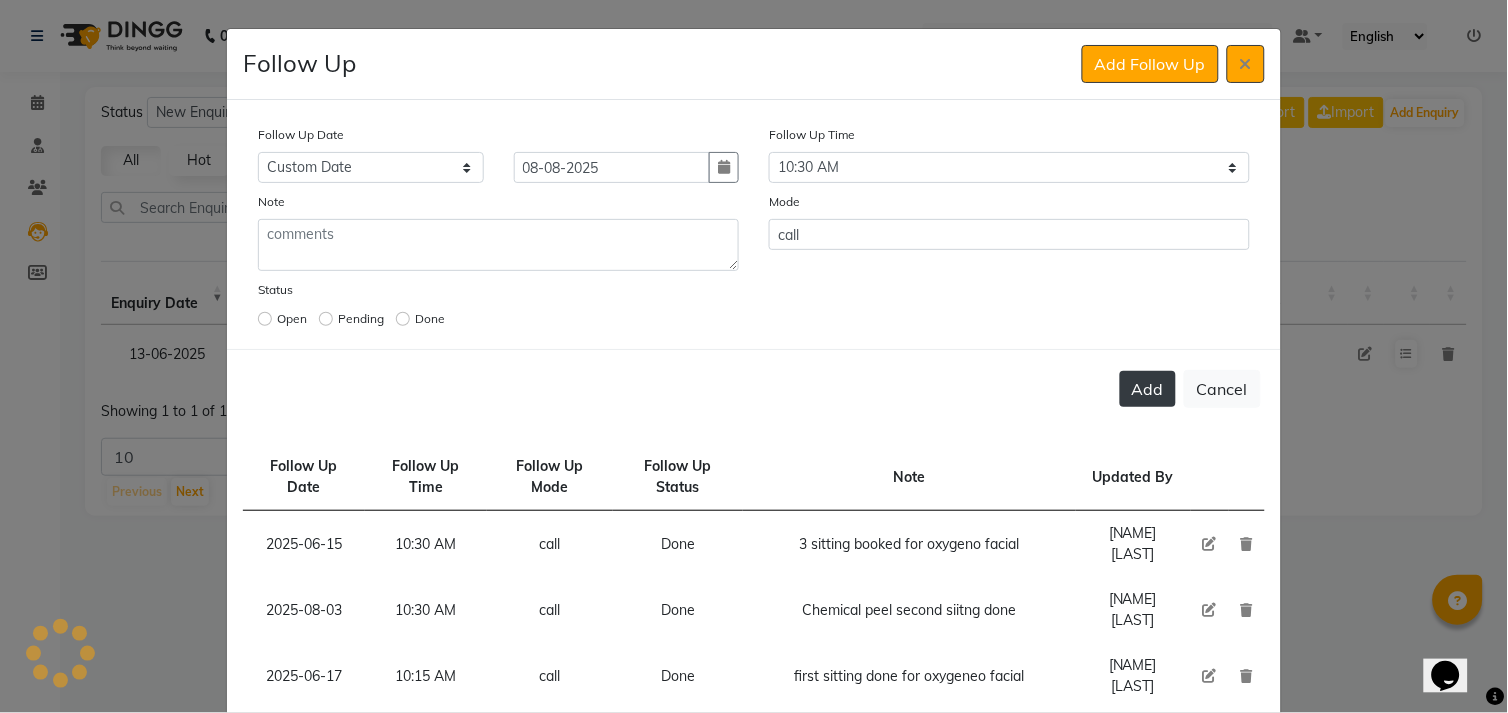 click on "Add" 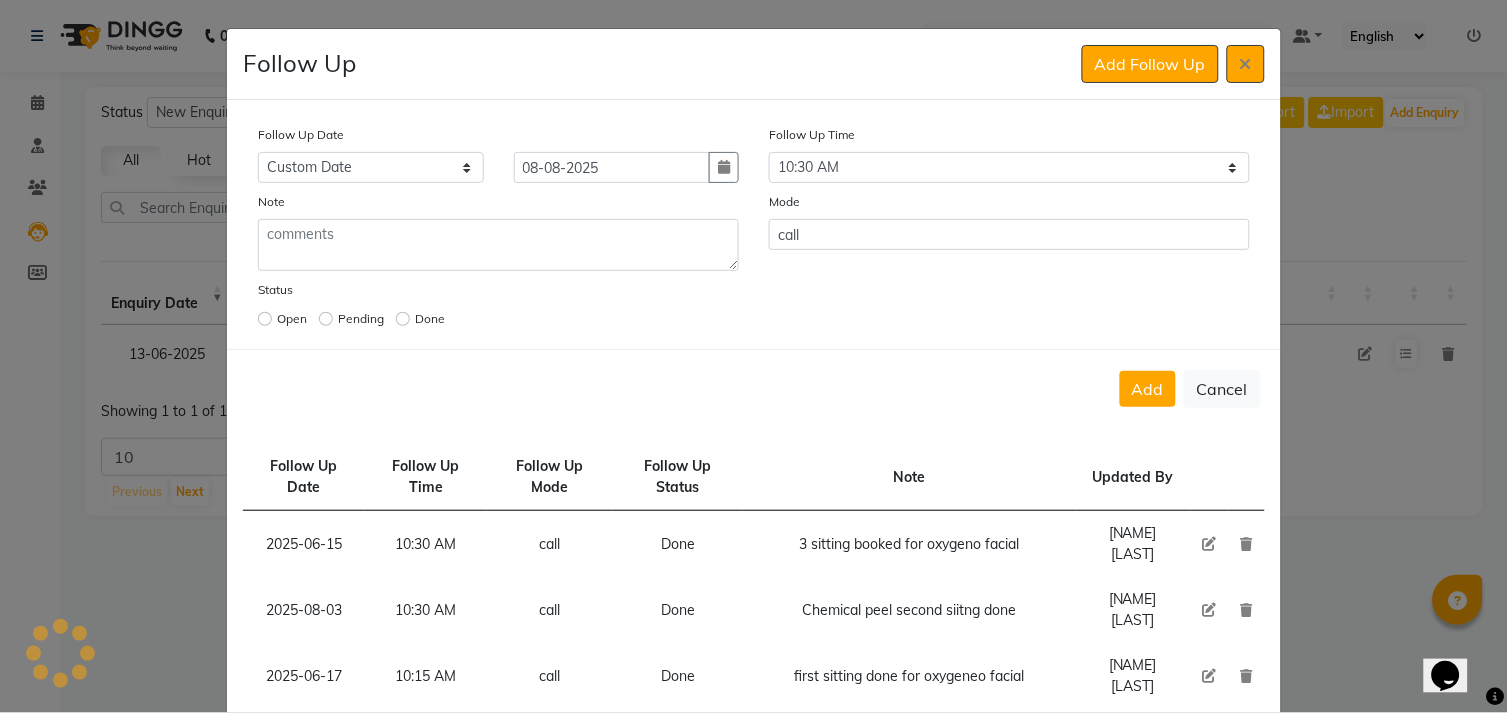 click on "Follow Up Date Follow Up Time Follow Up Mode Follow Up Status Note Updated By [DATE] [TIME] call Done 3 sitting booked for oxygeno facial [FIRST] [LAST] [DATE] [TIME] call Done Chemical peel second siitng done [FIRST] [LAST] [DATE] [TIME] call Done first sitting done for oxygeneo facial [FIRST] [LAST] [DATE] [TIME] call Done Oxygeneo facial second siiting done [FIRST] [LAST] [DATE] [TIME] call Done Booked 5 siiting for chemical peel ( first siiting done ) [FIRST] [LAST] [DATE] [TIME] call Done chemical peel done [FIRST] [LAST]" 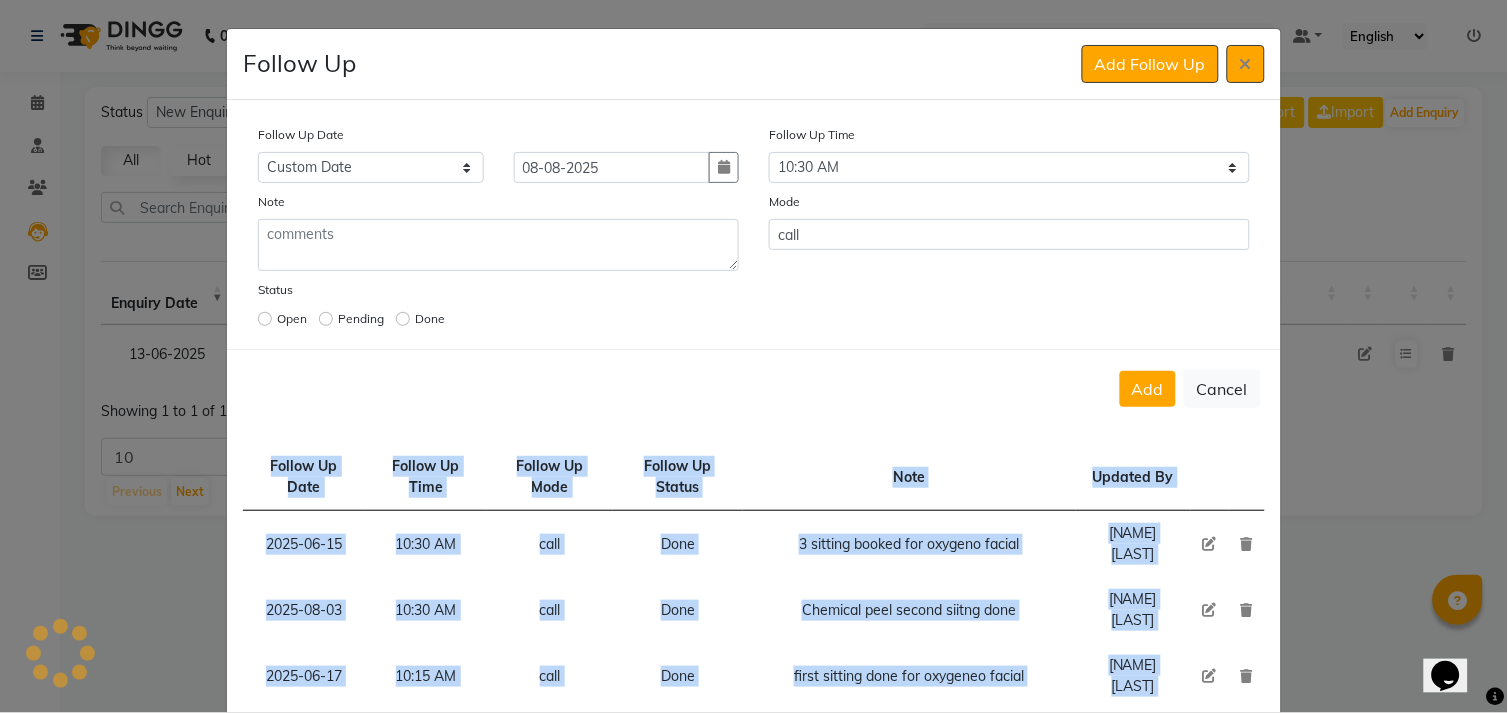 click on "Follow Up Date Follow Up Time Follow Up Mode Follow Up Status Note Updated By [DATE] [TIME] call Done 3 sitting booked for oxygeno facial [FIRST] [LAST] [DATE] [TIME] call Done Chemical peel second siitng done [FIRST] [LAST] [DATE] [TIME] call Done first sitting done for oxygeneo facial [FIRST] [LAST] [DATE] [TIME] call Done Oxygeneo facial second siiting done [FIRST] [LAST] [DATE] [TIME] call Done Booked 5 siiting for chemical peel ( first siiting done ) [FIRST] [LAST] [DATE] [TIME] call Done chemical peel done [FIRST] [LAST]" 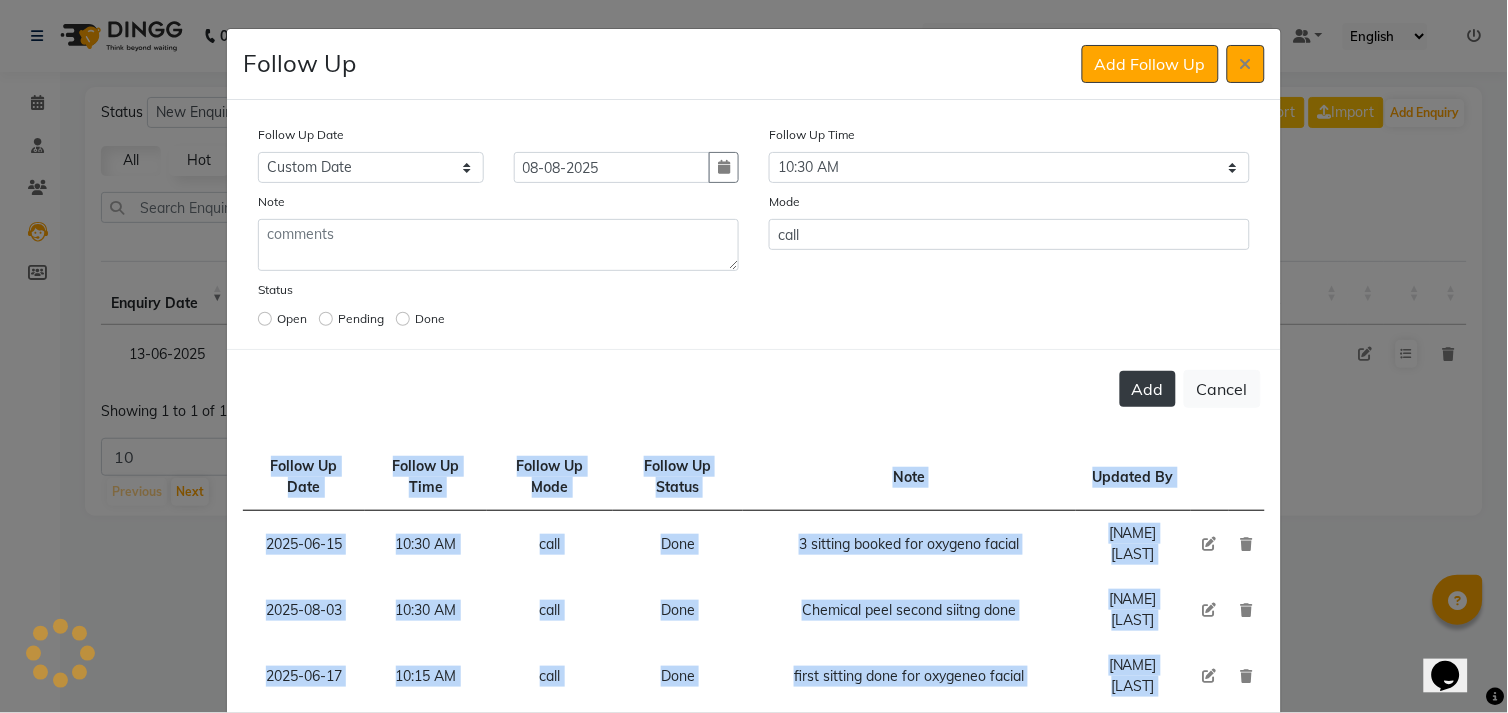 click on "Add" 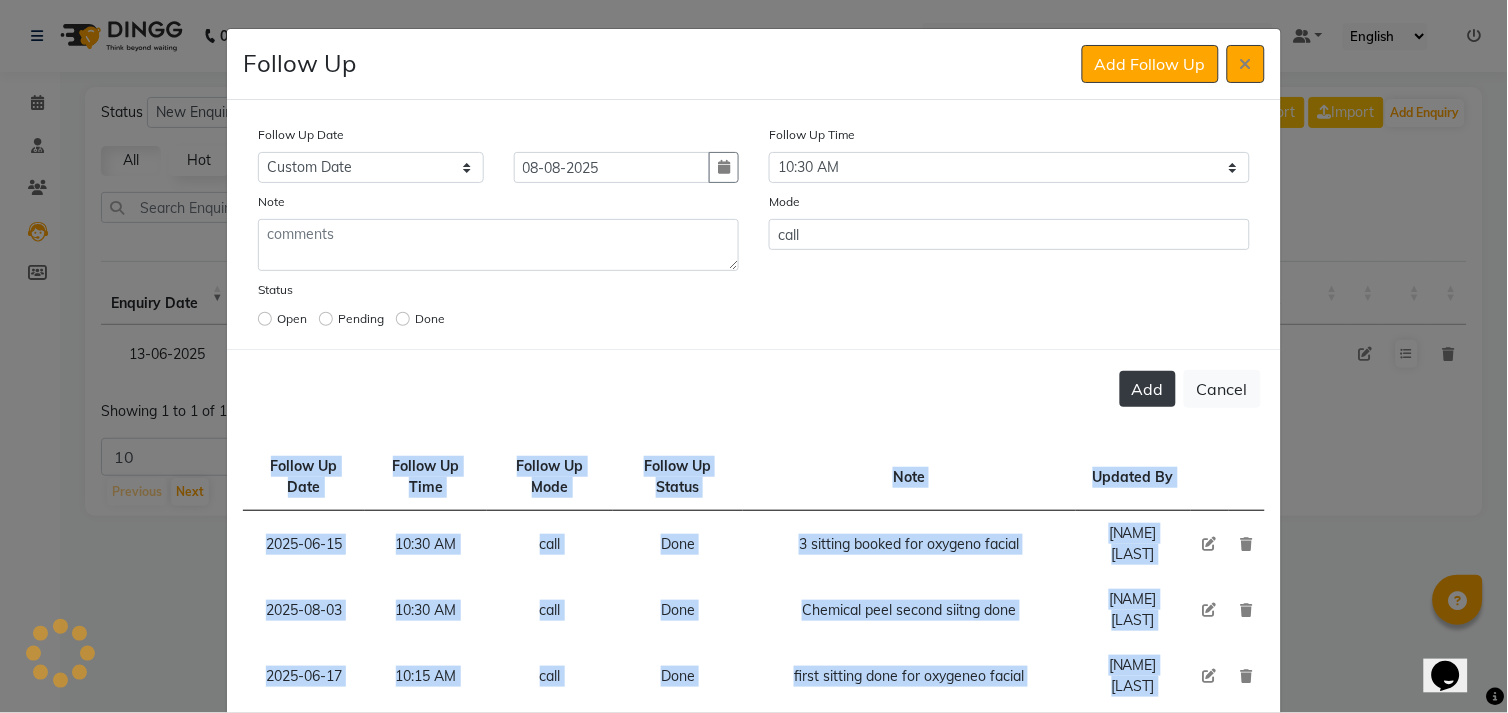 click on "Add" 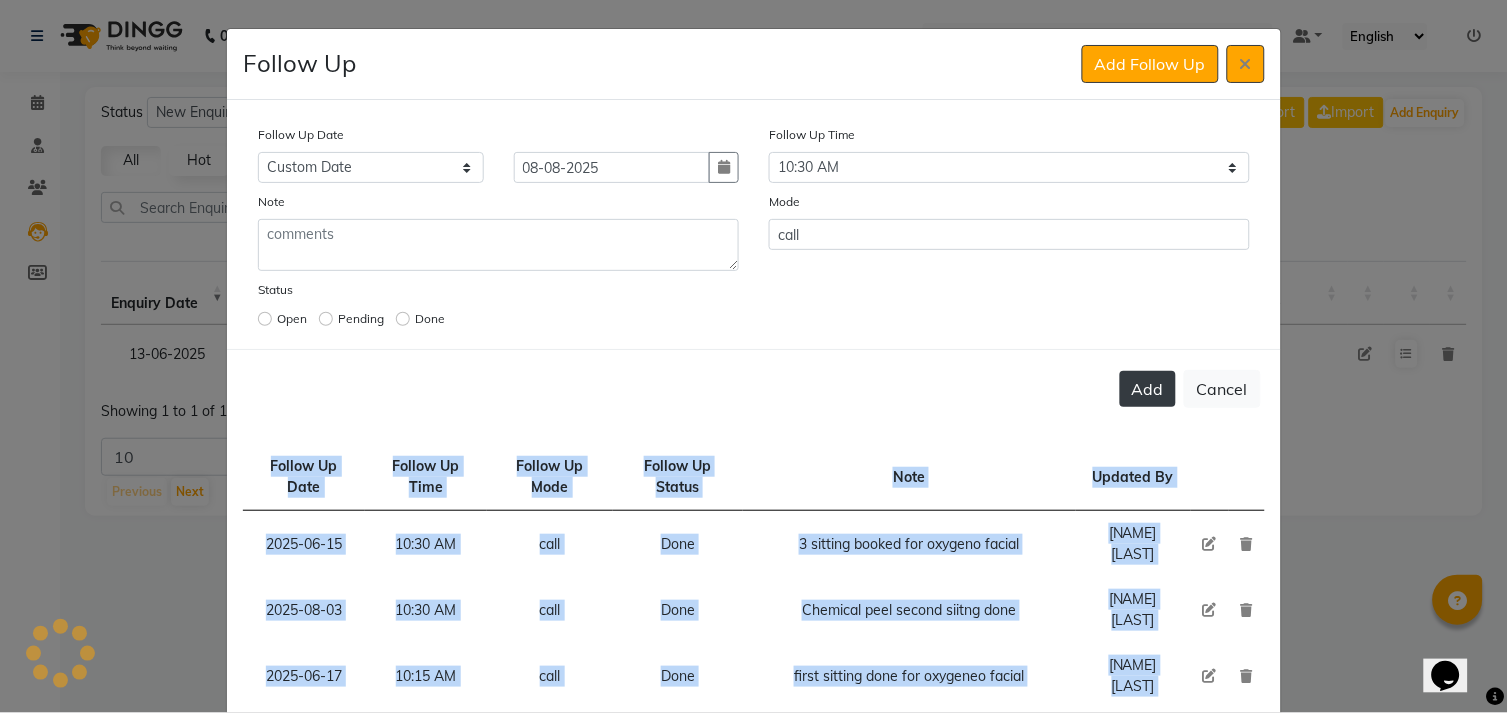 click on "Add" 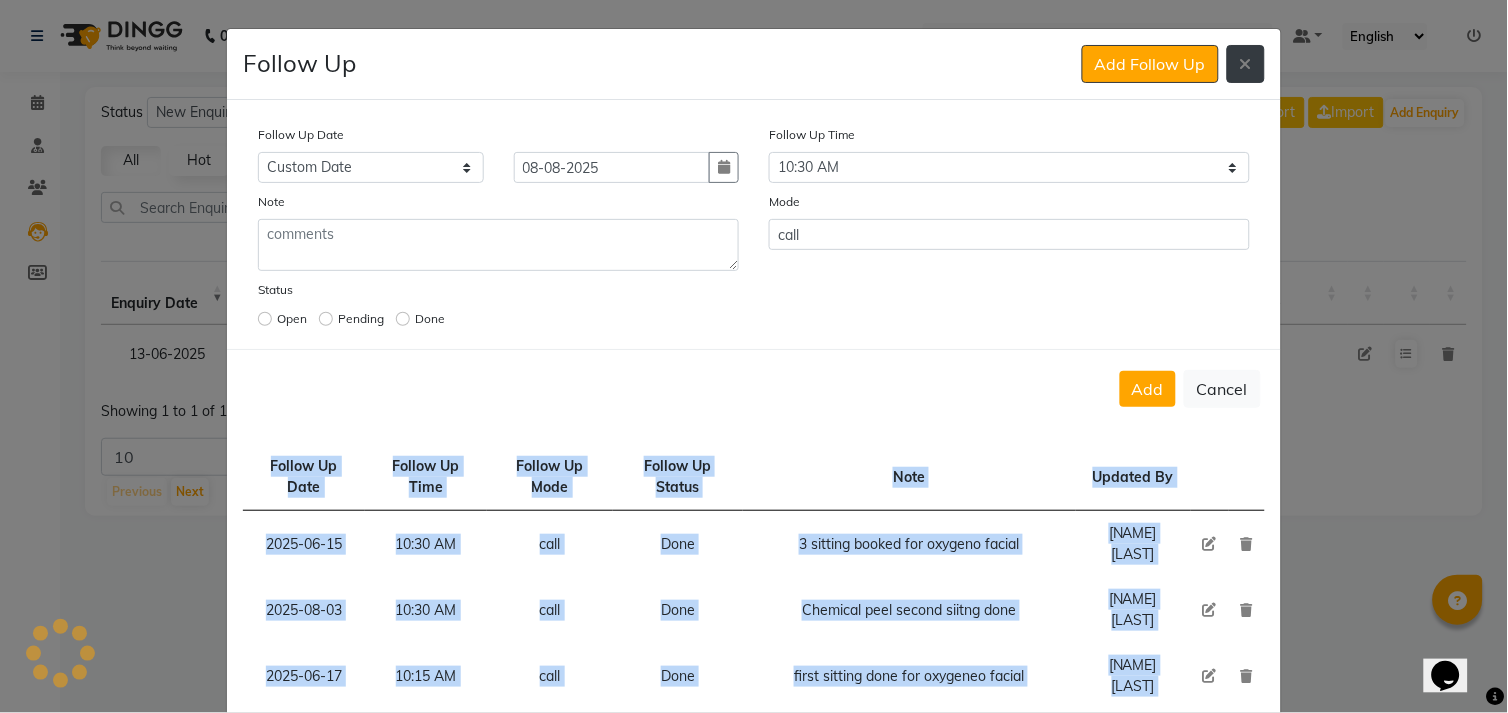 click 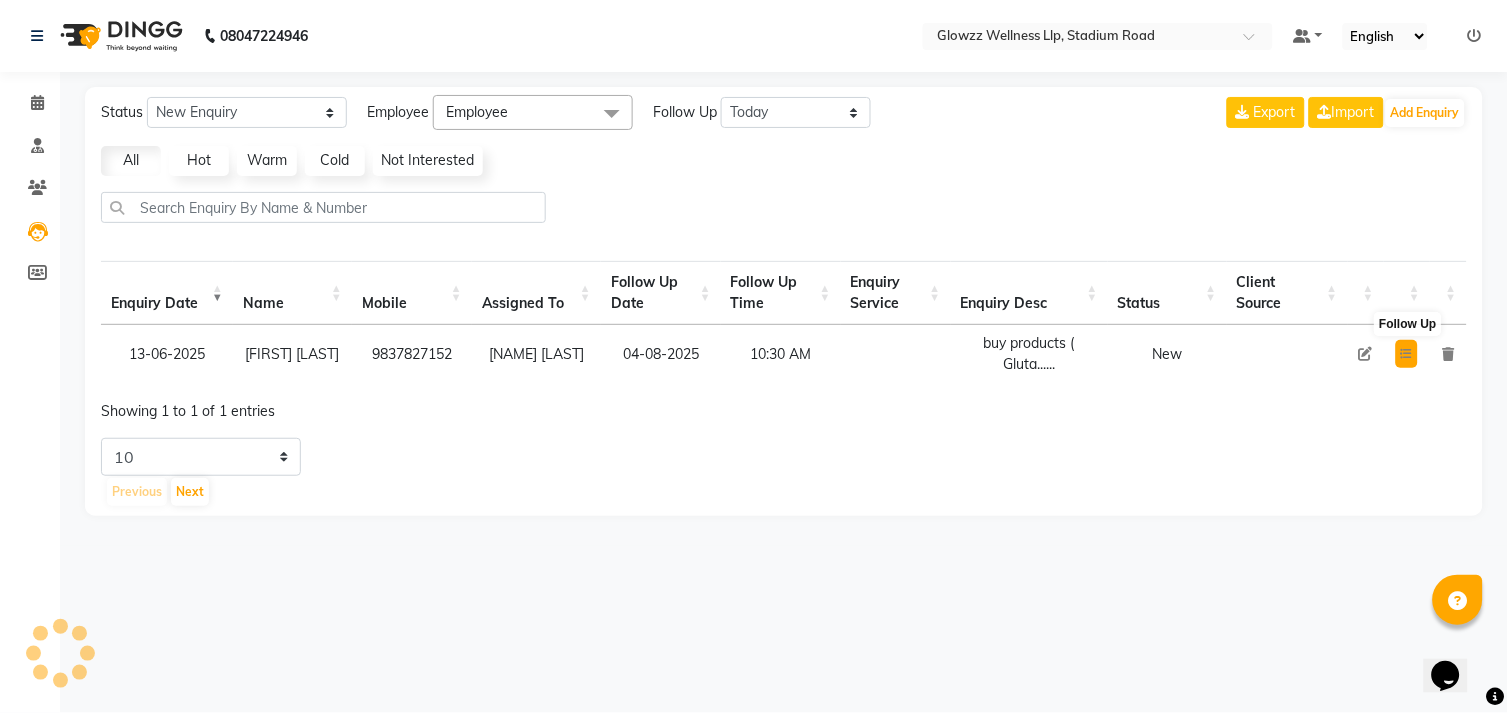 click at bounding box center [1407, 354] 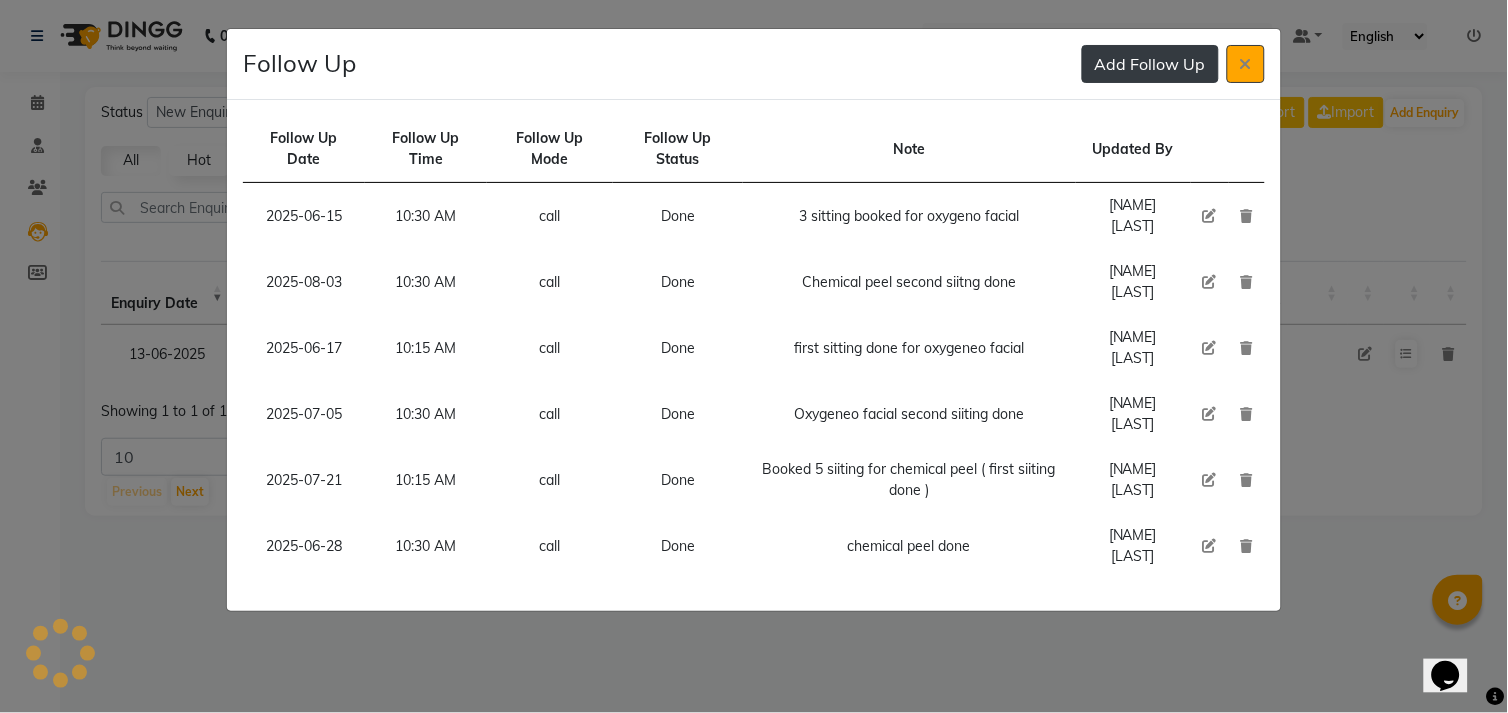 click on "Add Follow Up" 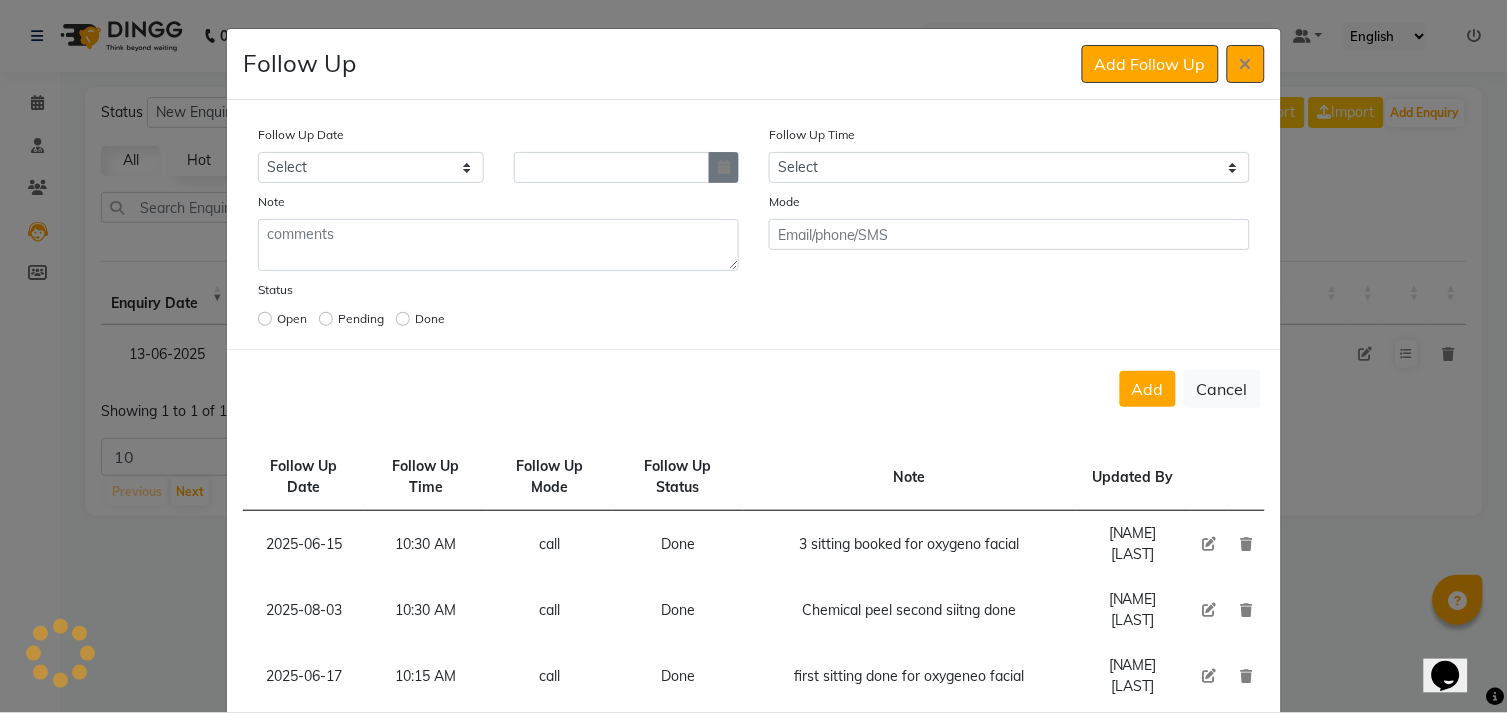 click 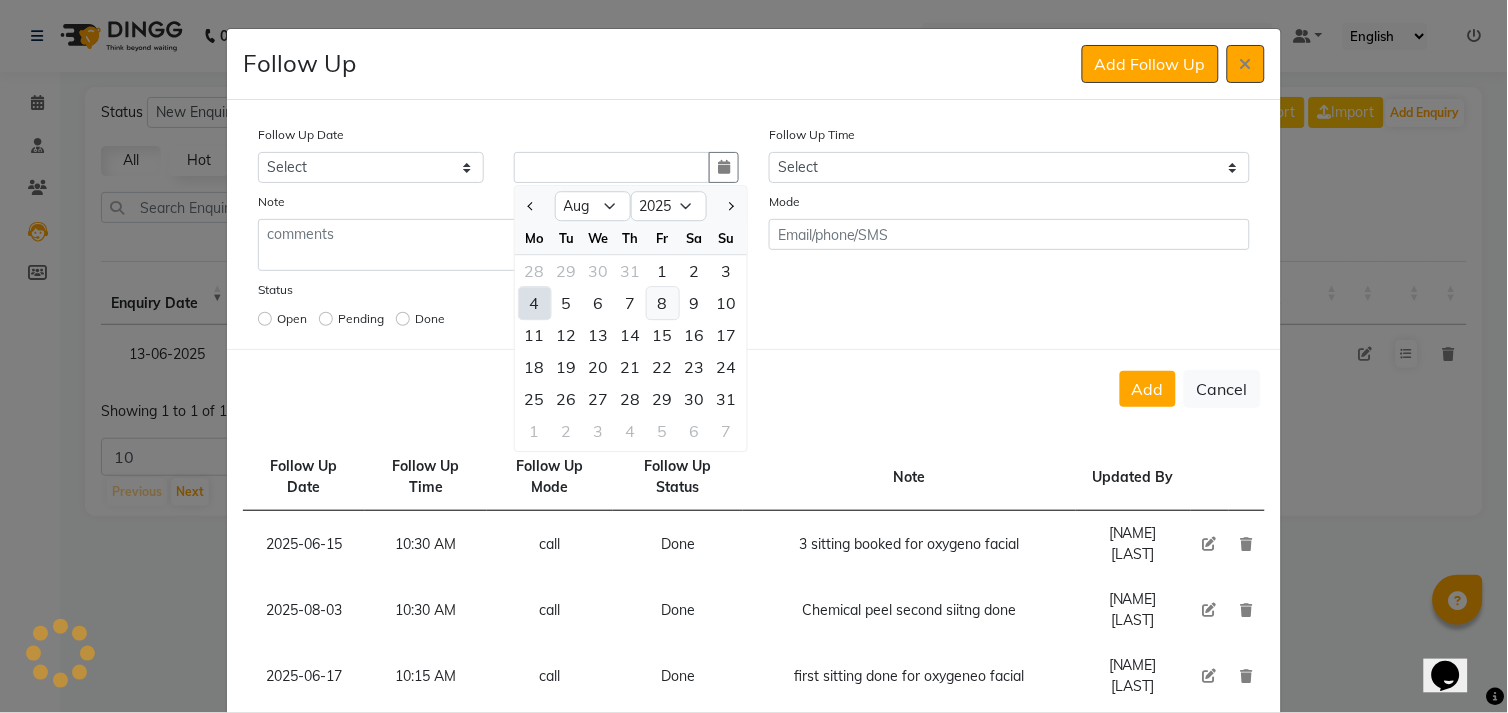 click on "8" 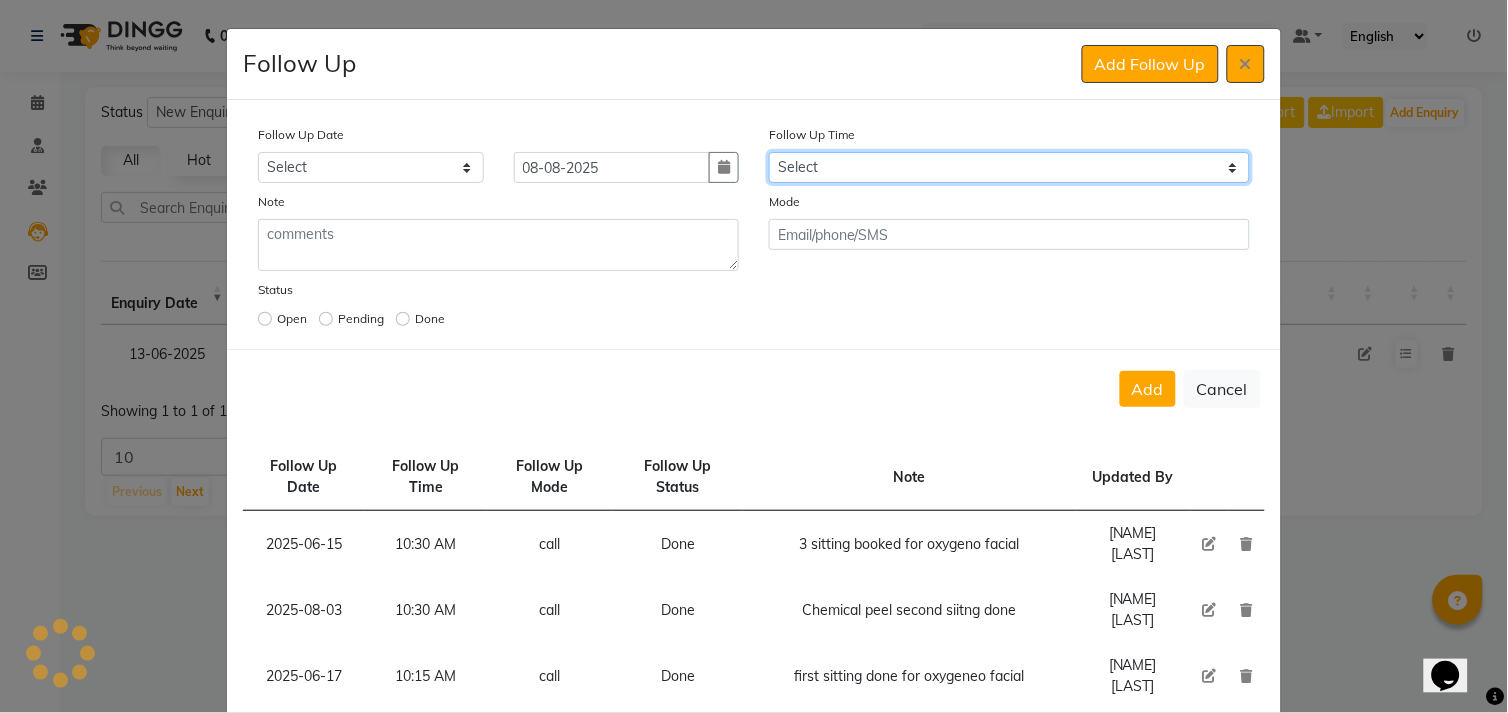 click on "Select 07:00 AM 07:15 AM 07:30 AM 07:45 AM 08:00 AM 08:15 AM 08:30 AM 08:45 AM 09:00 AM 09:15 AM 09:30 AM 09:45 AM 10:00 AM 10:15 AM 10:30 AM 10:45 AM 11:00 AM 11:15 AM 11:30 AM 11:45 AM 12:00 PM 12:15 PM 12:30 PM 12:45 PM 01:00 PM 01:15 PM 01:30 PM 01:45 PM 02:00 PM 02:15 PM 02:30 PM 02:45 PM 03:00 PM 03:15 PM 03:30 PM 03:45 PM 04:00 PM 04:15 PM 04:30 PM 04:45 PM 05:00 PM 05:15 PM 05:30 PM 05:45 PM 06:00 PM 06:15 PM 06:30 PM 06:45 PM 07:00 PM 07:15 PM 07:30 PM 07:45 PM 08:00 PM 08:15 PM 08:30 PM 08:45 PM 09:00 PM 09:15 PM 09:30 PM 09:45 PM 10:00 PM" at bounding box center [1009, 167] 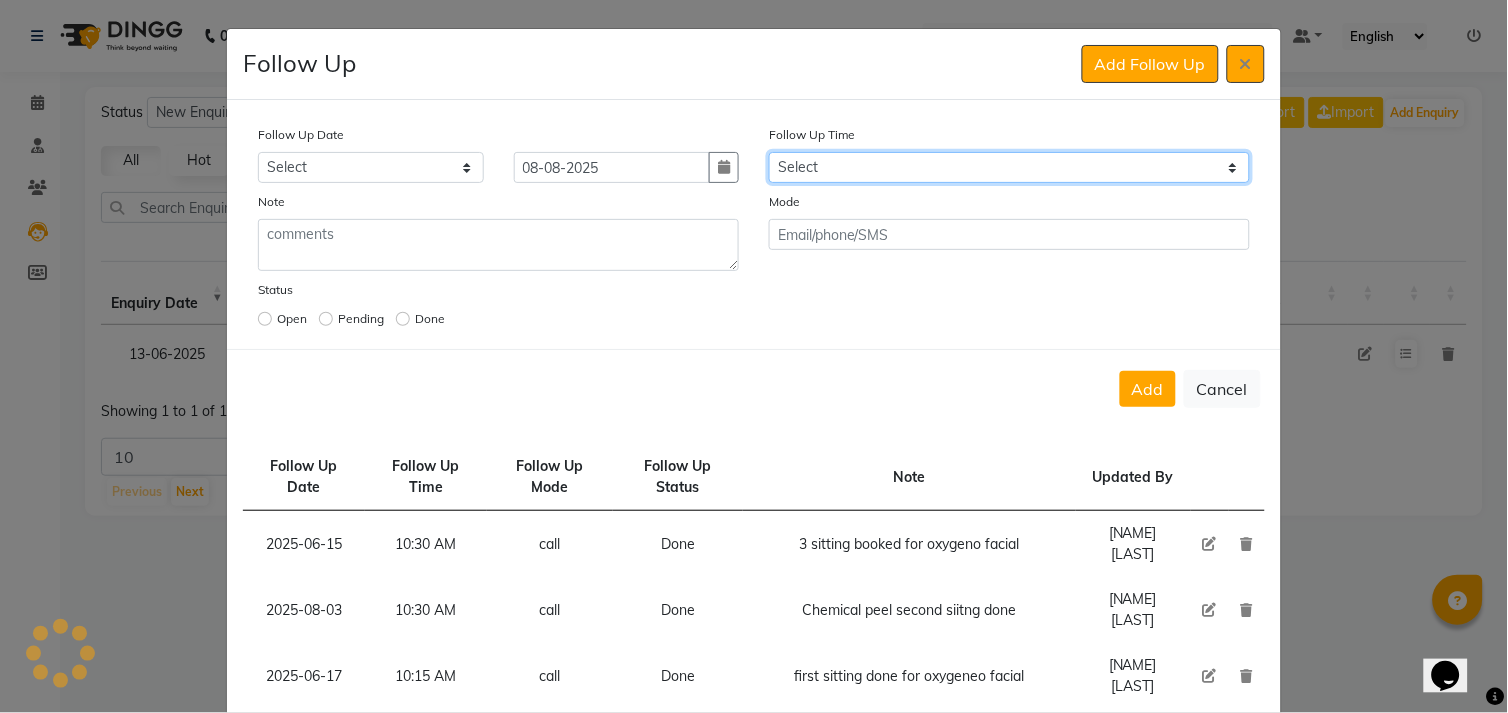 select on "630" 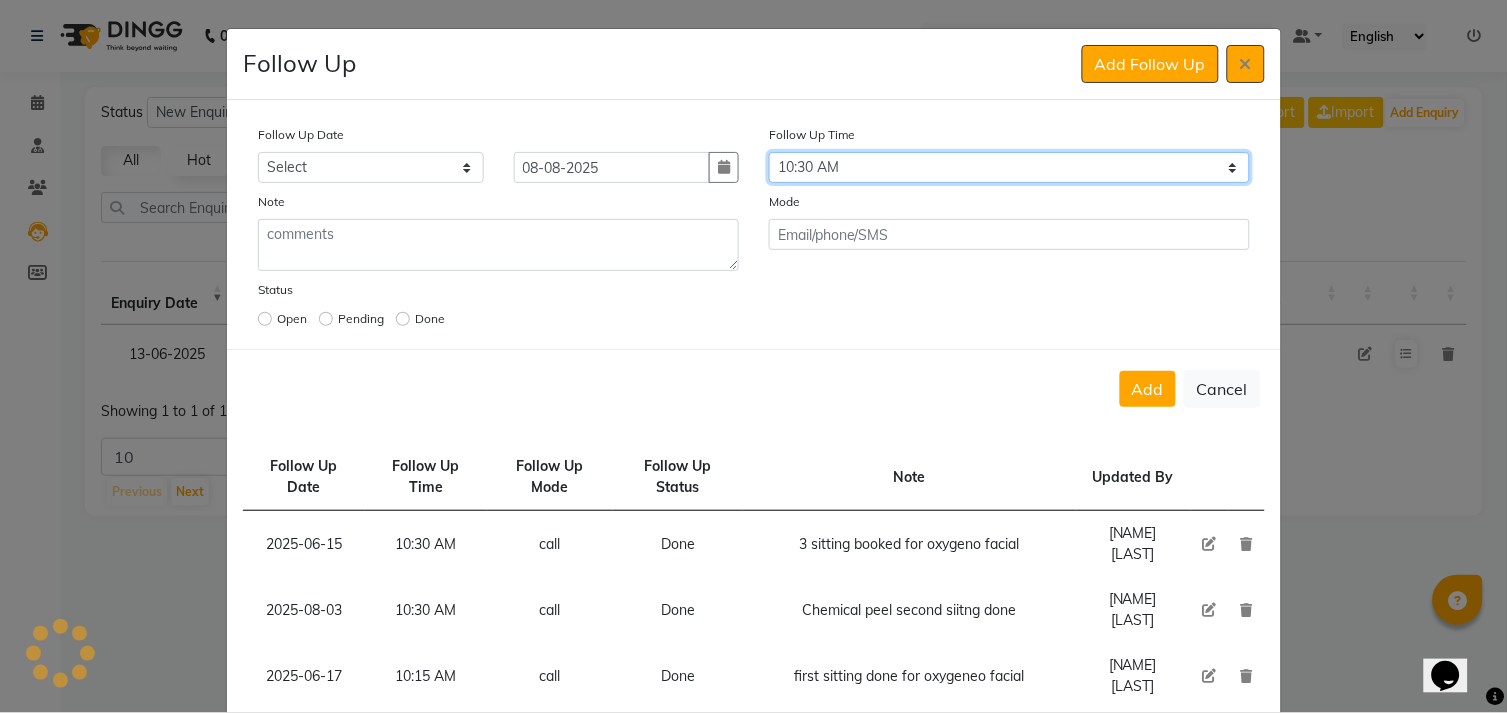 click on "Select 07:00 AM 07:15 AM 07:30 AM 07:45 AM 08:00 AM 08:15 AM 08:30 AM 08:45 AM 09:00 AM 09:15 AM 09:30 AM 09:45 AM 10:00 AM 10:15 AM 10:30 AM 10:45 AM 11:00 AM 11:15 AM 11:30 AM 11:45 AM 12:00 PM 12:15 PM 12:30 PM 12:45 PM 01:00 PM 01:15 PM 01:30 PM 01:45 PM 02:00 PM 02:15 PM 02:30 PM 02:45 PM 03:00 PM 03:15 PM 03:30 PM 03:45 PM 04:00 PM 04:15 PM 04:30 PM 04:45 PM 05:00 PM 05:15 PM 05:30 PM 05:45 PM 06:00 PM 06:15 PM 06:30 PM 06:45 PM 07:00 PM 07:15 PM 07:30 PM 07:45 PM 08:00 PM 08:15 PM 08:30 PM 08:45 PM 09:00 PM 09:15 PM 09:30 PM 09:45 PM 10:00 PM" at bounding box center [1009, 167] 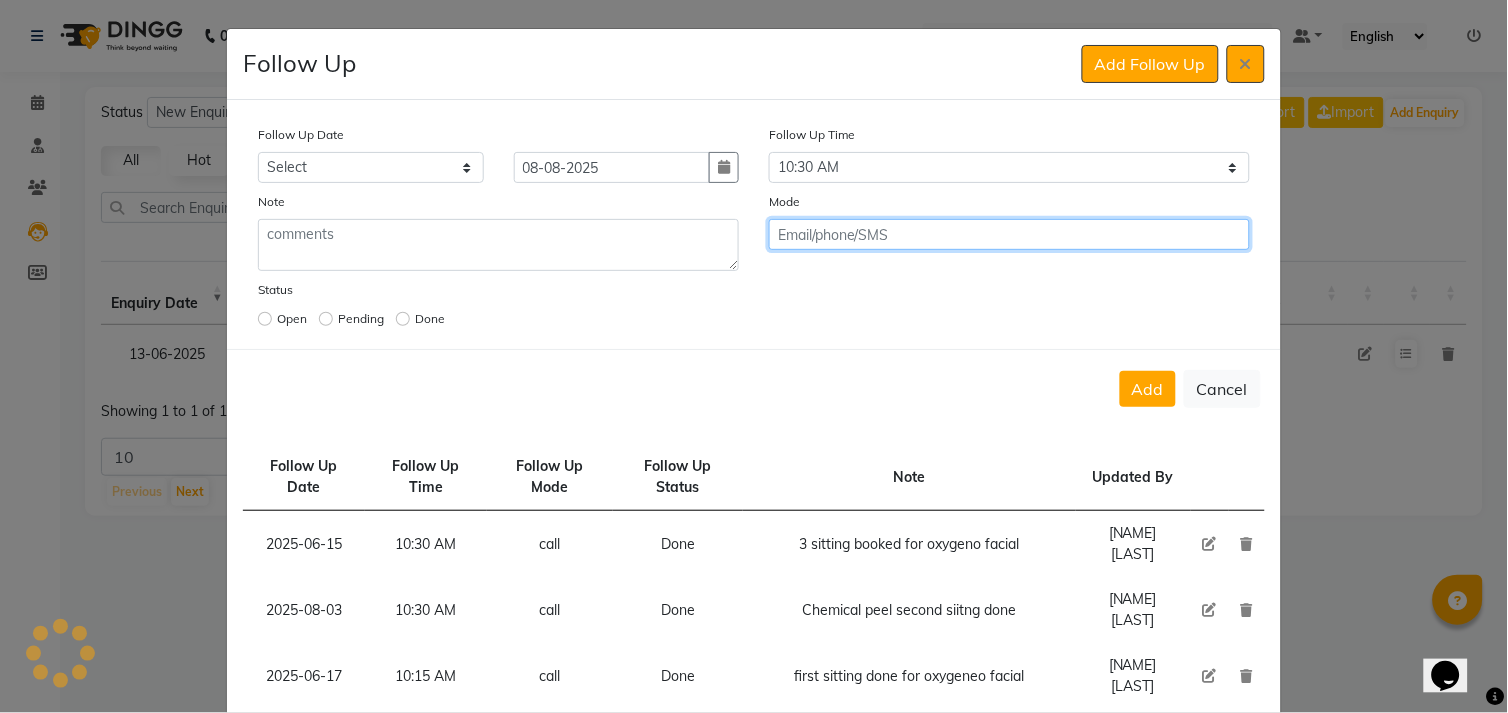 click 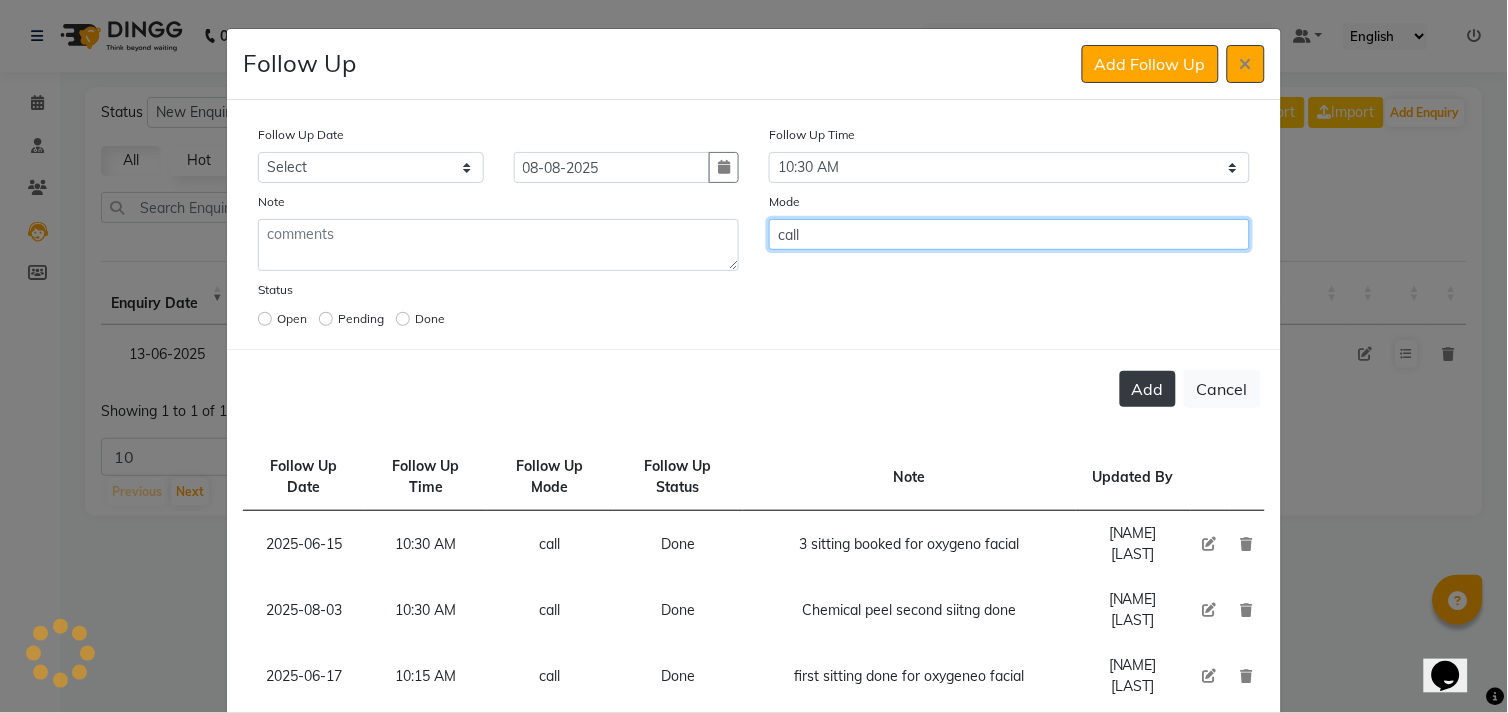 type on "call" 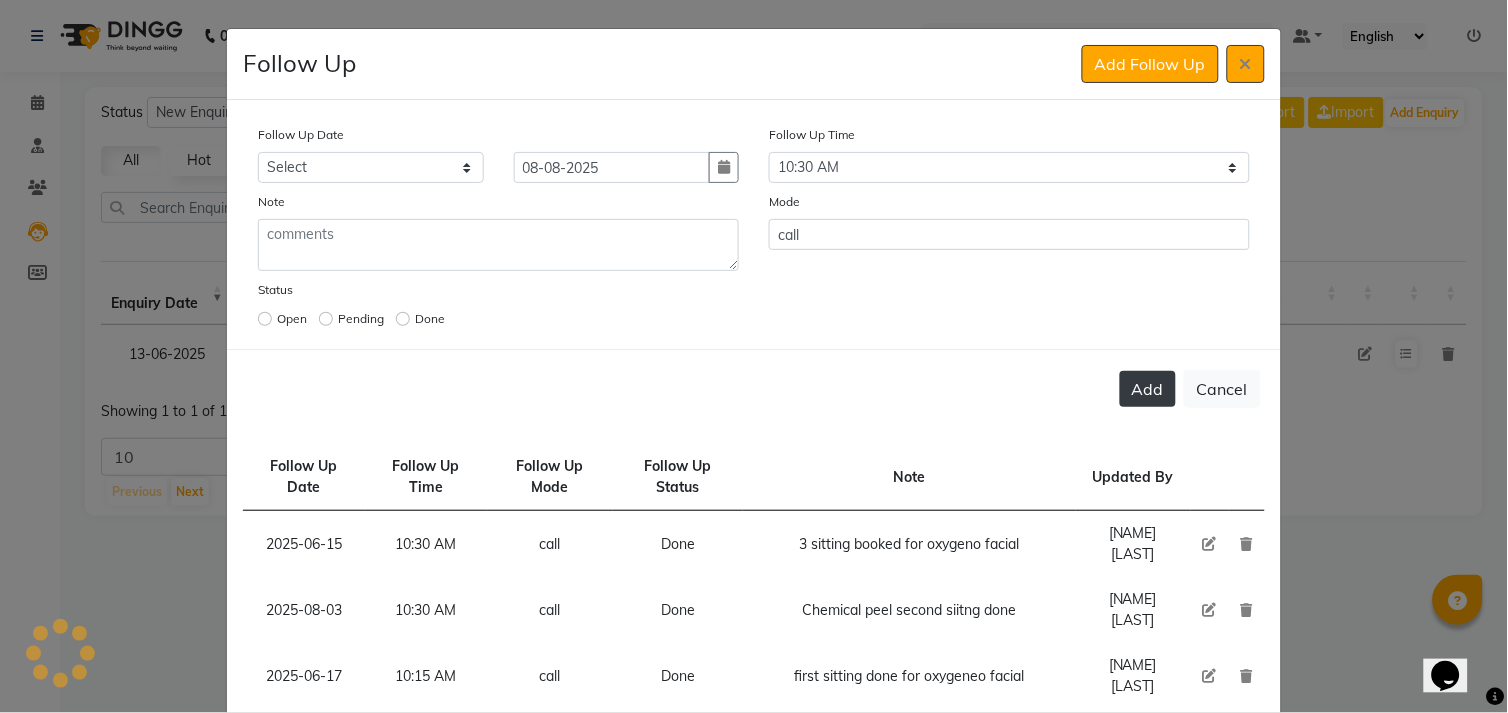 click on "Add" 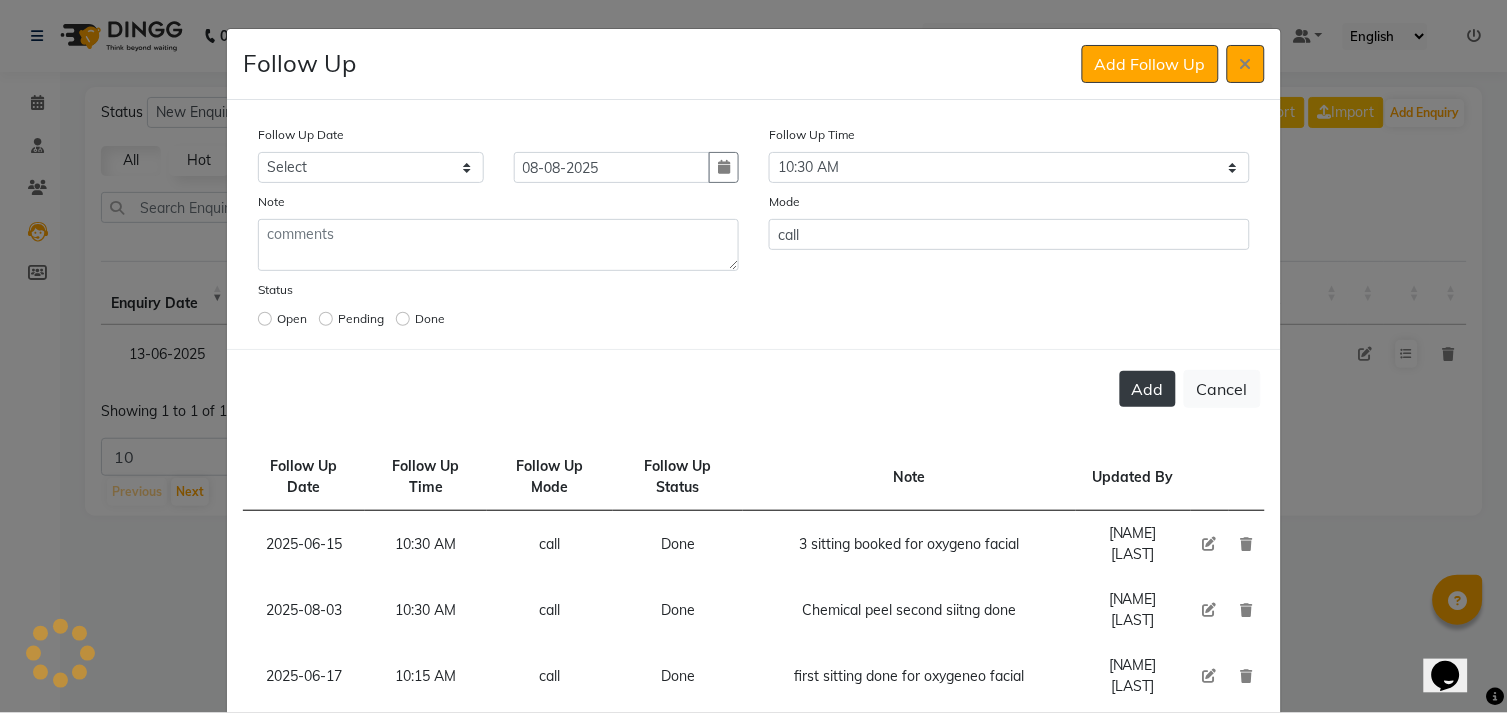 click on "Add" 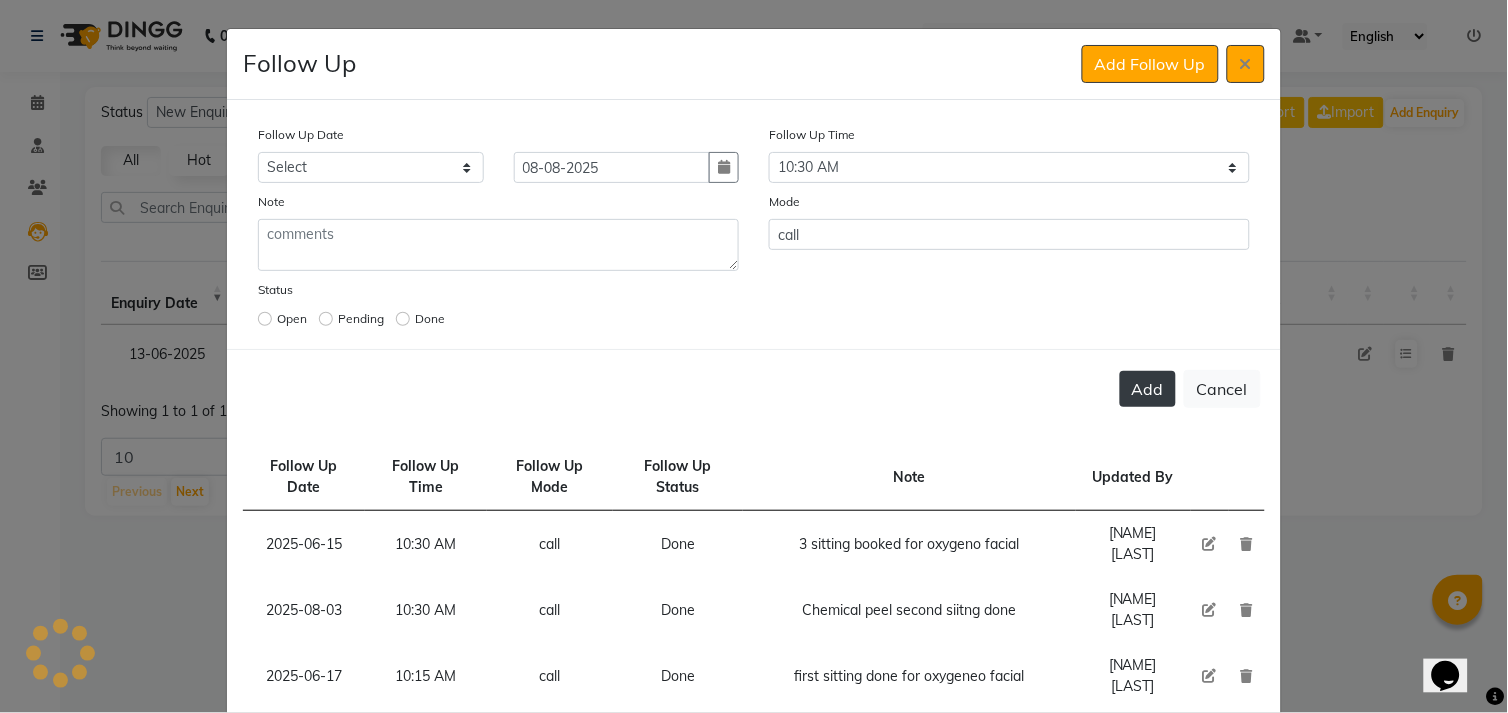 click on "Add" 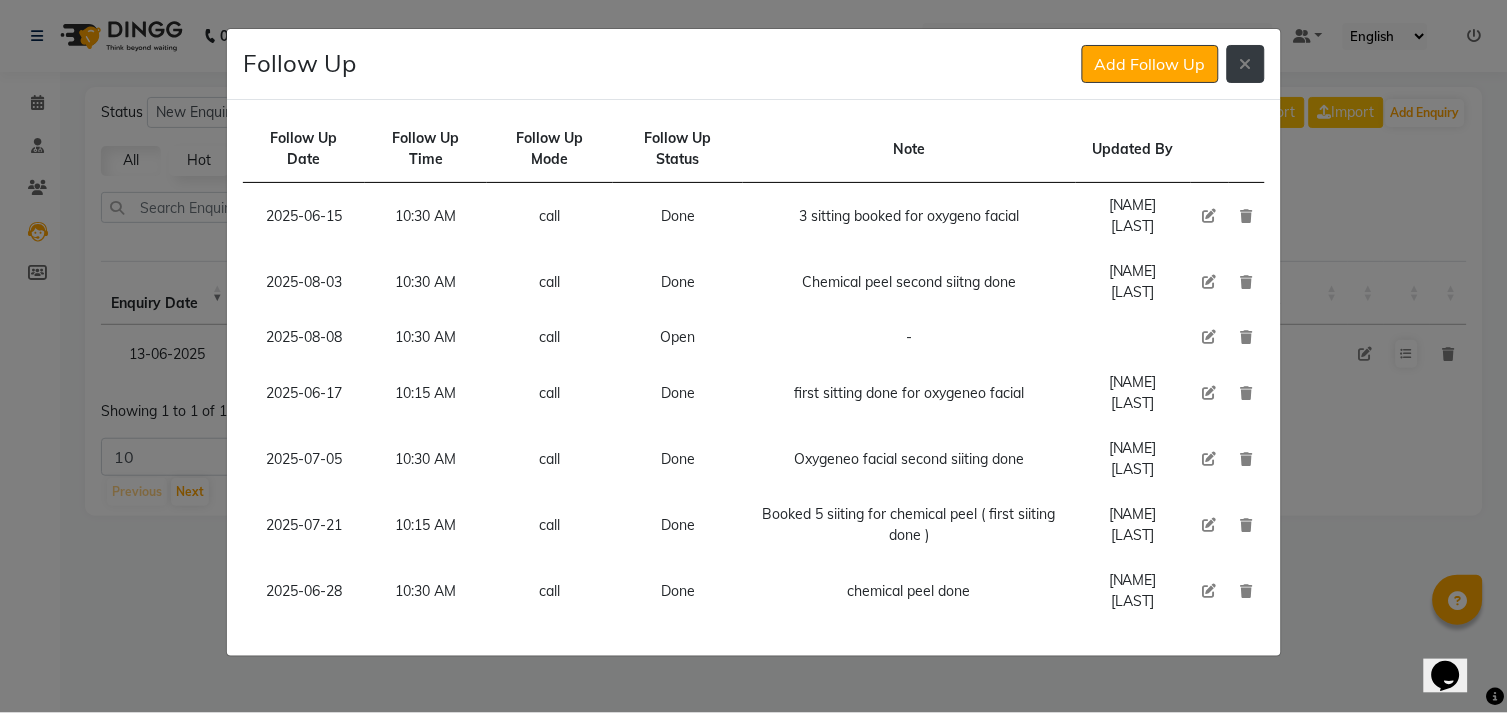 click 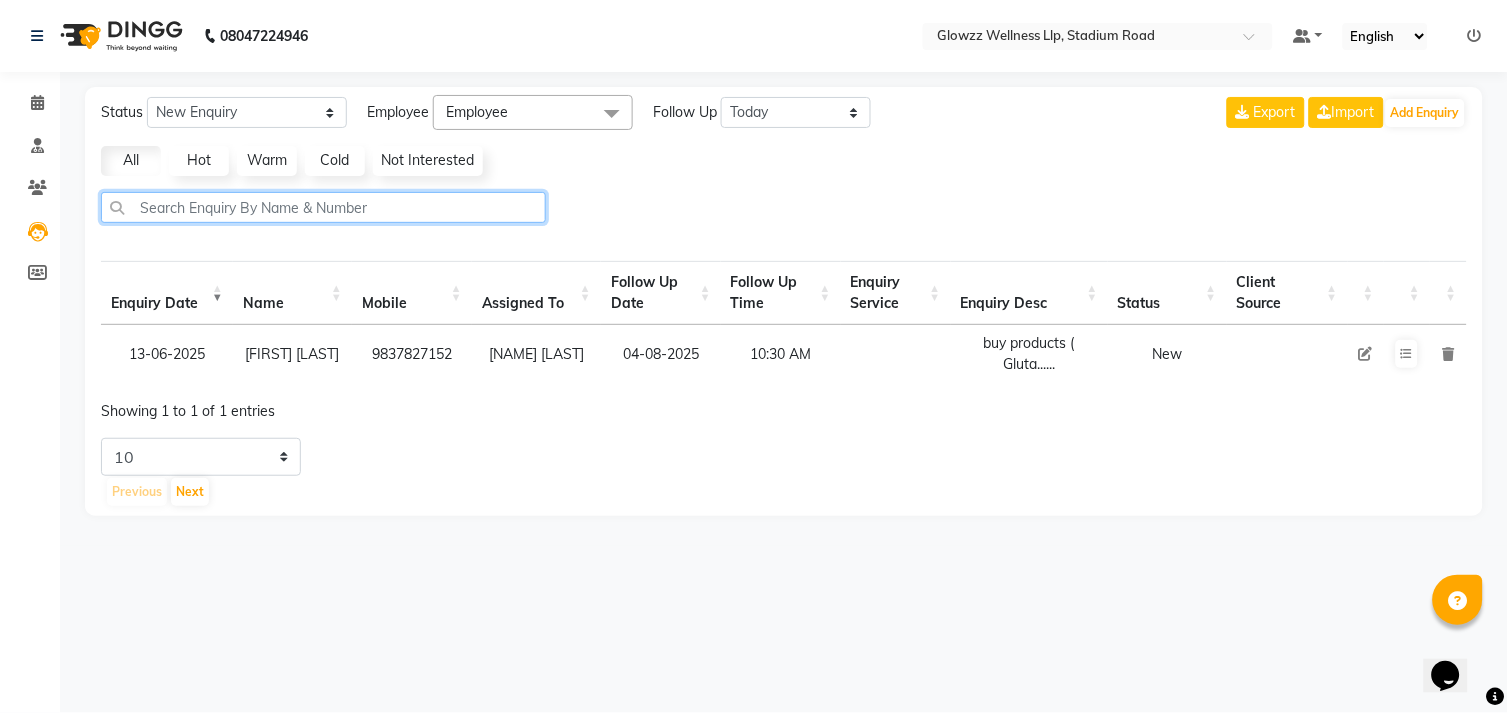 click 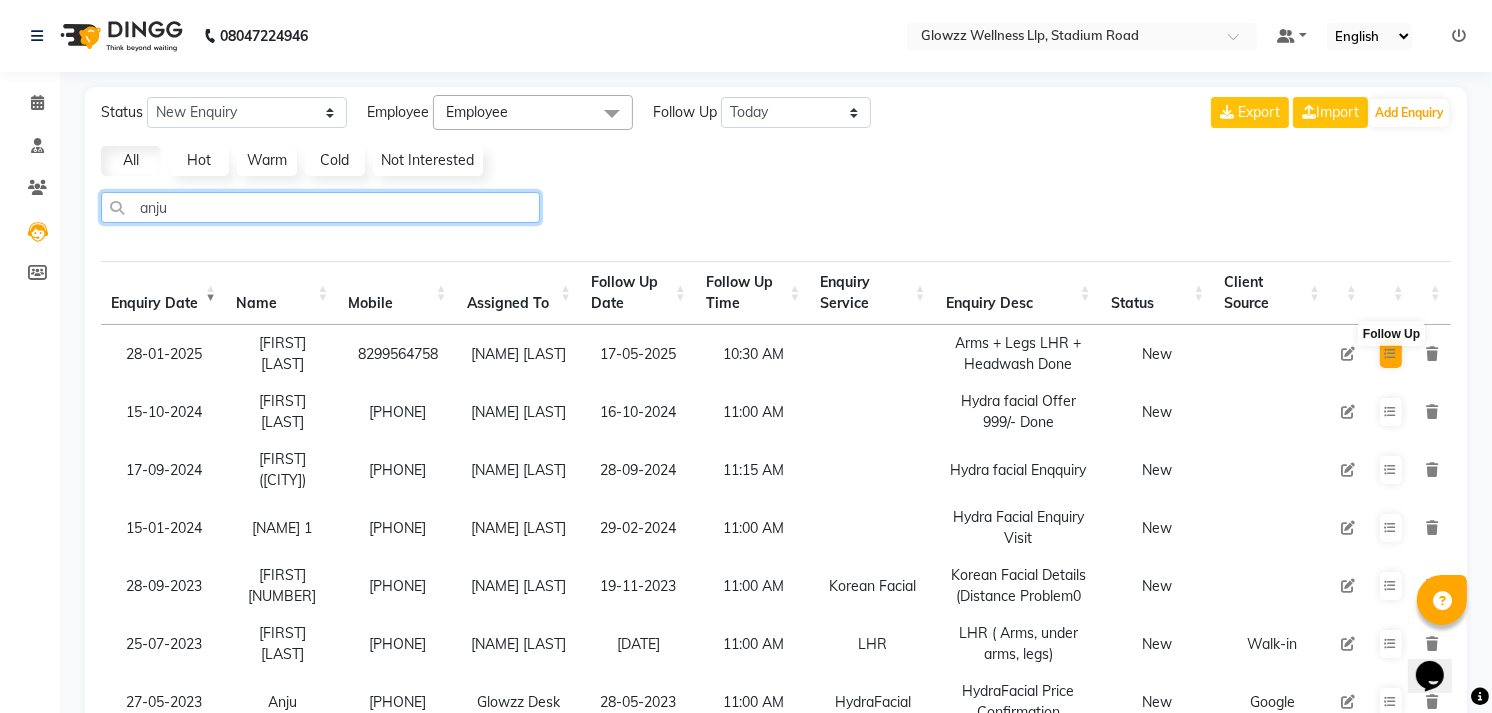 type on "anju" 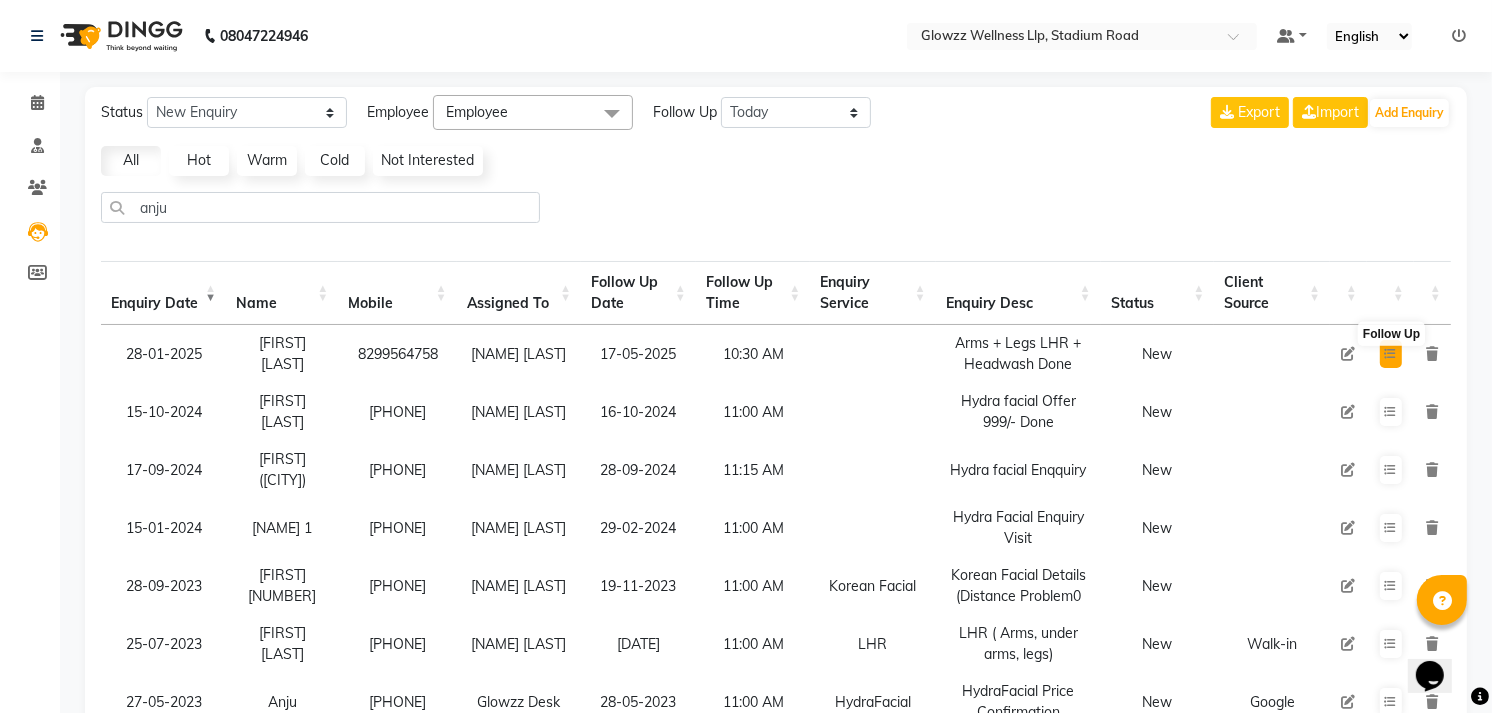 click at bounding box center [1391, 354] 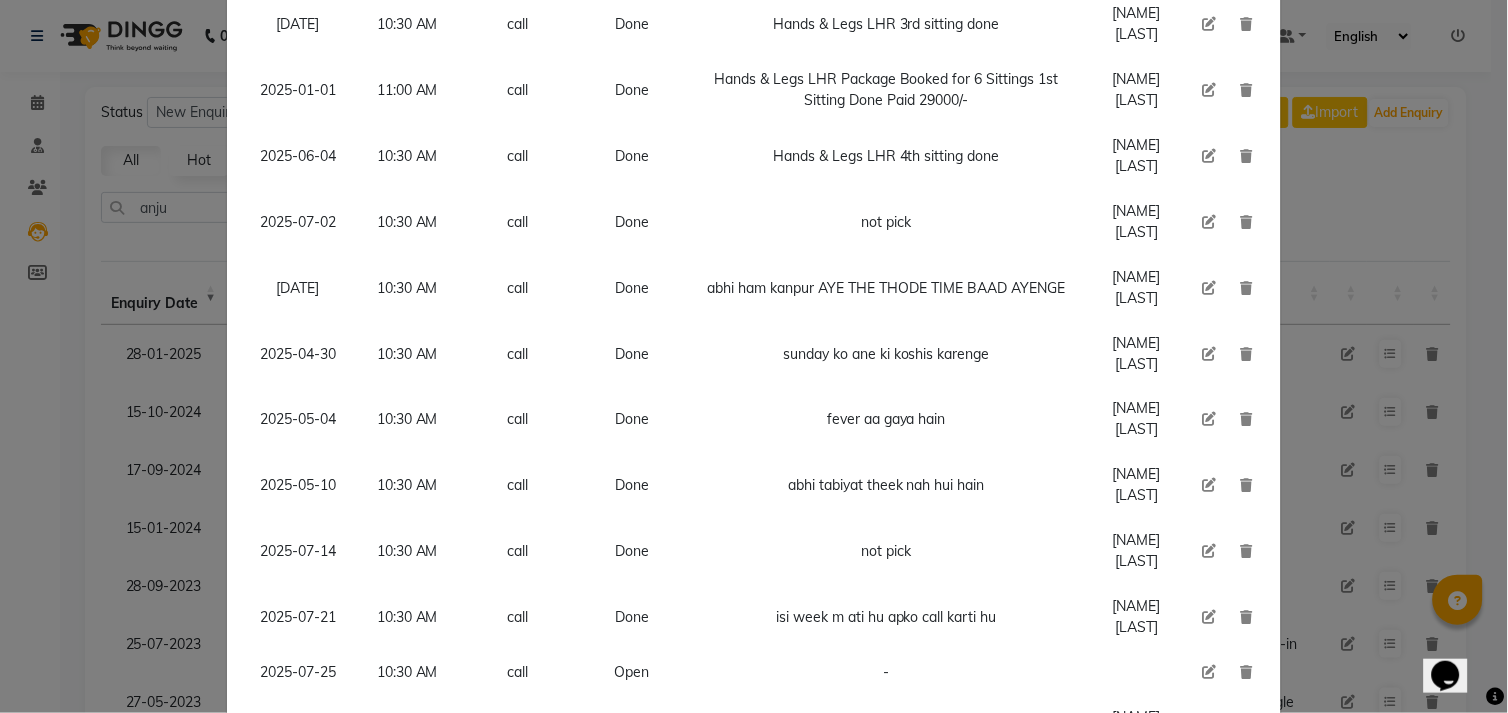 scroll, scrollTop: 632, scrollLeft: 0, axis: vertical 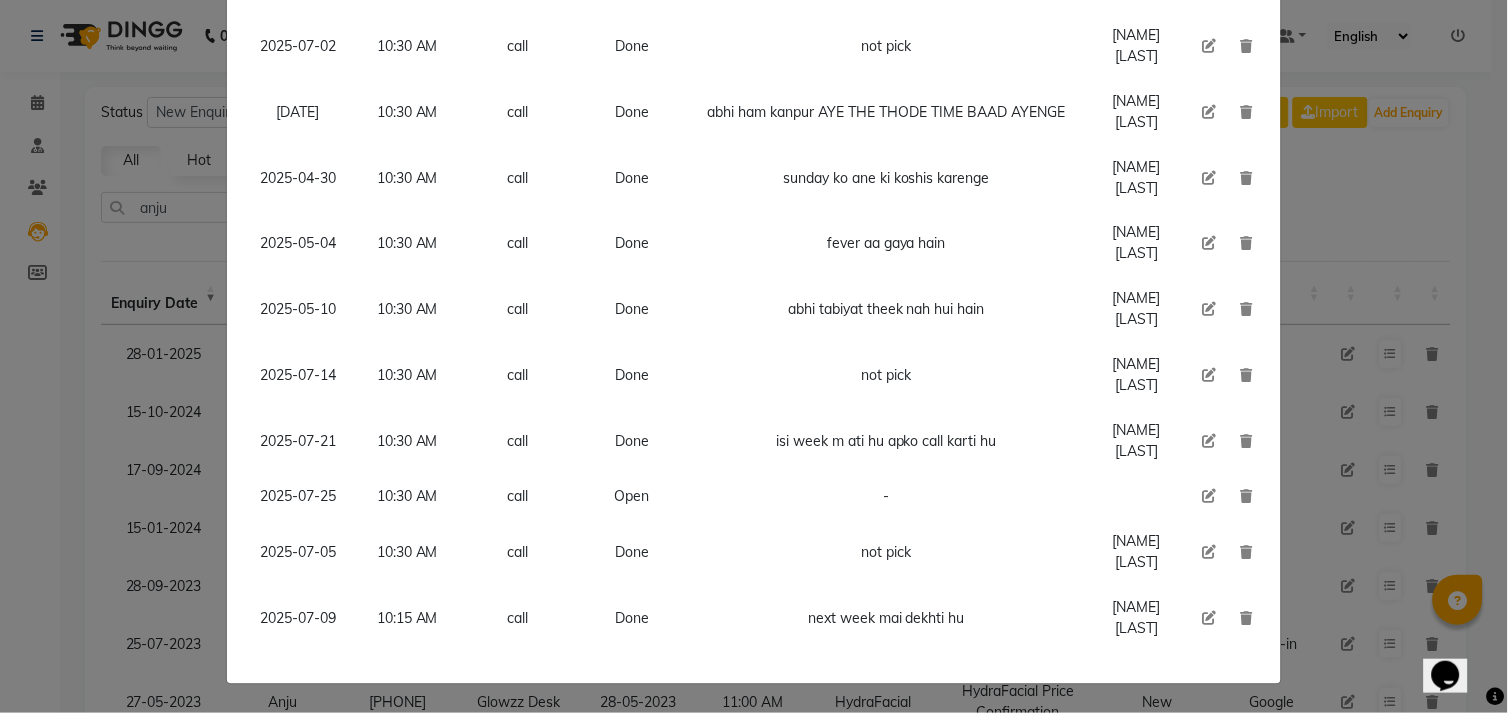 click 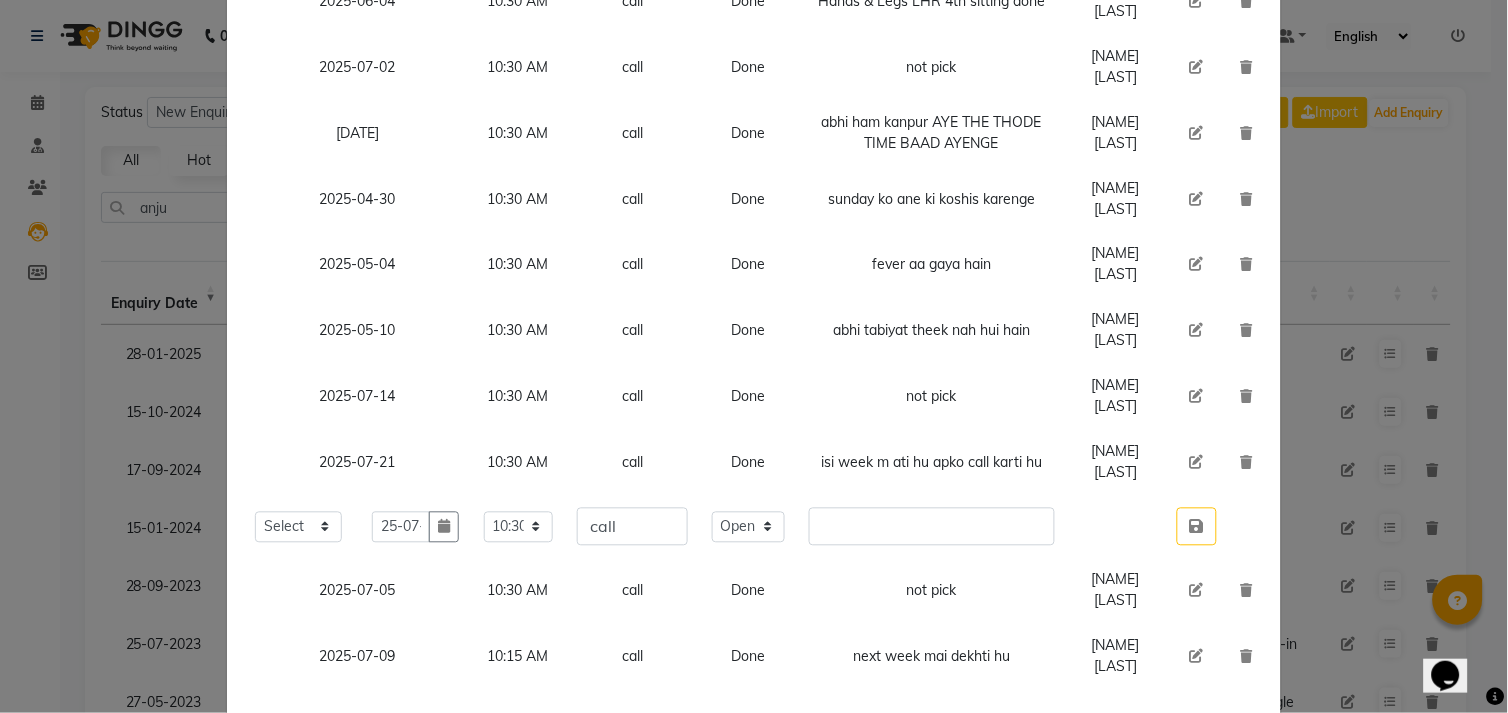 scroll, scrollTop: 674, scrollLeft: 0, axis: vertical 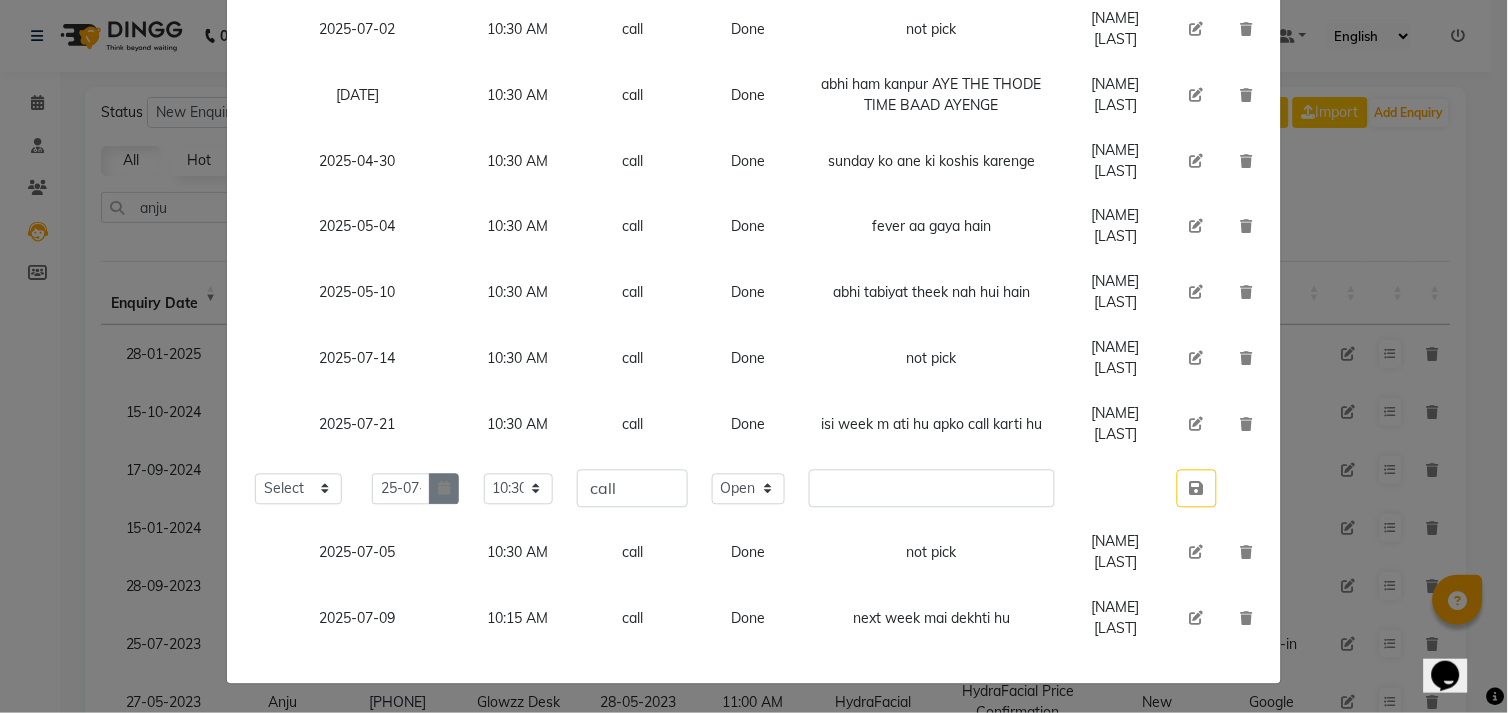 click 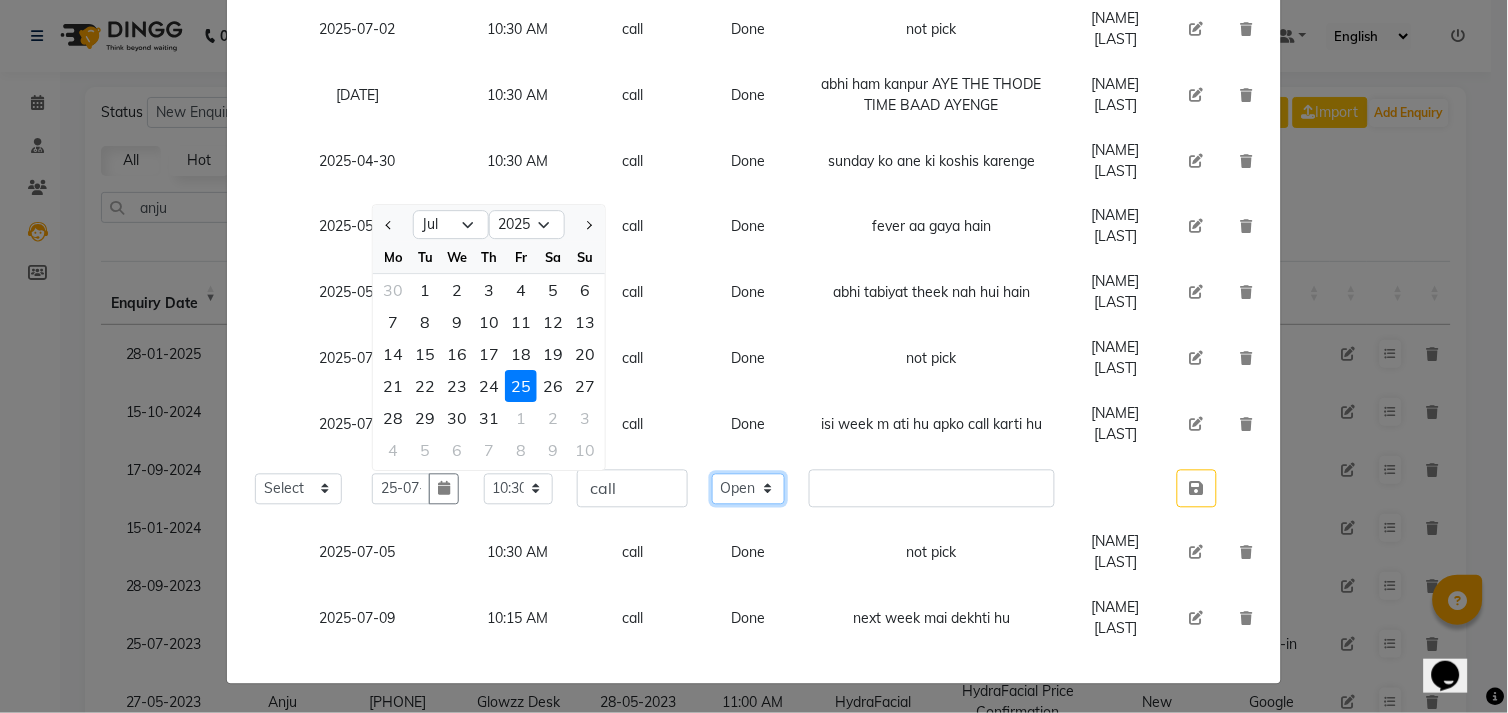 click on "Select Open Pending Done" 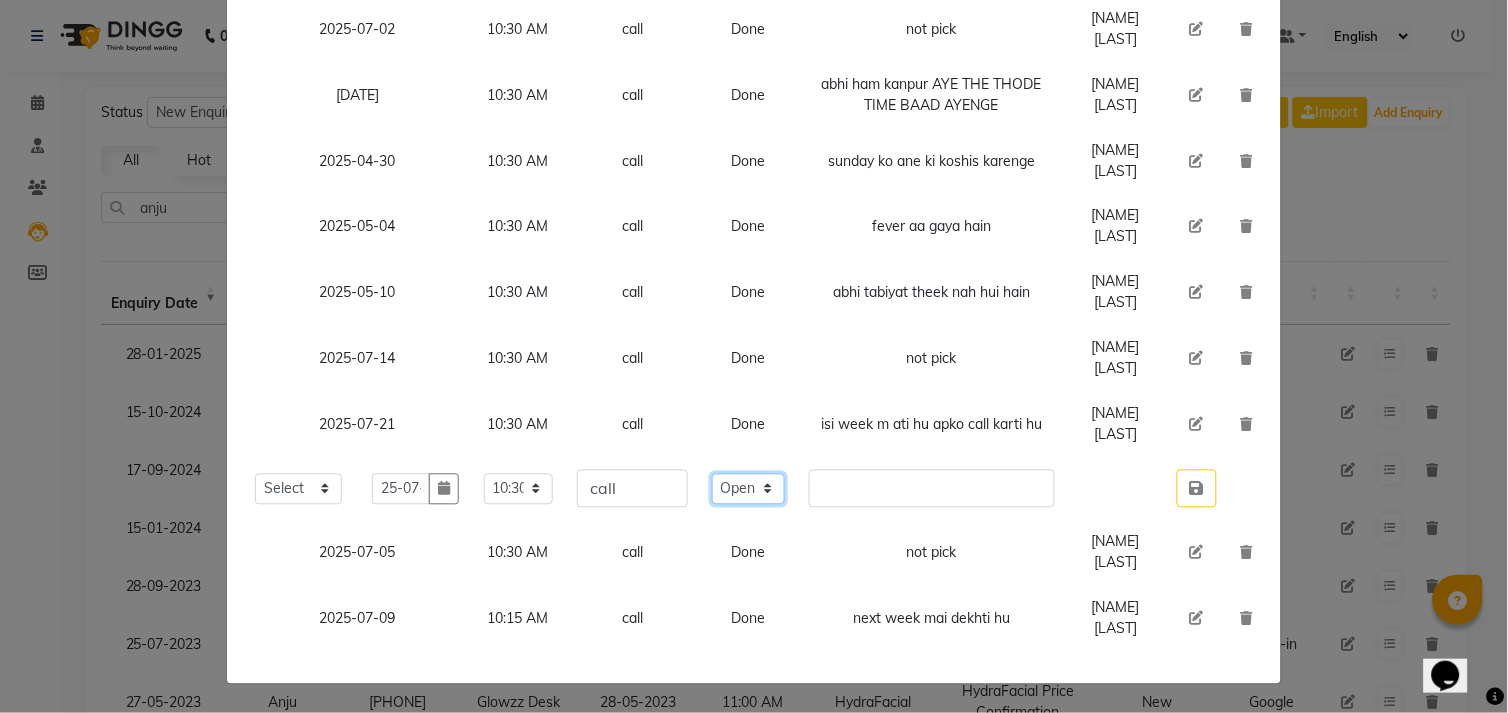 click on "Select Open Pending Done" 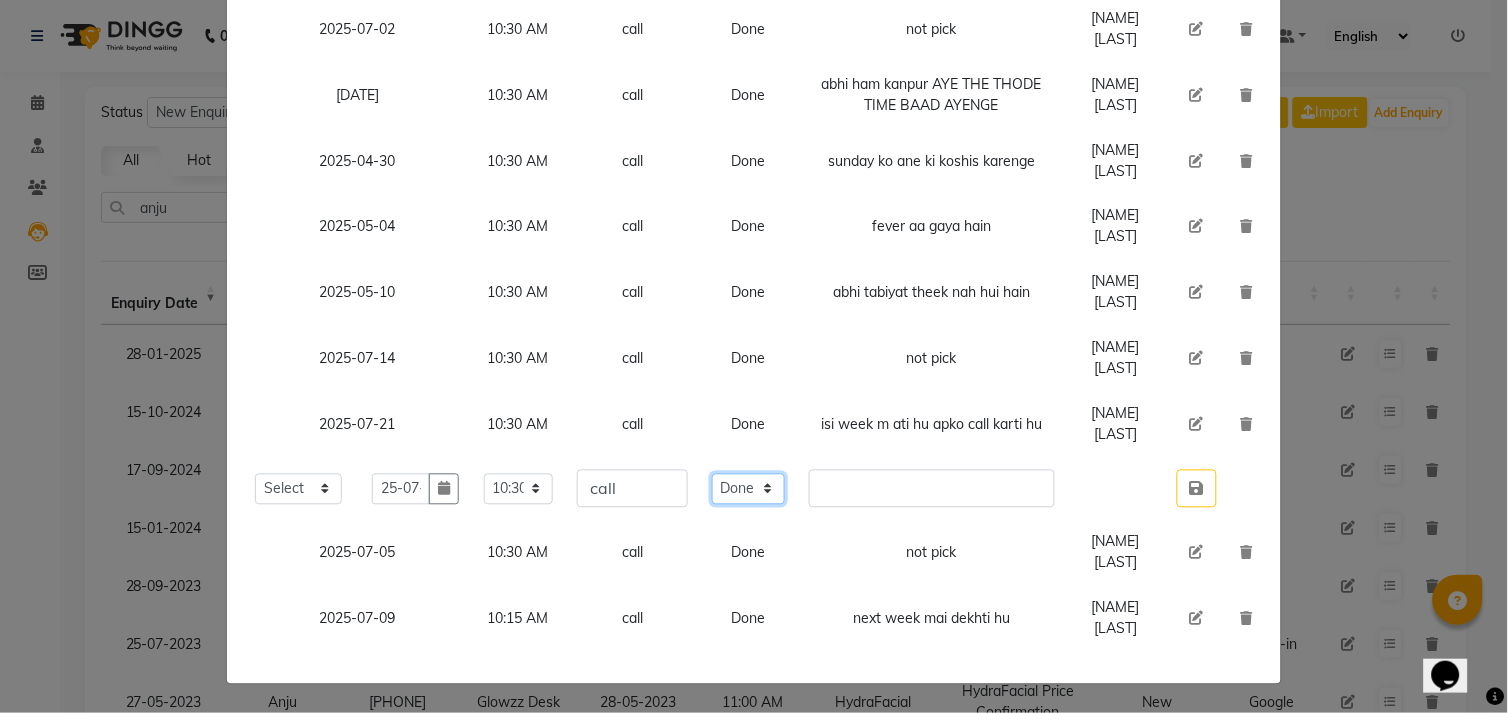 click on "Select Open Pending Done" 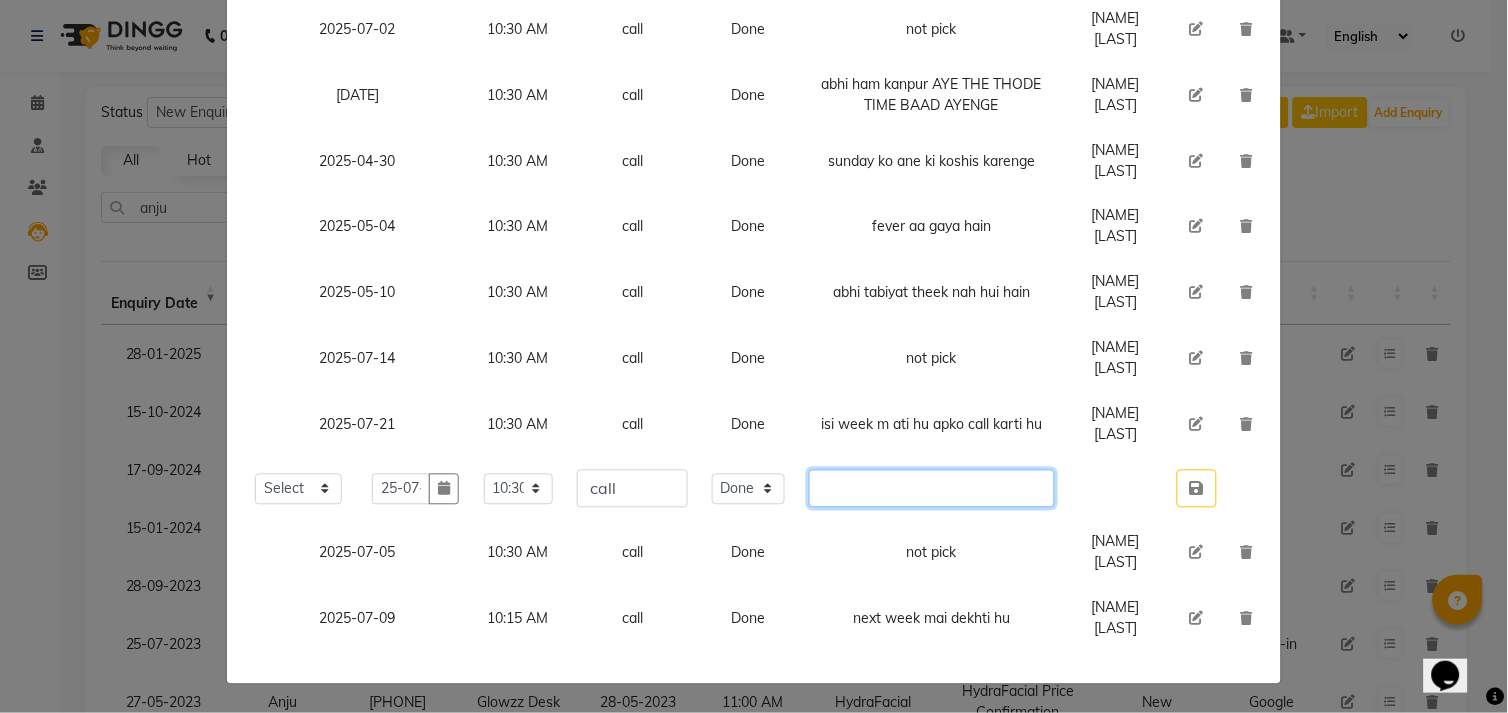 click 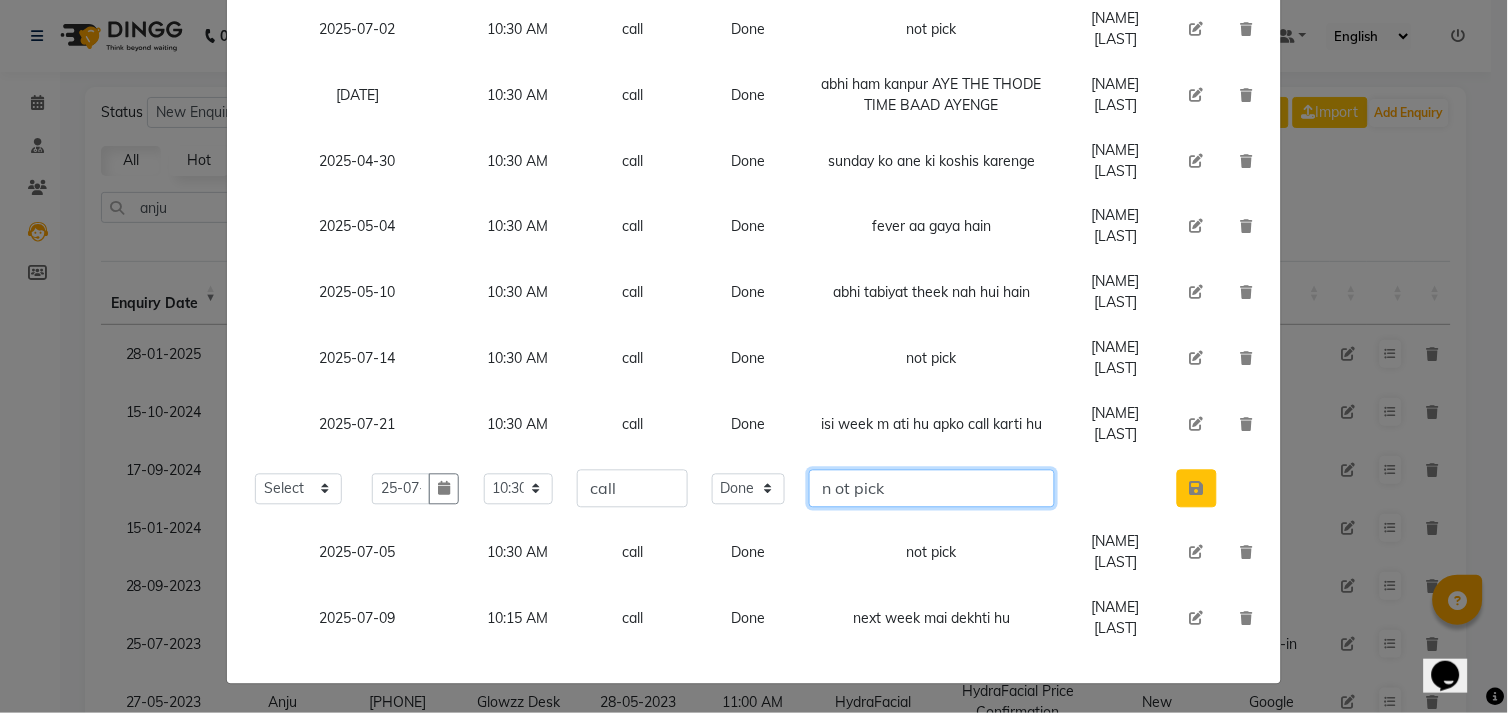 type on "n ot pick" 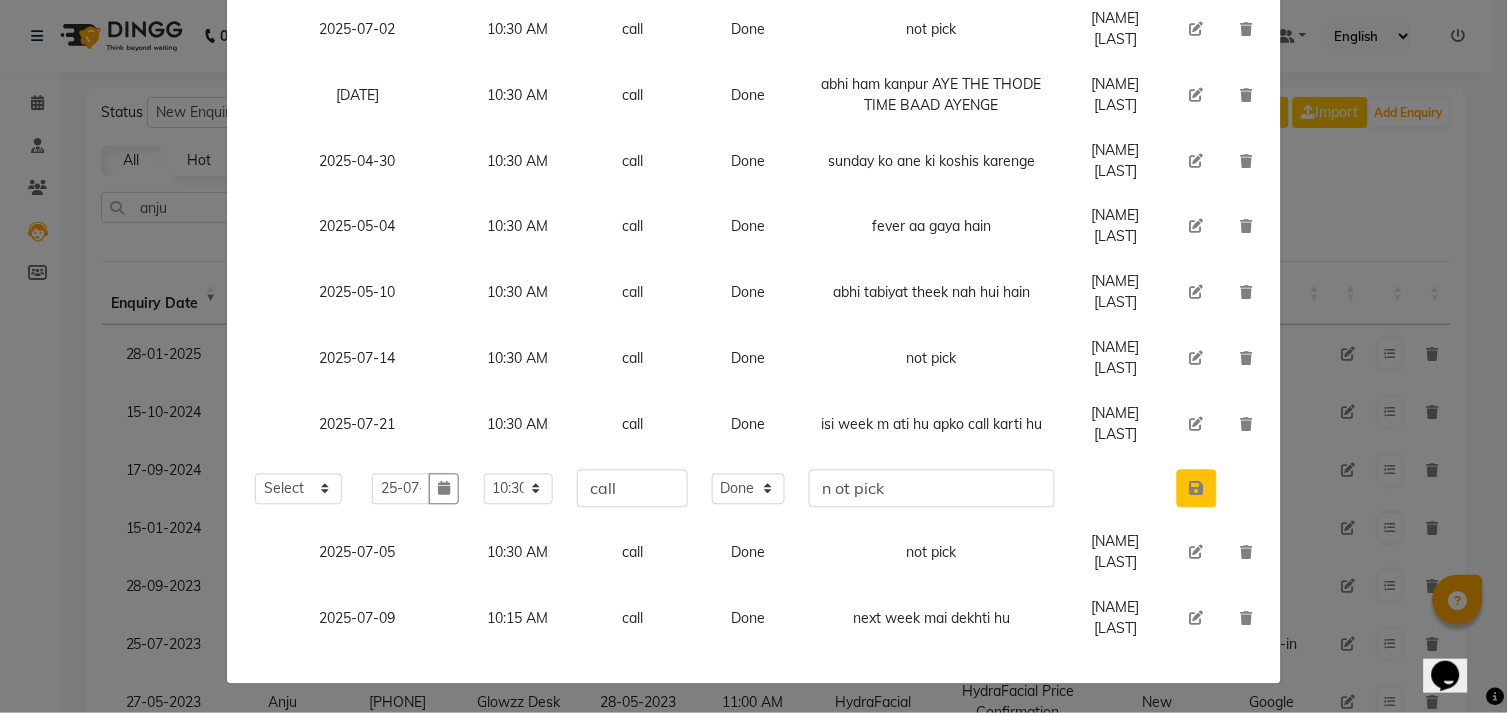 click 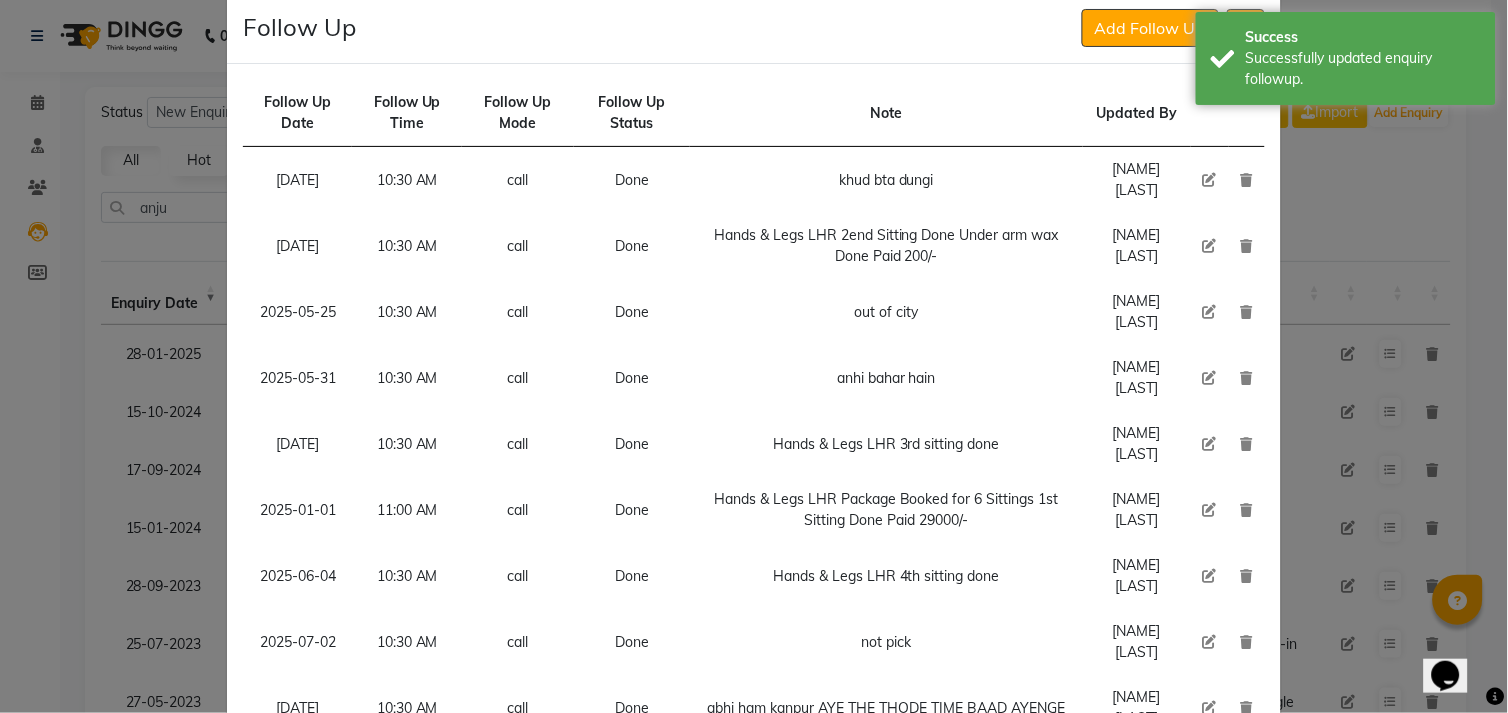 scroll, scrollTop: 0, scrollLeft: 0, axis: both 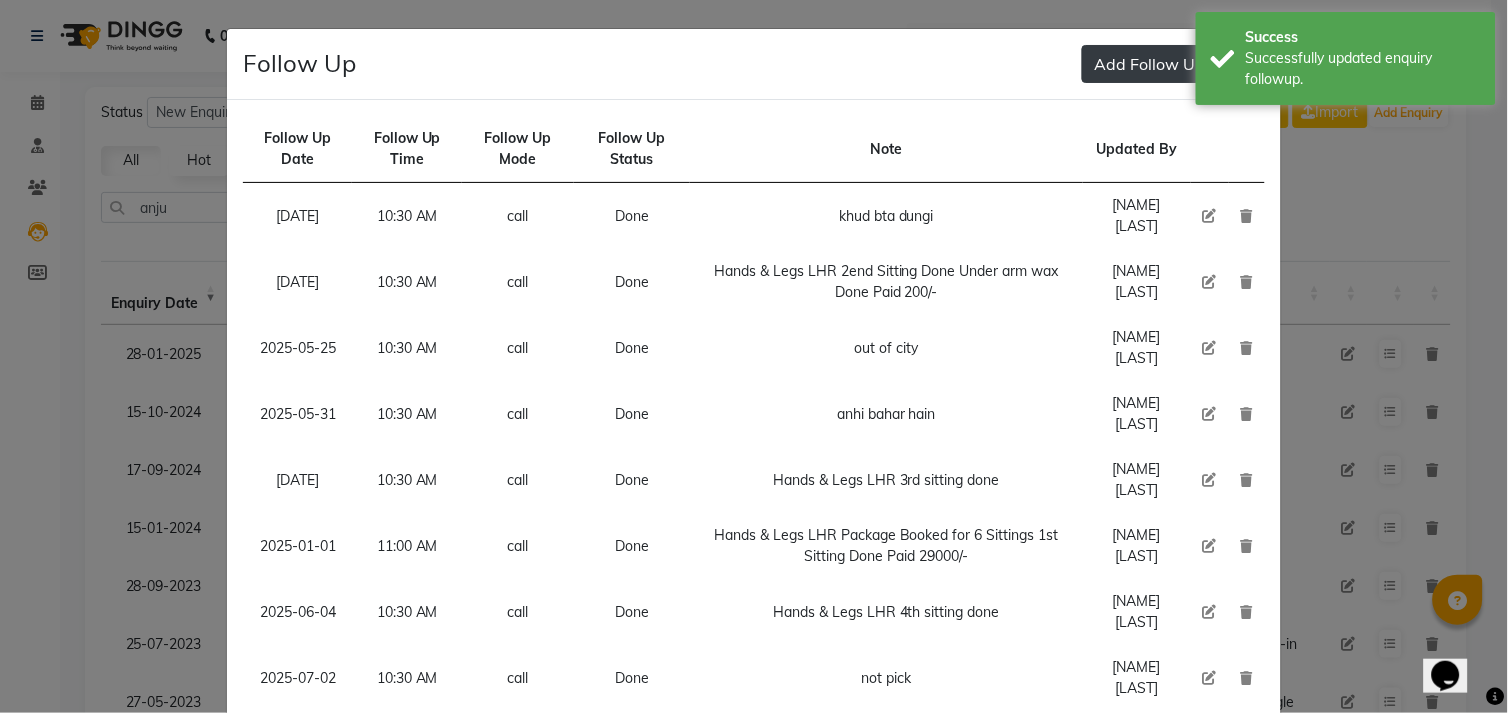 click on "Add Follow Up" 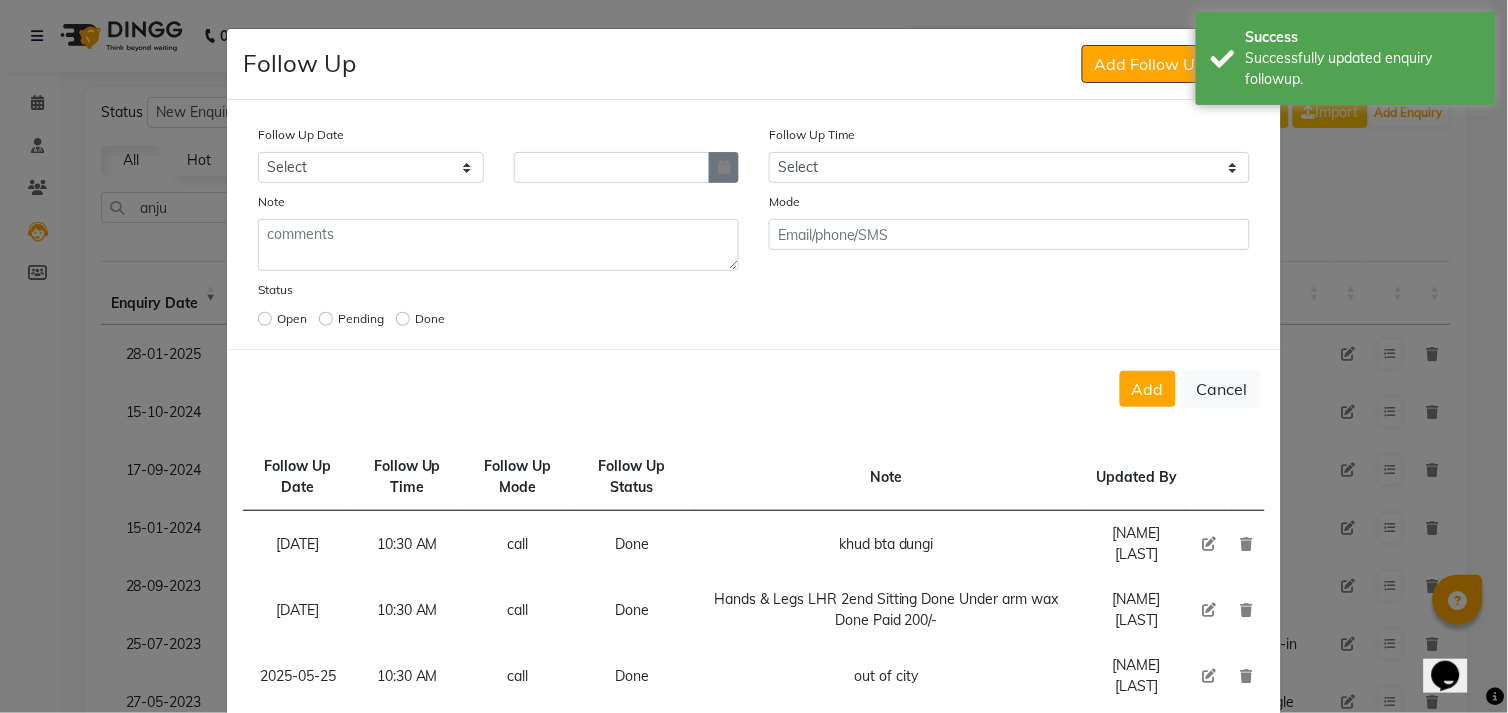 click 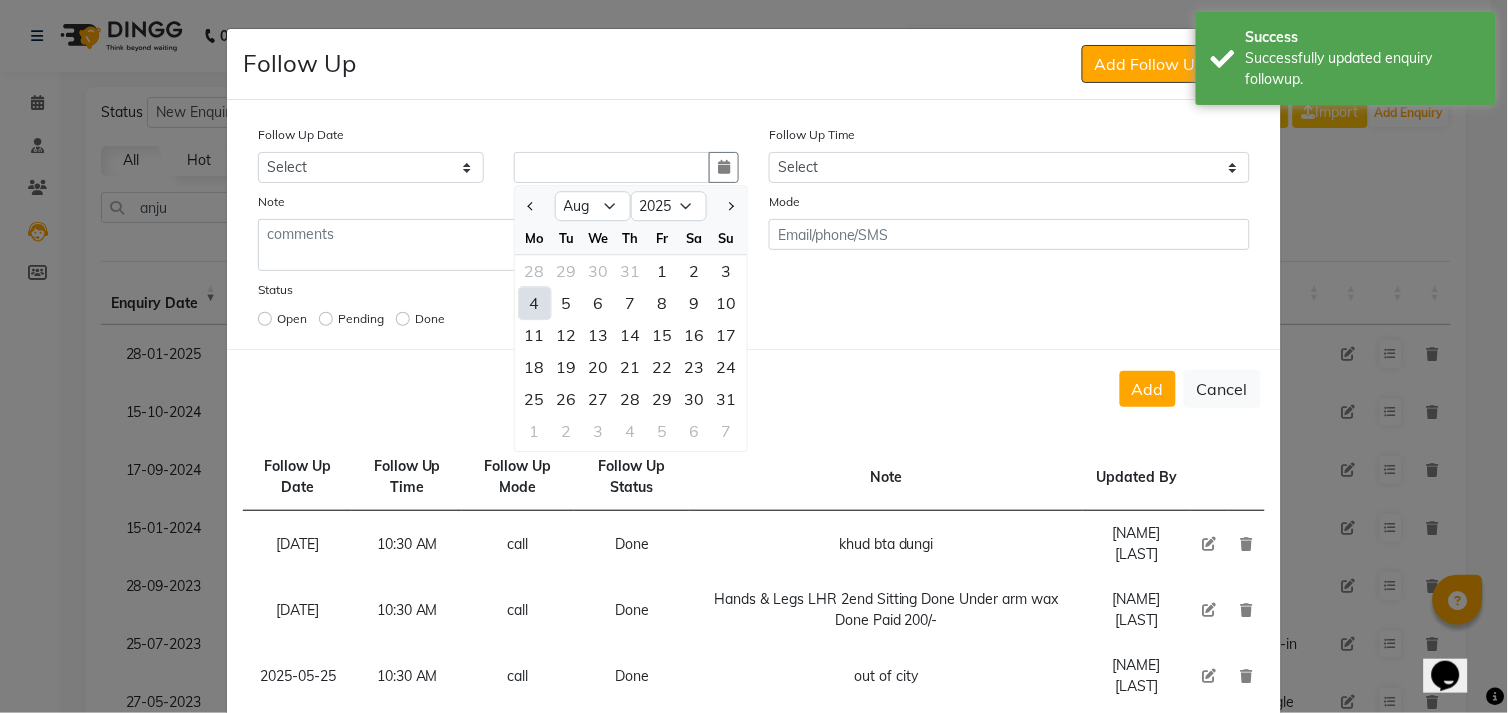 click on "4" 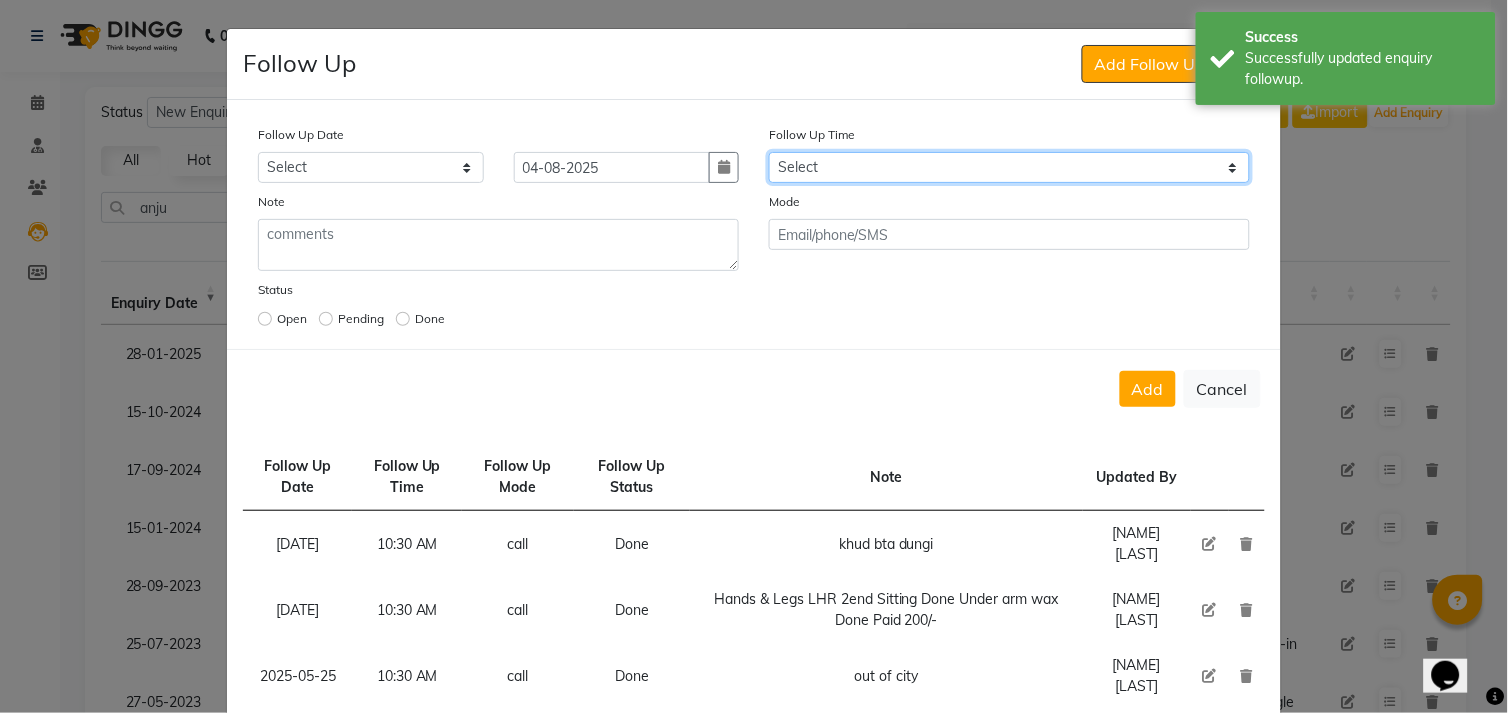 click on "Select 07:00 AM 07:15 AM 07:30 AM 07:45 AM 08:00 AM 08:15 AM 08:30 AM 08:45 AM 09:00 AM 09:15 AM 09:30 AM 09:45 AM 10:00 AM 10:15 AM 10:30 AM 10:45 AM 11:00 AM 11:15 AM 11:30 AM 11:45 AM 12:00 PM 12:15 PM 12:30 PM 12:45 PM 01:00 PM 01:15 PM 01:30 PM 01:45 PM 02:00 PM 02:15 PM 02:30 PM 02:45 PM 03:00 PM 03:15 PM 03:30 PM 03:45 PM 04:00 PM 04:15 PM 04:30 PM 04:45 PM 05:00 PM 05:15 PM 05:30 PM 05:45 PM 06:00 PM 06:15 PM 06:30 PM 06:45 PM 07:00 PM 07:15 PM 07:30 PM 07:45 PM 08:00 PM 08:15 PM 08:30 PM 08:45 PM 09:00 PM 09:15 PM 09:30 PM 09:45 PM 10:00 PM" at bounding box center [1009, 167] 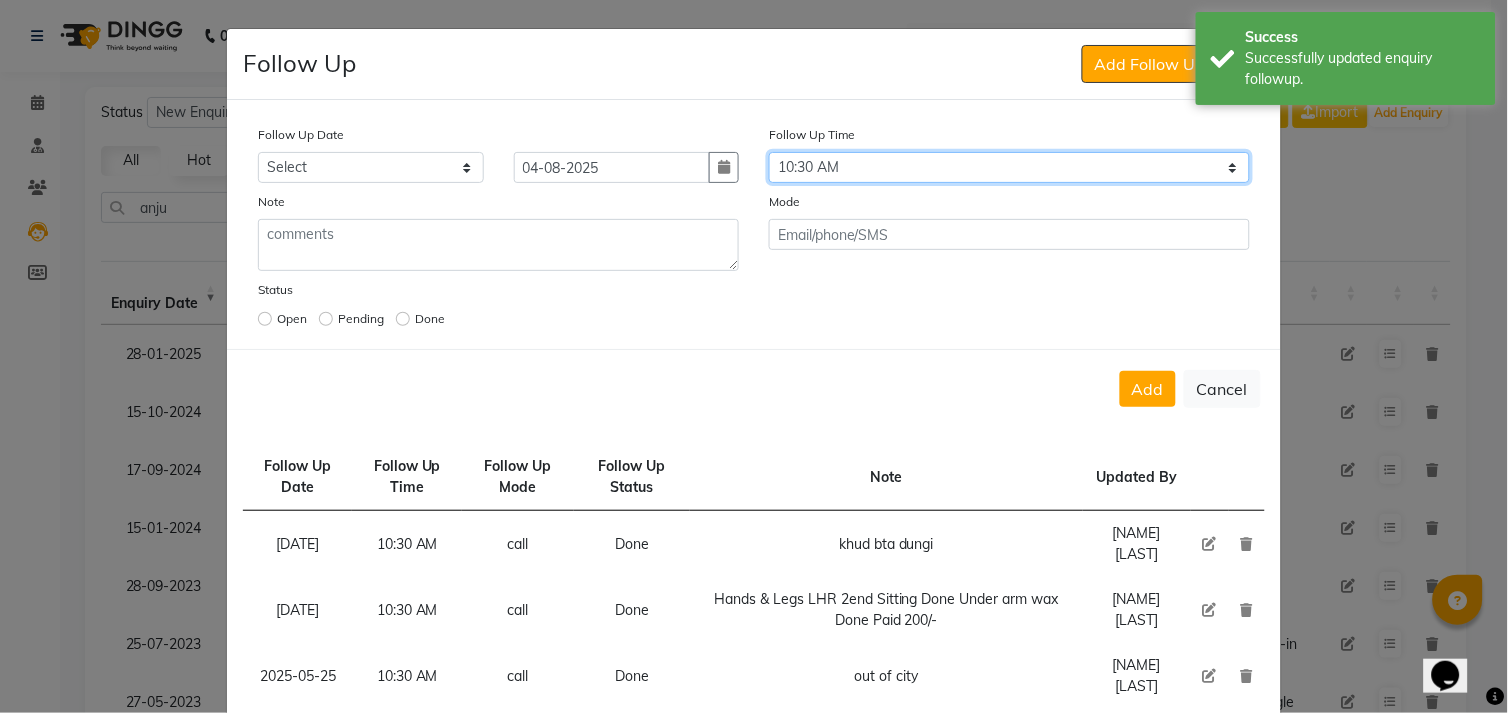 click on "Select 07:00 AM 07:15 AM 07:30 AM 07:45 AM 08:00 AM 08:15 AM 08:30 AM 08:45 AM 09:00 AM 09:15 AM 09:30 AM 09:45 AM 10:00 AM 10:15 AM 10:30 AM 10:45 AM 11:00 AM 11:15 AM 11:30 AM 11:45 AM 12:00 PM 12:15 PM 12:30 PM 12:45 PM 01:00 PM 01:15 PM 01:30 PM 01:45 PM 02:00 PM 02:15 PM 02:30 PM 02:45 PM 03:00 PM 03:15 PM 03:30 PM 03:45 PM 04:00 PM 04:15 PM 04:30 PM 04:45 PM 05:00 PM 05:15 PM 05:30 PM 05:45 PM 06:00 PM 06:15 PM 06:30 PM 06:45 PM 07:00 PM 07:15 PM 07:30 PM 07:45 PM 08:00 PM 08:15 PM 08:30 PM 08:45 PM 09:00 PM 09:15 PM 09:30 PM 09:45 PM 10:00 PM" at bounding box center [1009, 167] 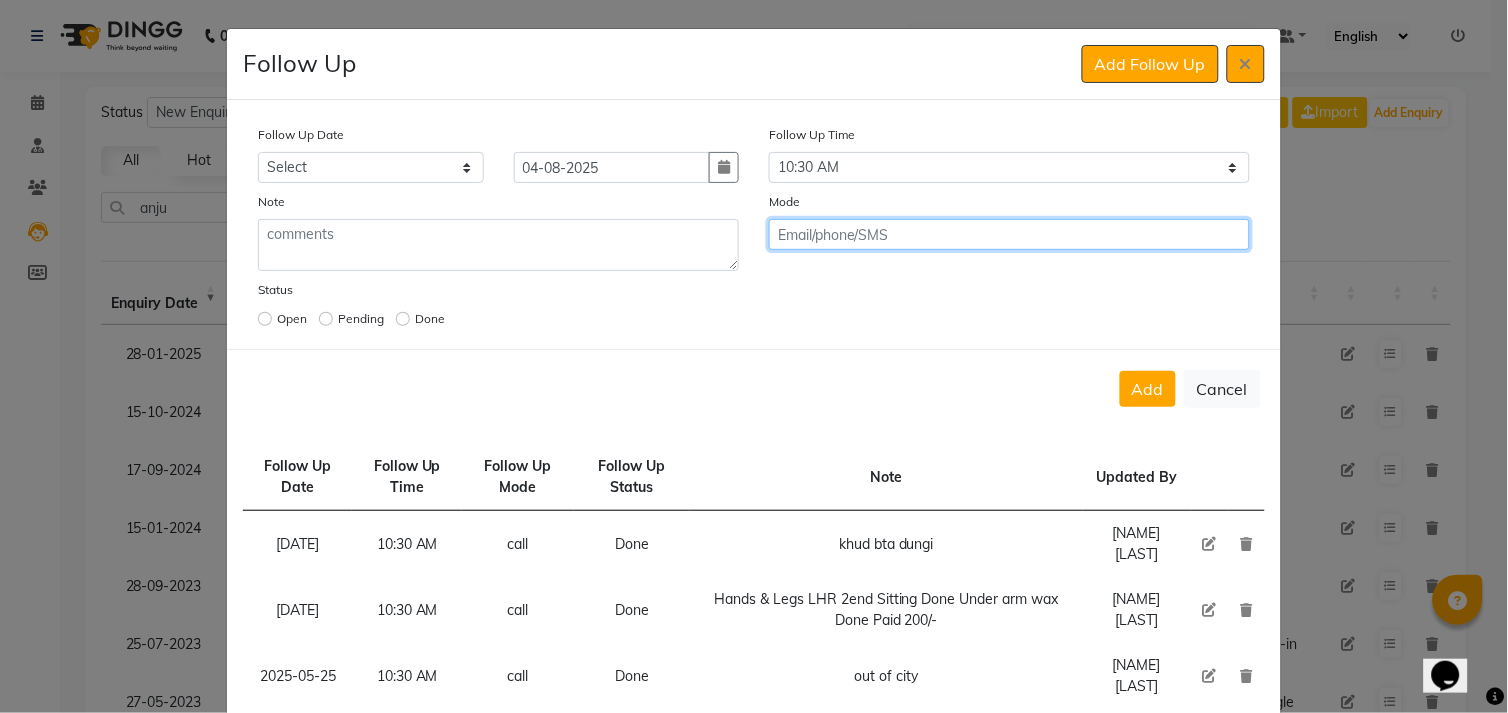 click 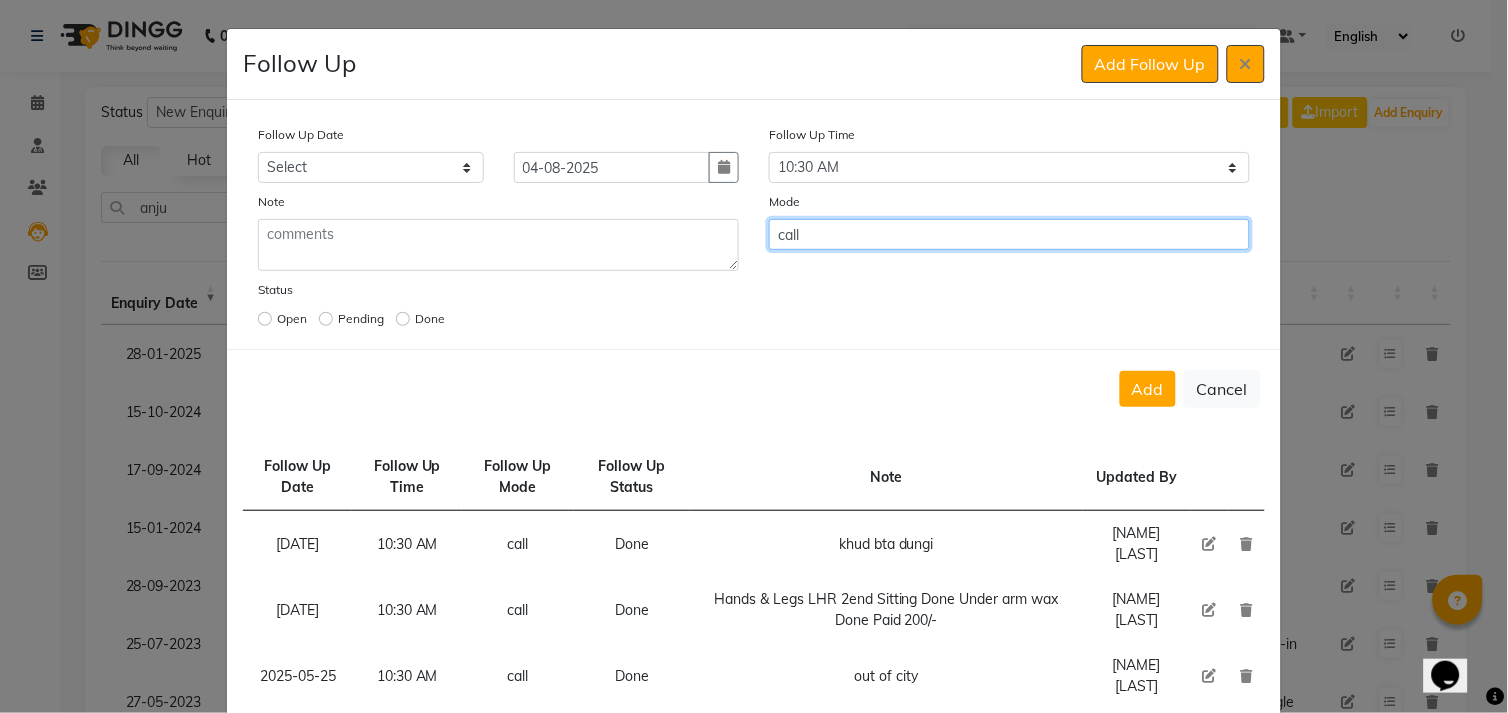 type on "call" 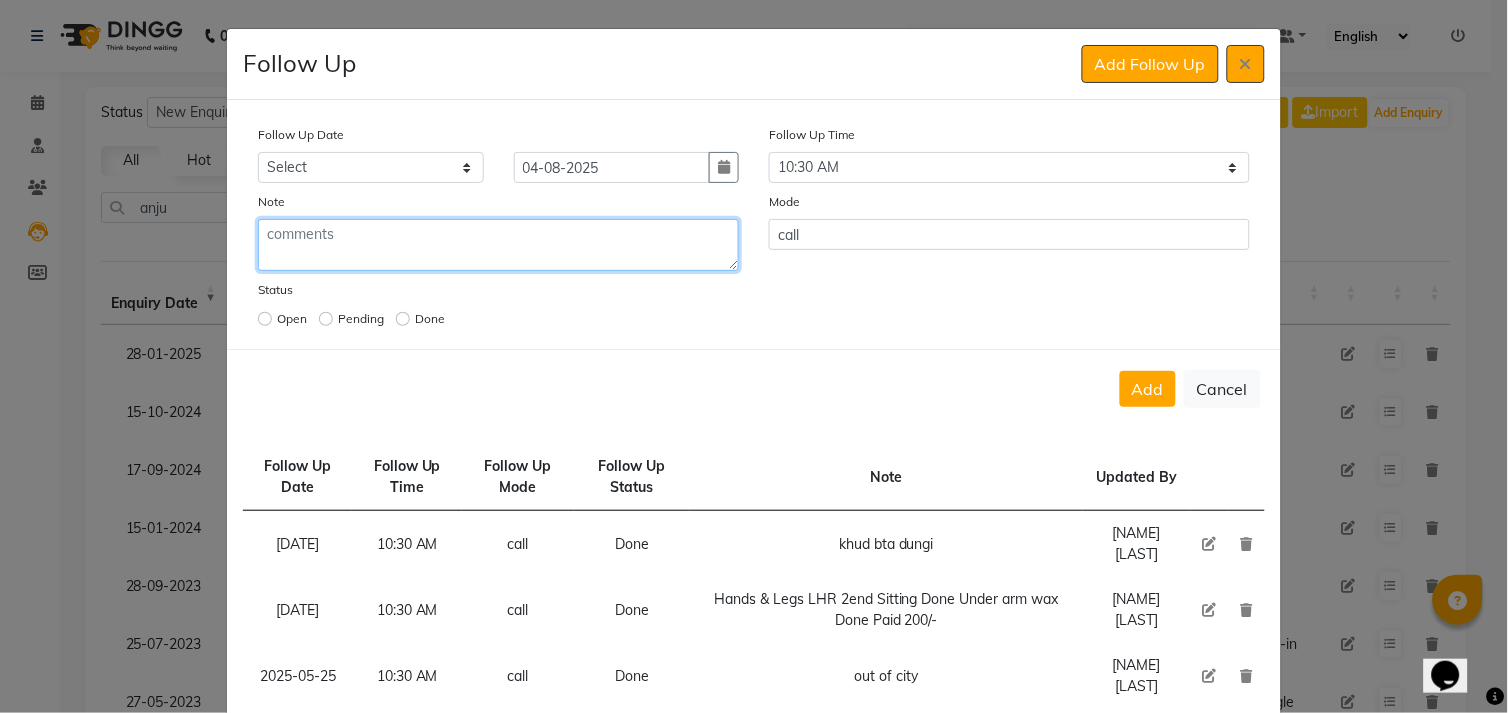 click 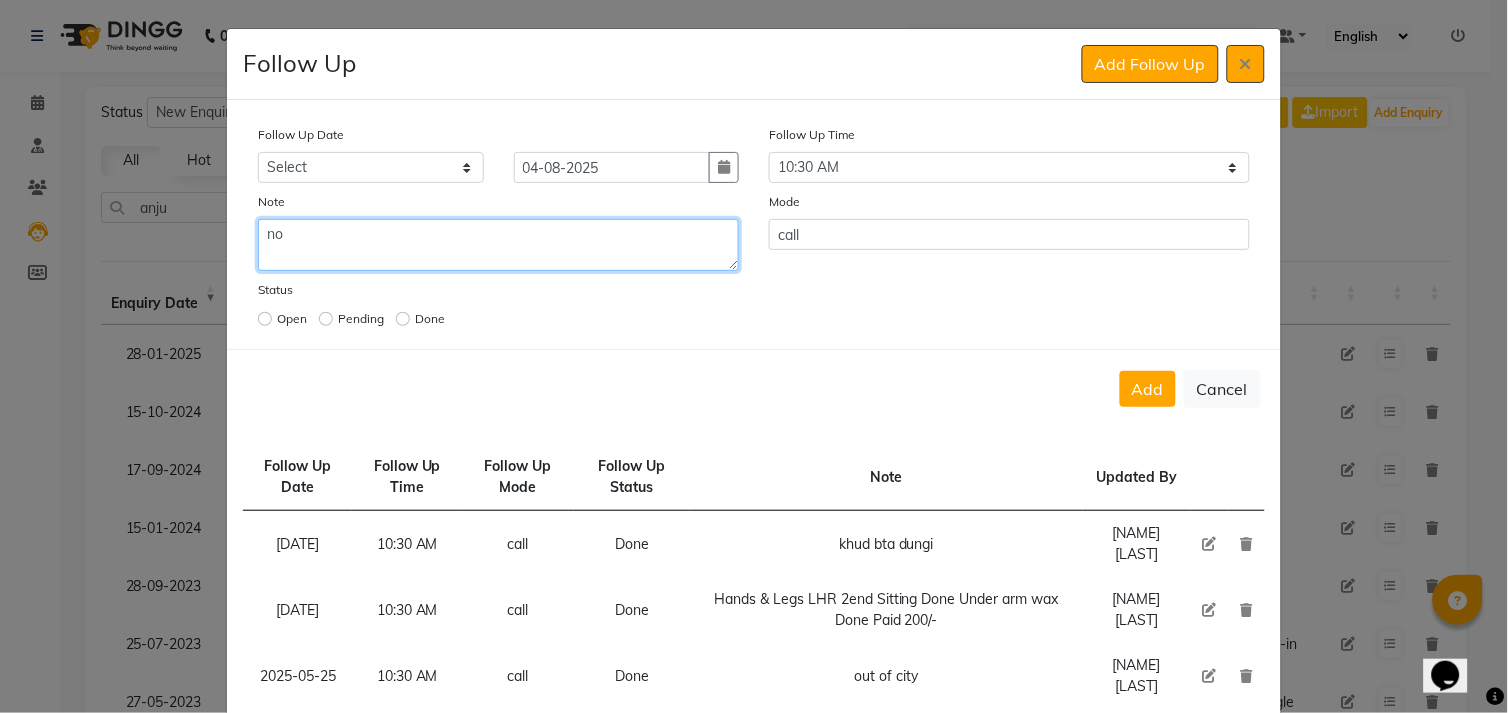 type on "n" 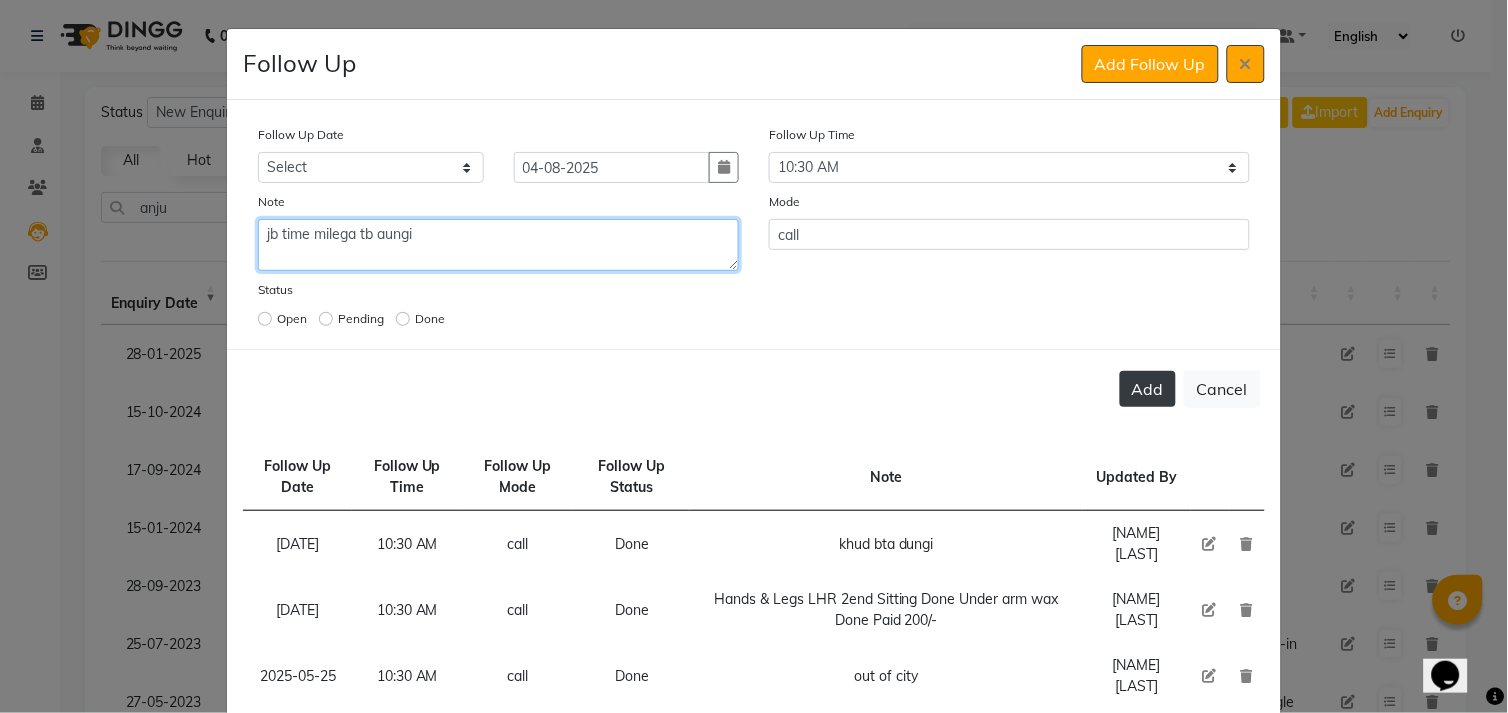 type on "jb time milega tb aungi" 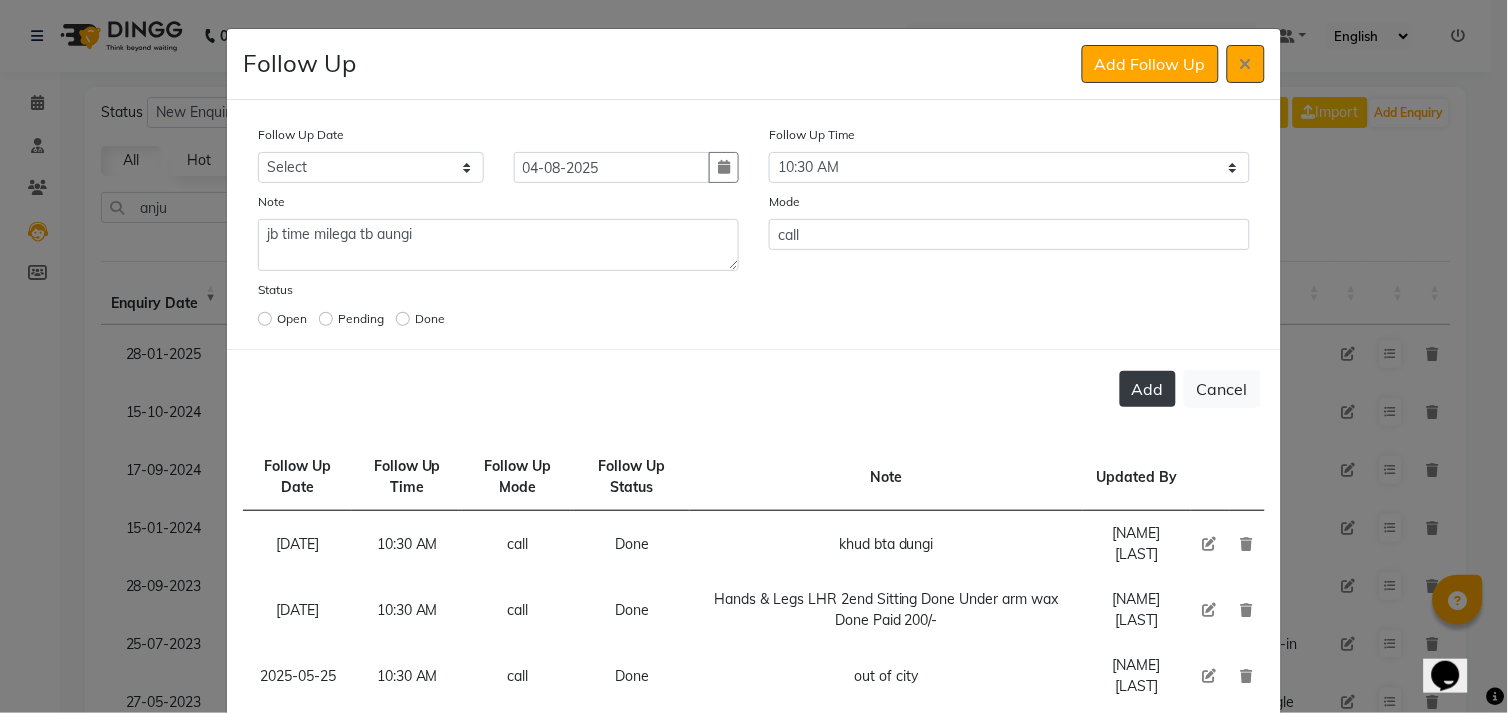 click on "Add" 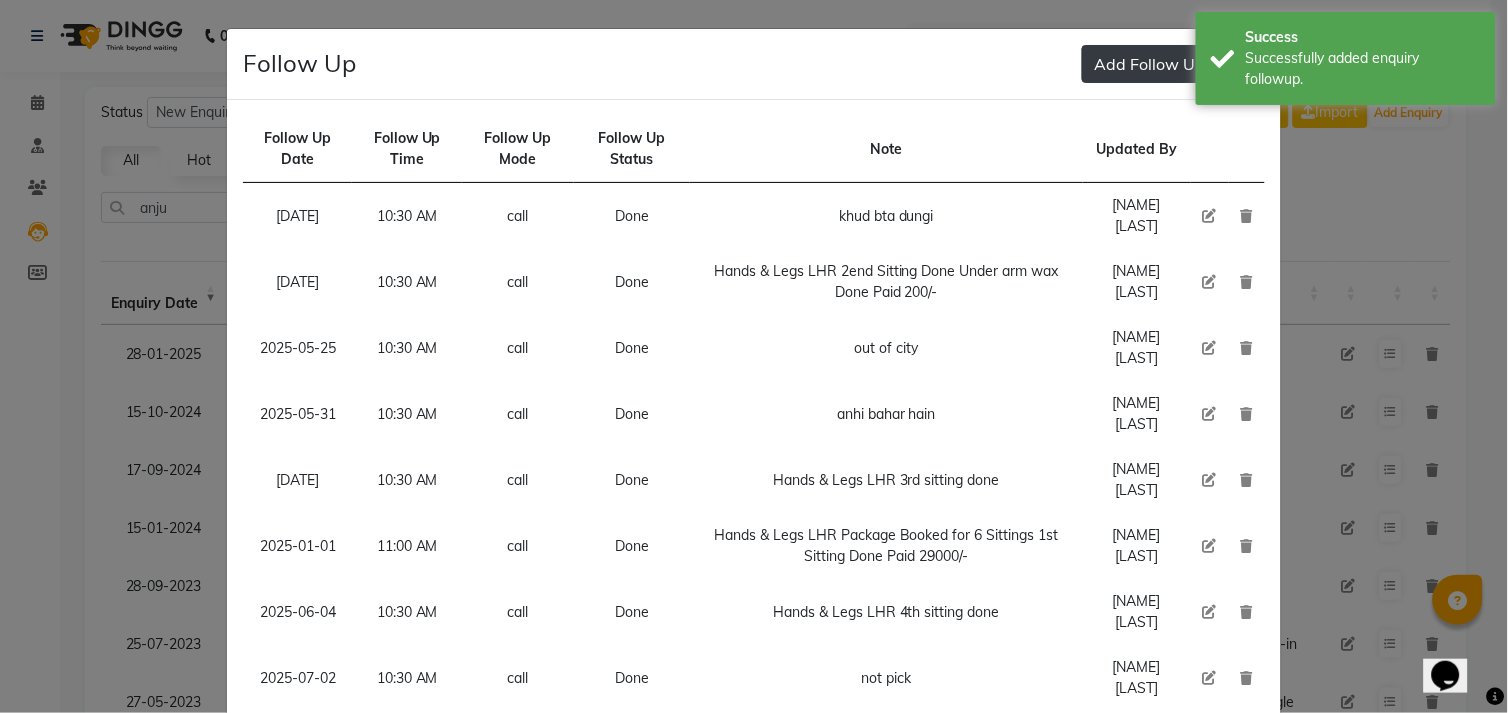 click on "Add Follow Up" 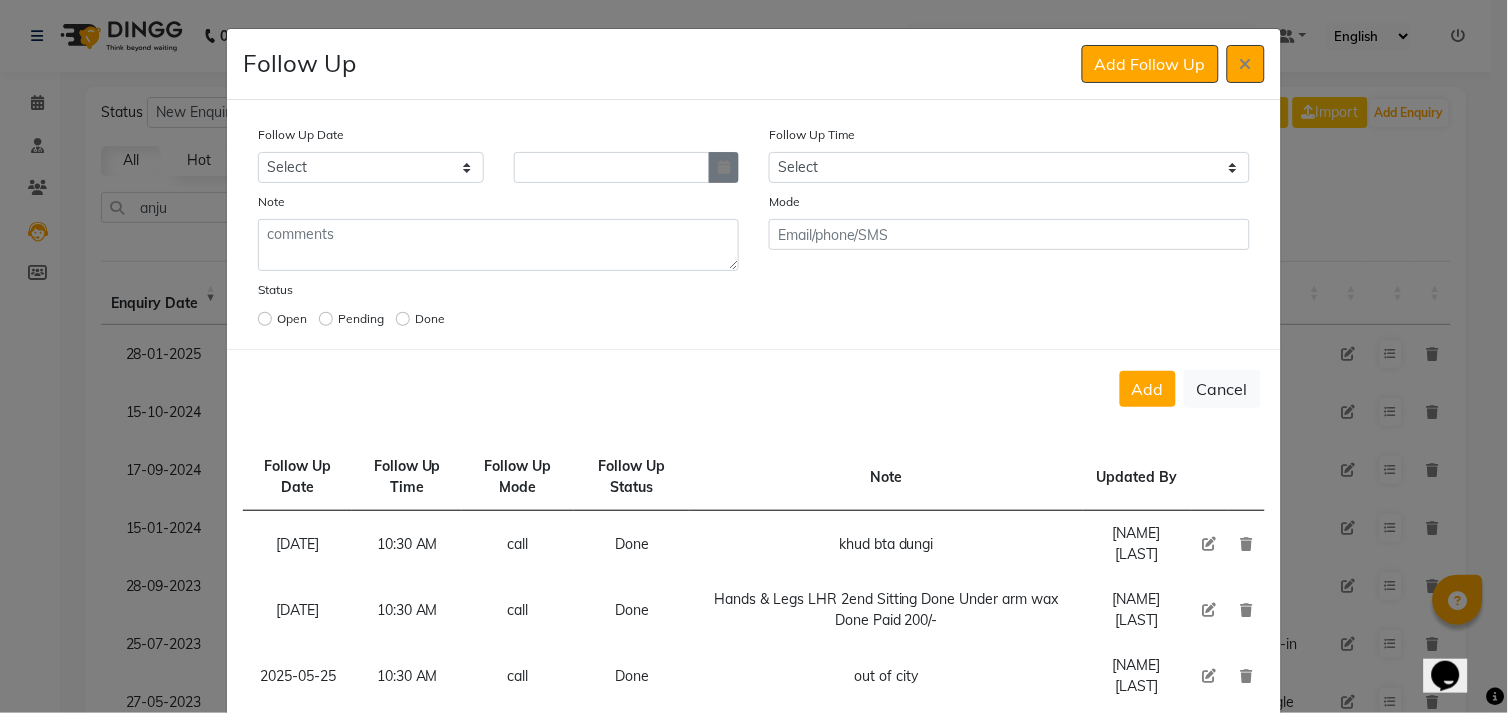 click 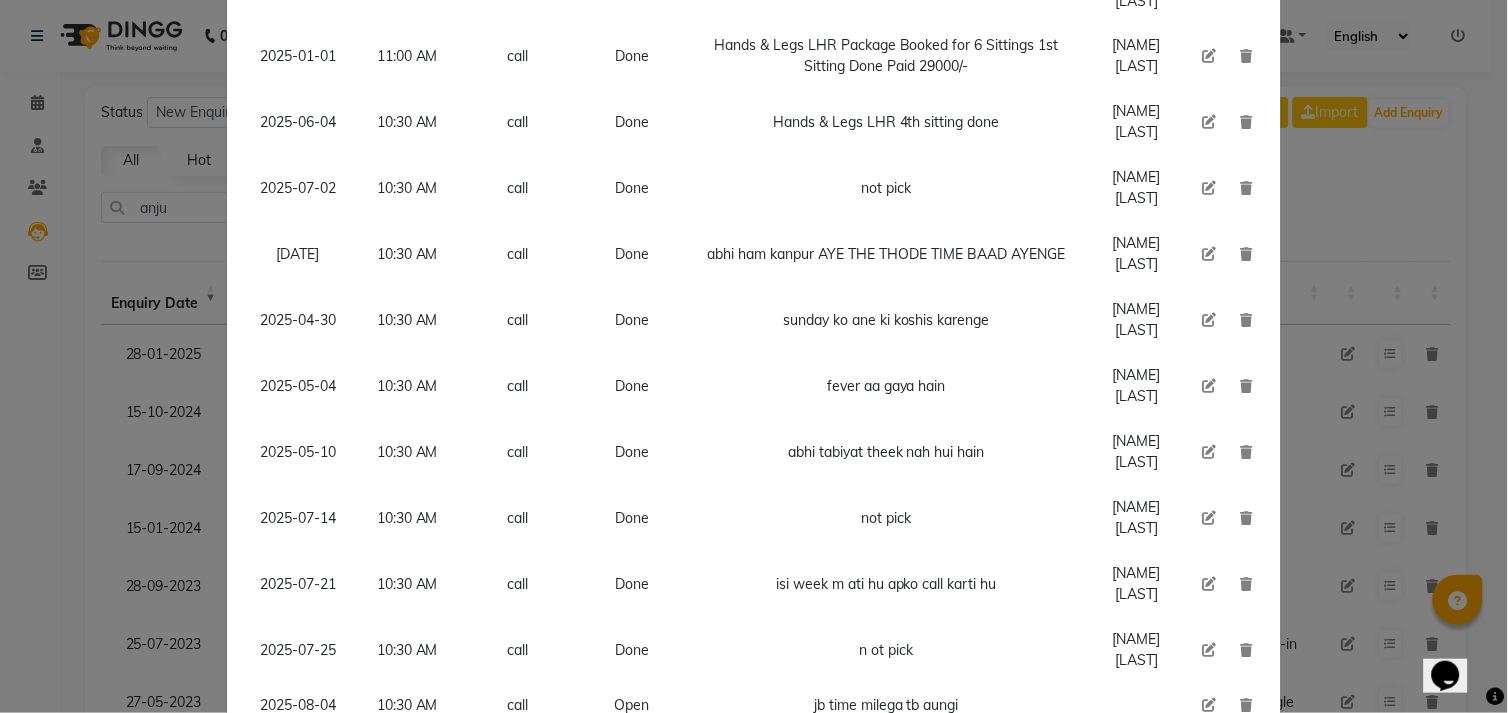 scroll, scrollTop: 1026, scrollLeft: 0, axis: vertical 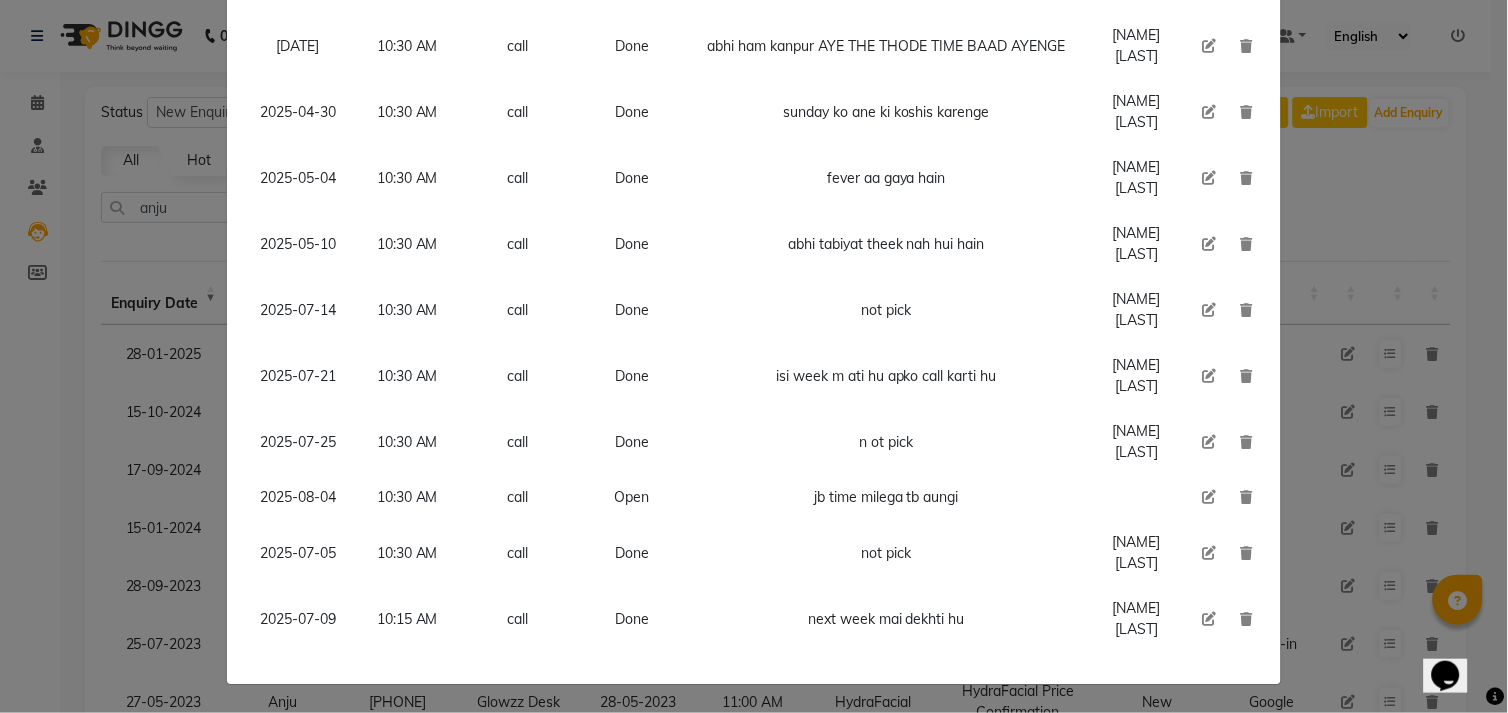 click 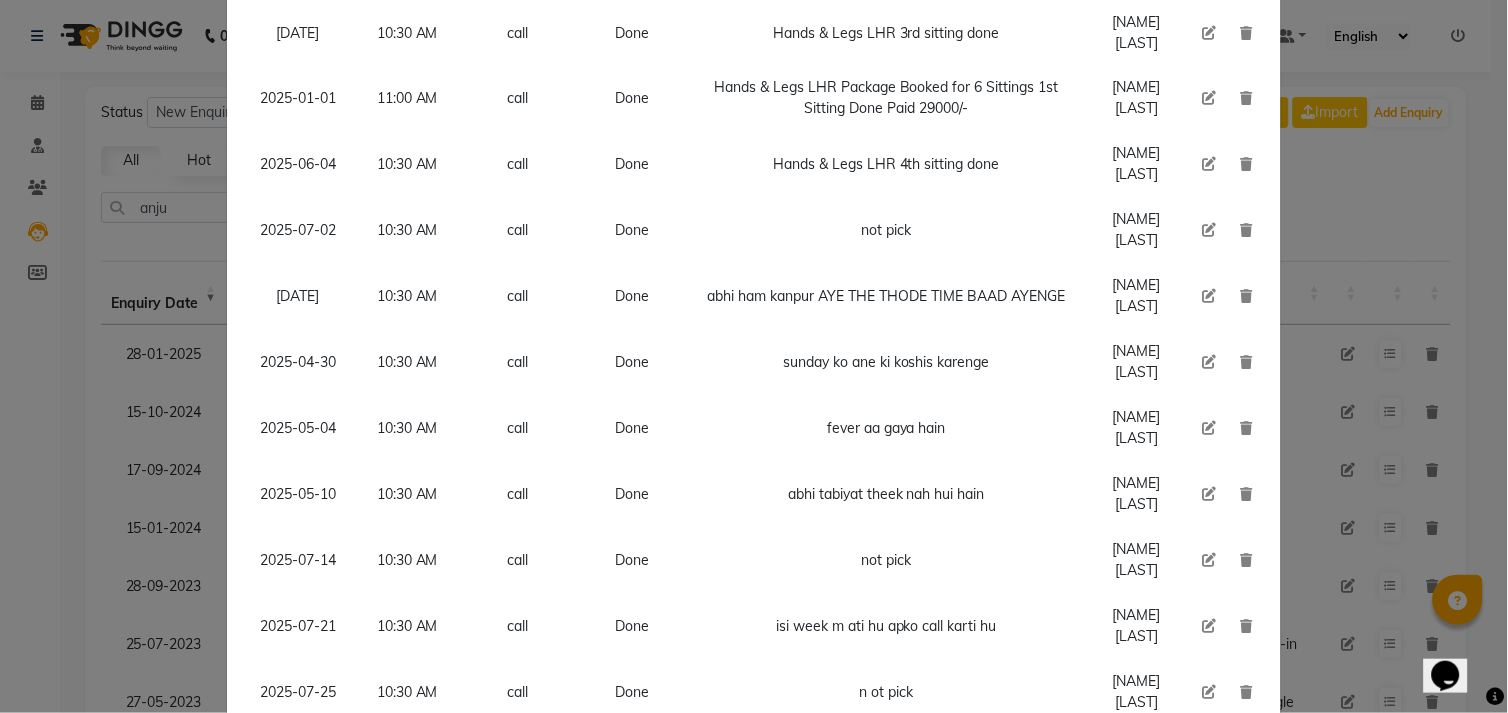 scroll, scrollTop: 1026, scrollLeft: 0, axis: vertical 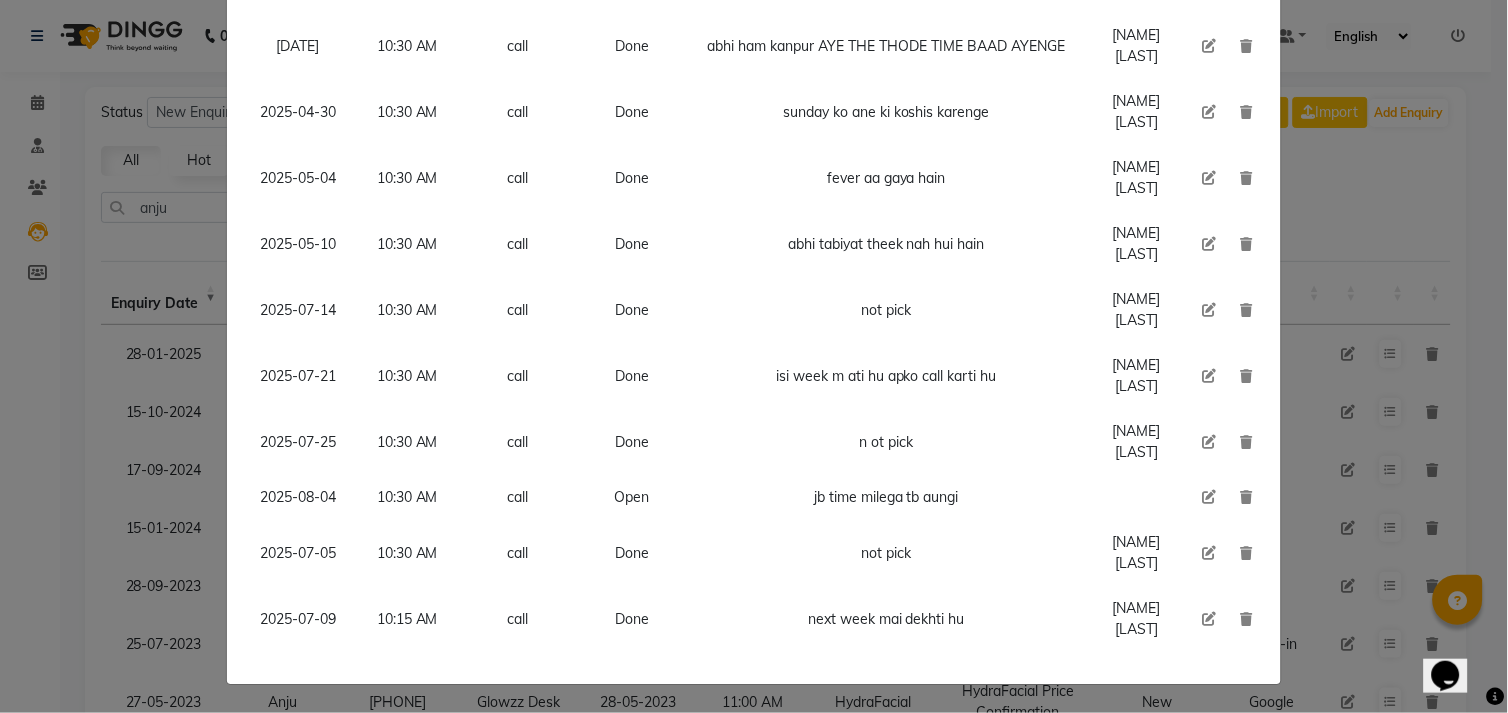 click 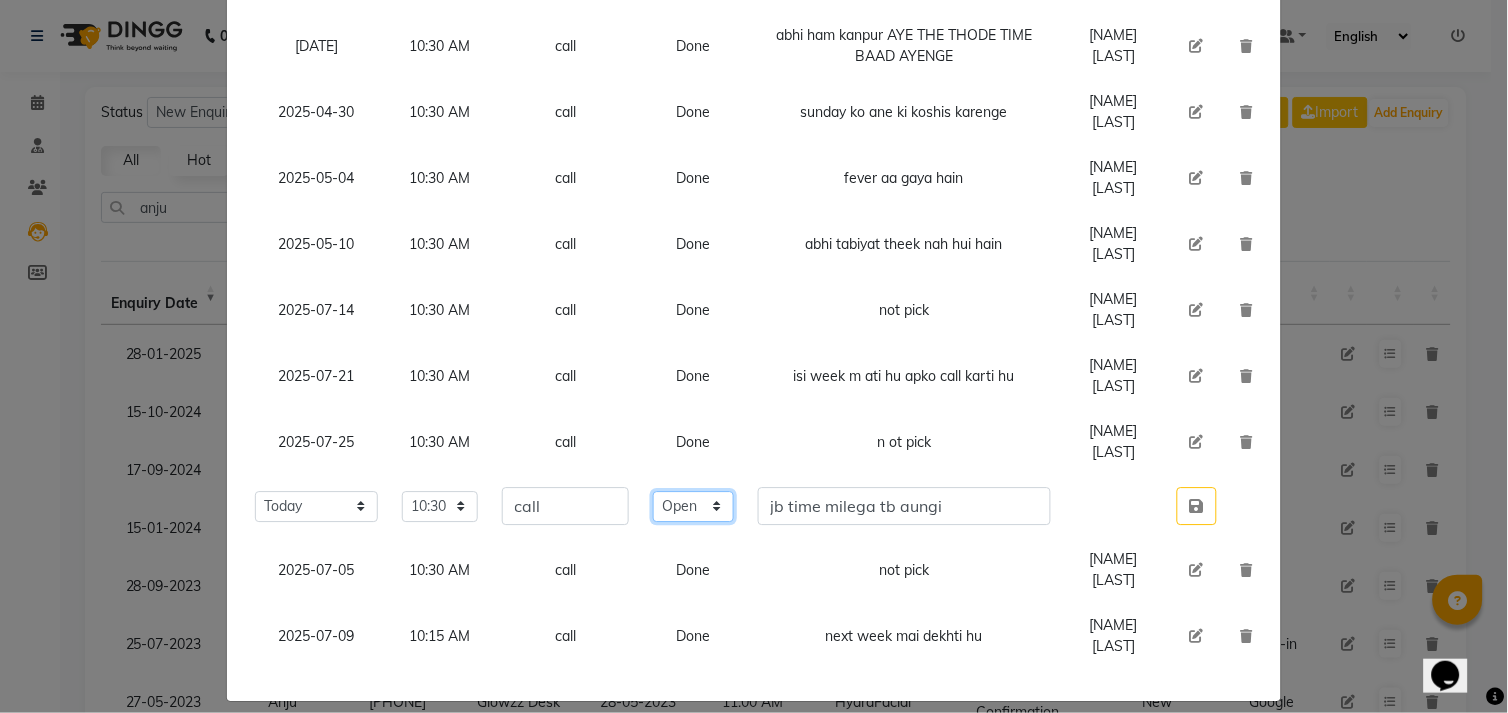 click on "Select Open Pending Done" 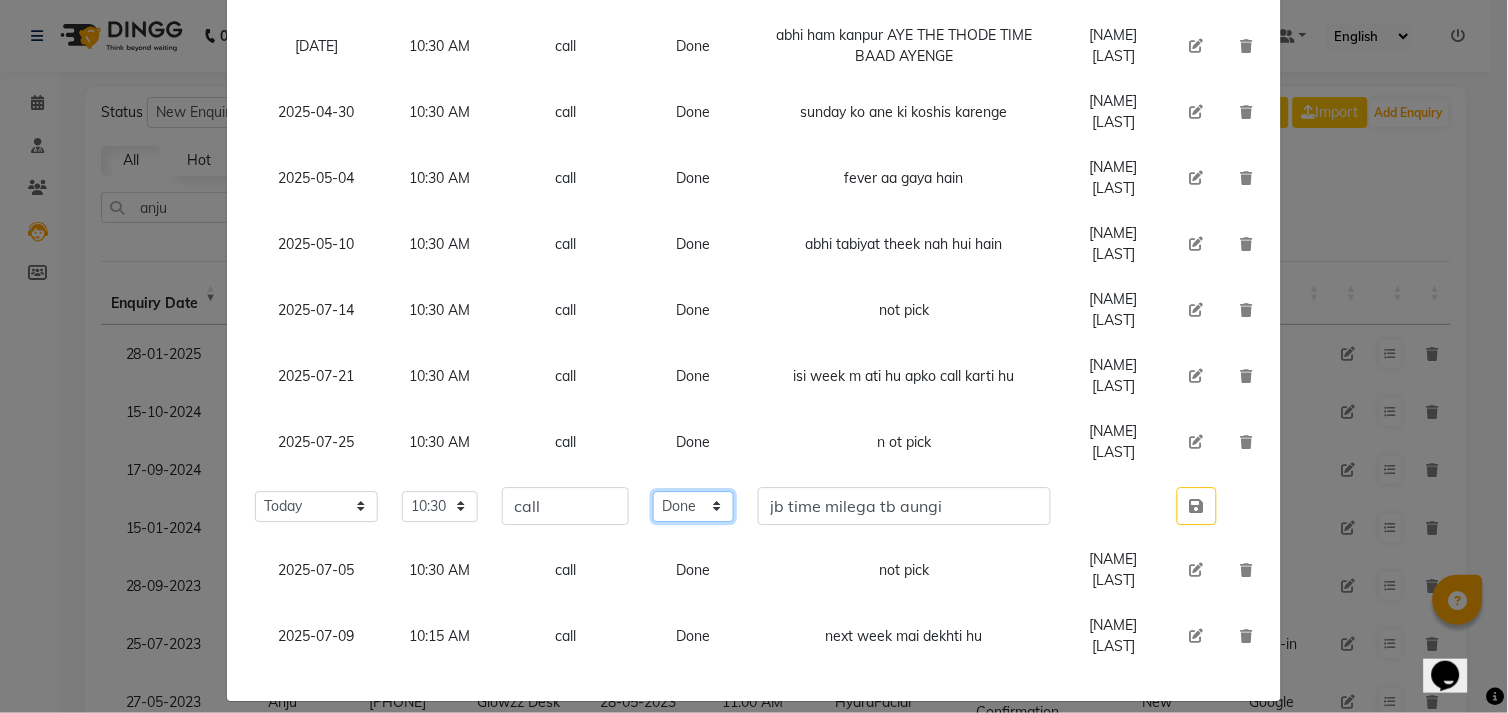 click on "Select Open Pending Done" 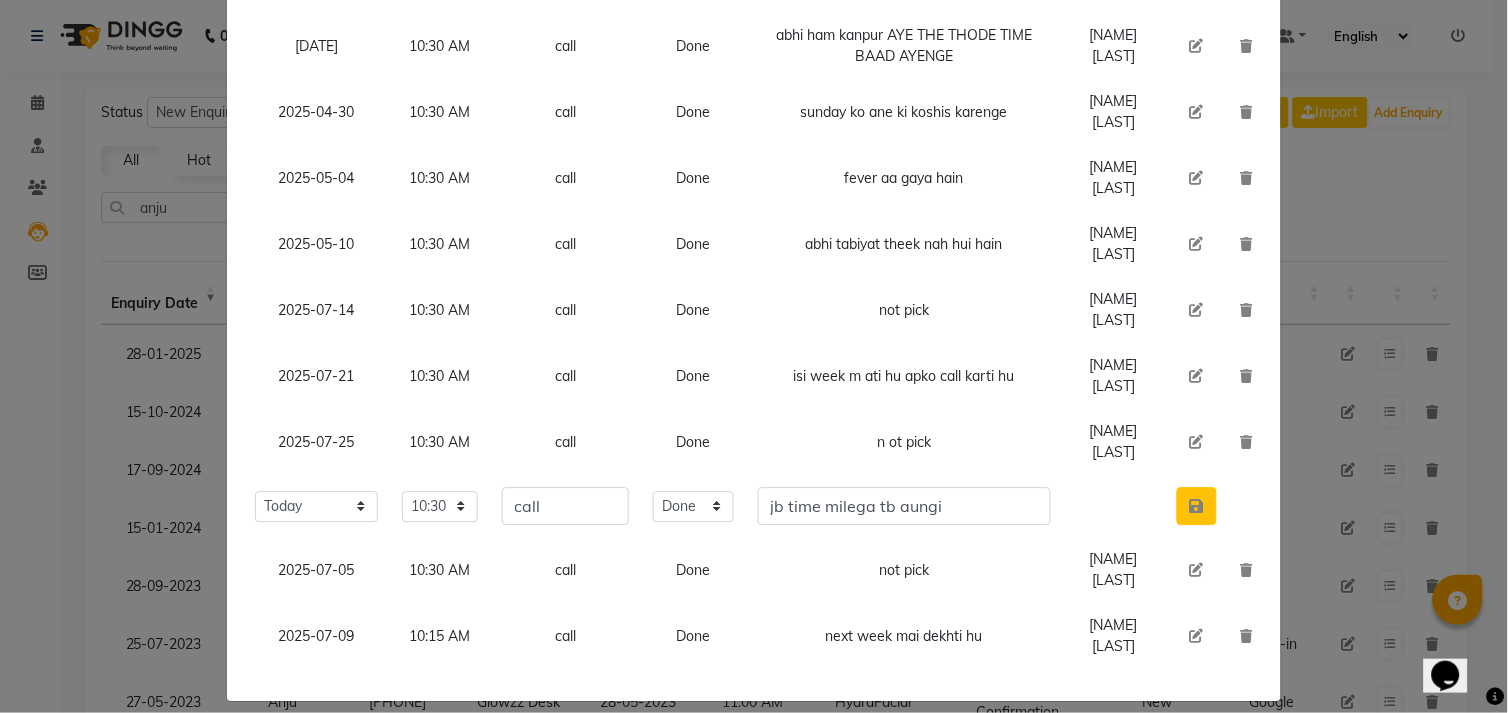 click 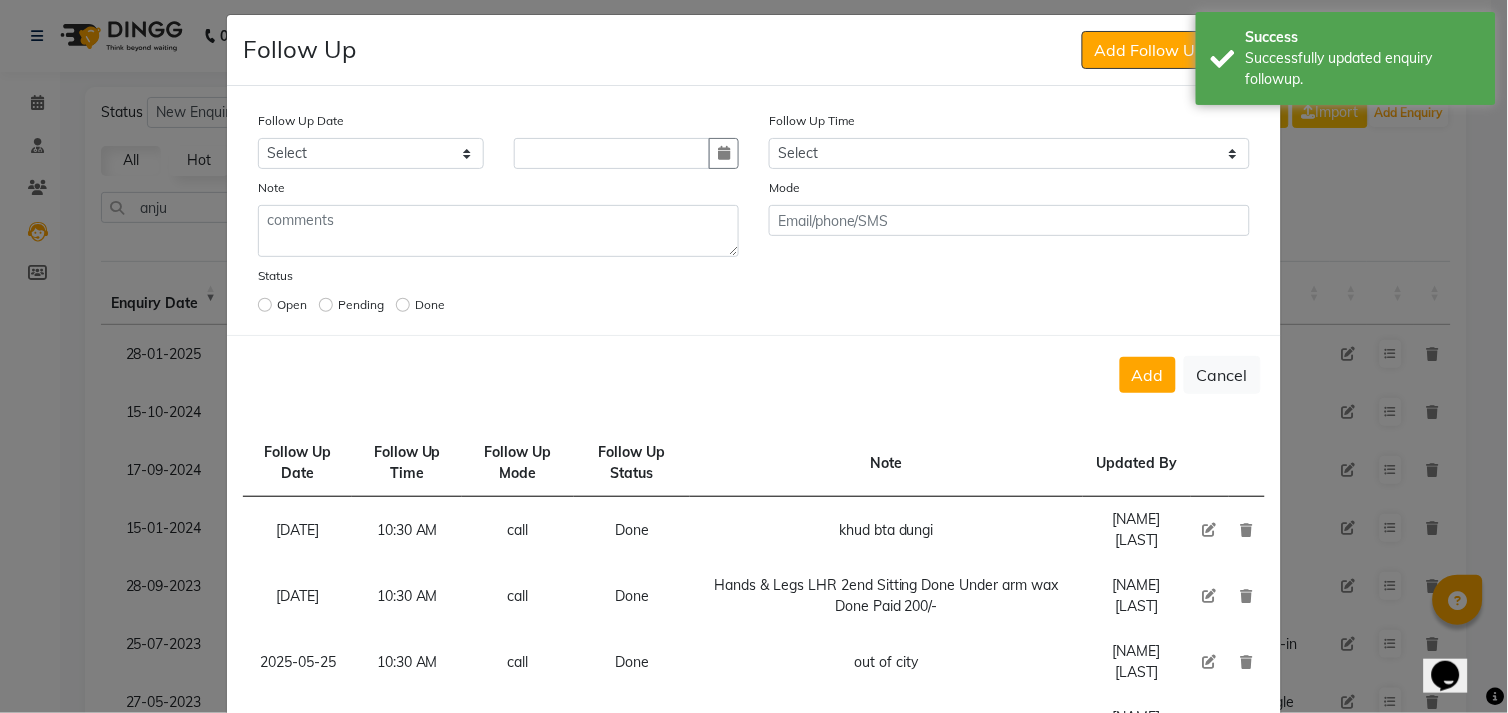 scroll, scrollTop: 0, scrollLeft: 0, axis: both 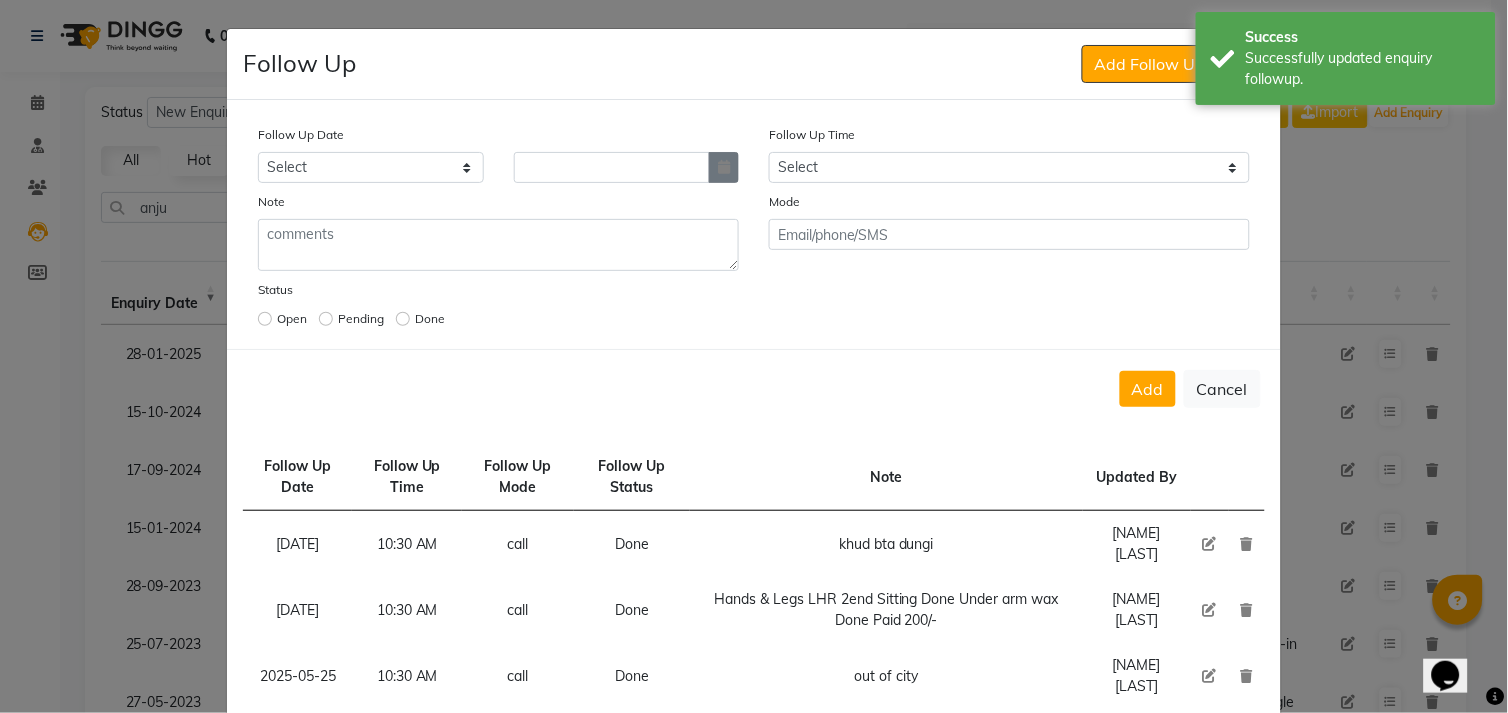 click 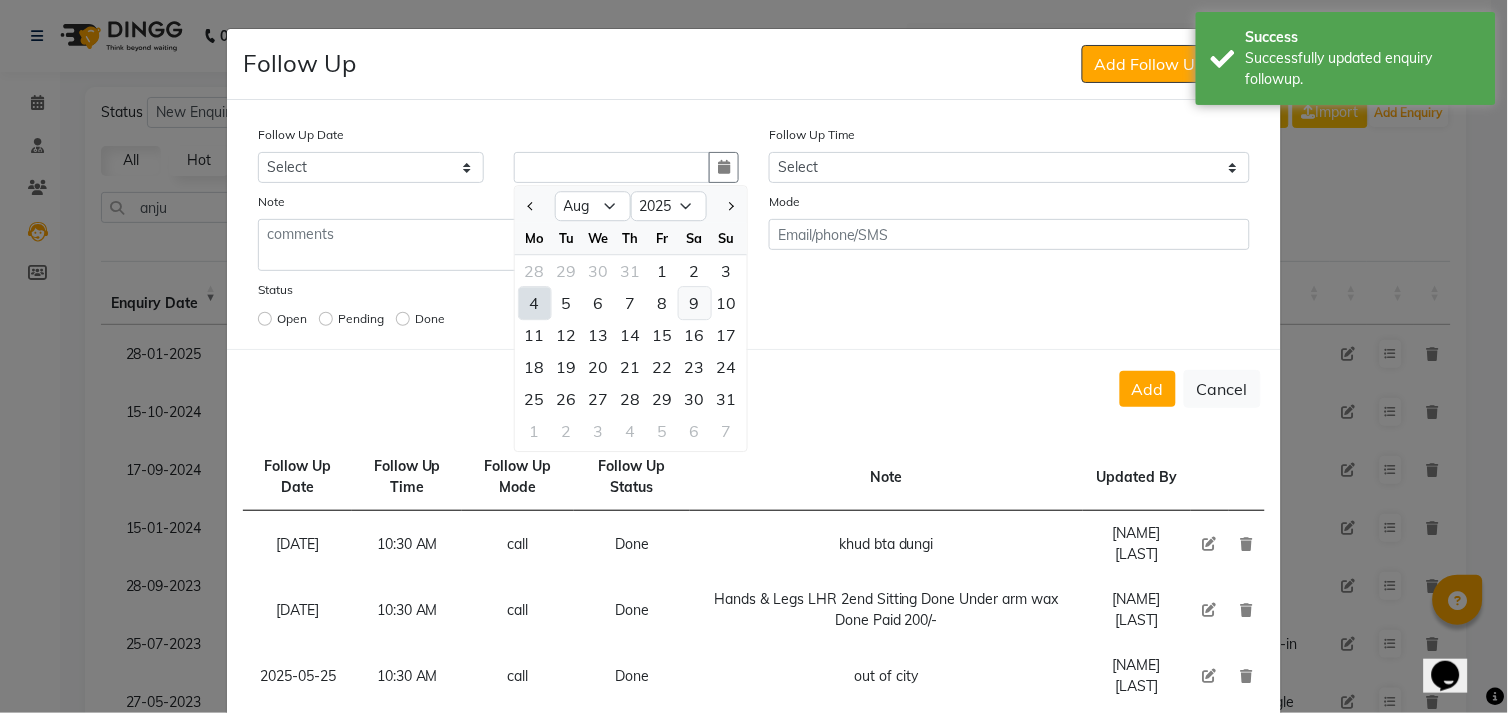 click on "9" 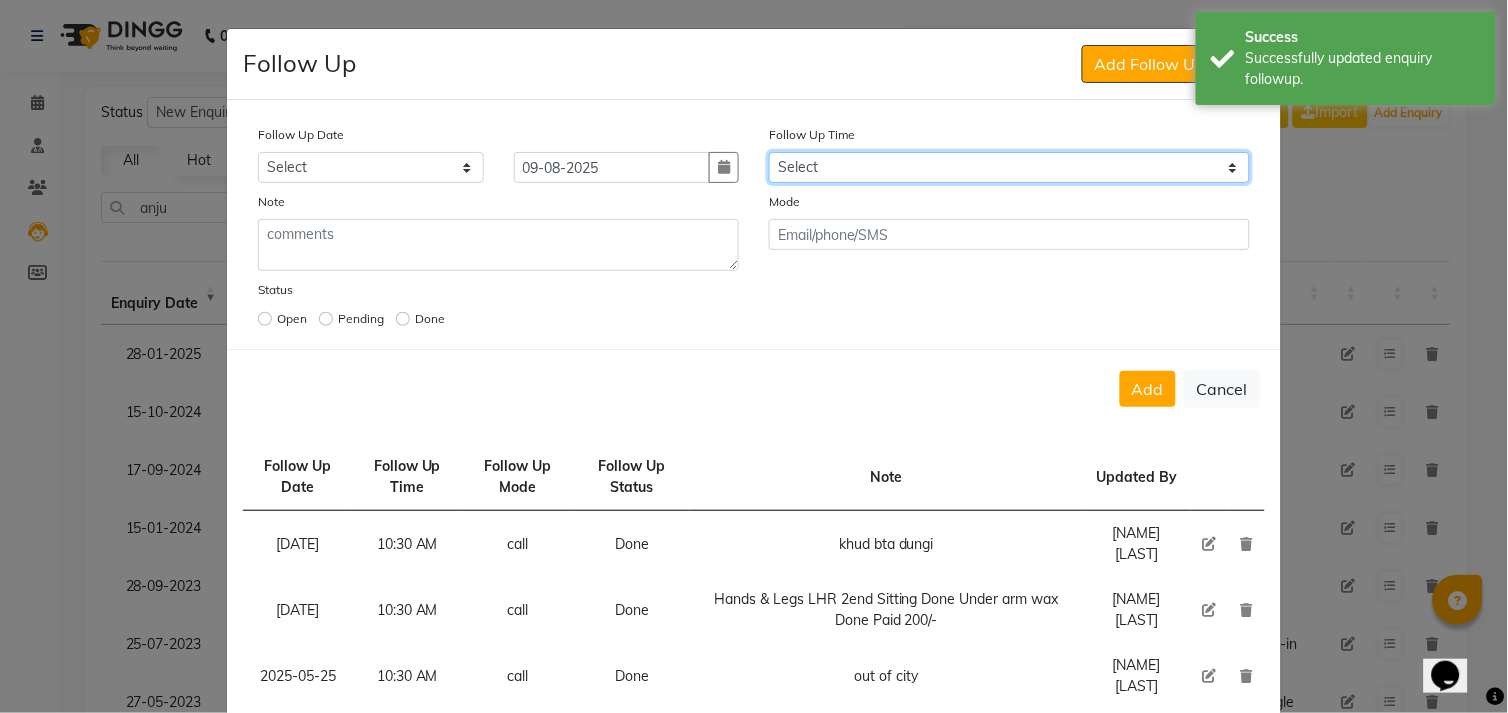 click on "Select 07:00 AM 07:15 AM 07:30 AM 07:45 AM 08:00 AM 08:15 AM 08:30 AM 08:45 AM 09:00 AM 09:15 AM 09:30 AM 09:45 AM 10:00 AM 10:15 AM 10:30 AM 10:45 AM 11:00 AM 11:15 AM 11:30 AM 11:45 AM 12:00 PM 12:15 PM 12:30 PM 12:45 PM 01:00 PM 01:15 PM 01:30 PM 01:45 PM 02:00 PM 02:15 PM 02:30 PM 02:45 PM 03:00 PM 03:15 PM 03:30 PM 03:45 PM 04:00 PM 04:15 PM 04:30 PM 04:45 PM 05:00 PM 05:15 PM 05:30 PM 05:45 PM 06:00 PM 06:15 PM 06:30 PM 06:45 PM 07:00 PM 07:15 PM 07:30 PM 07:45 PM 08:00 PM 08:15 PM 08:30 PM 08:45 PM 09:00 PM 09:15 PM 09:30 PM 09:45 PM 10:00 PM" at bounding box center [1009, 167] 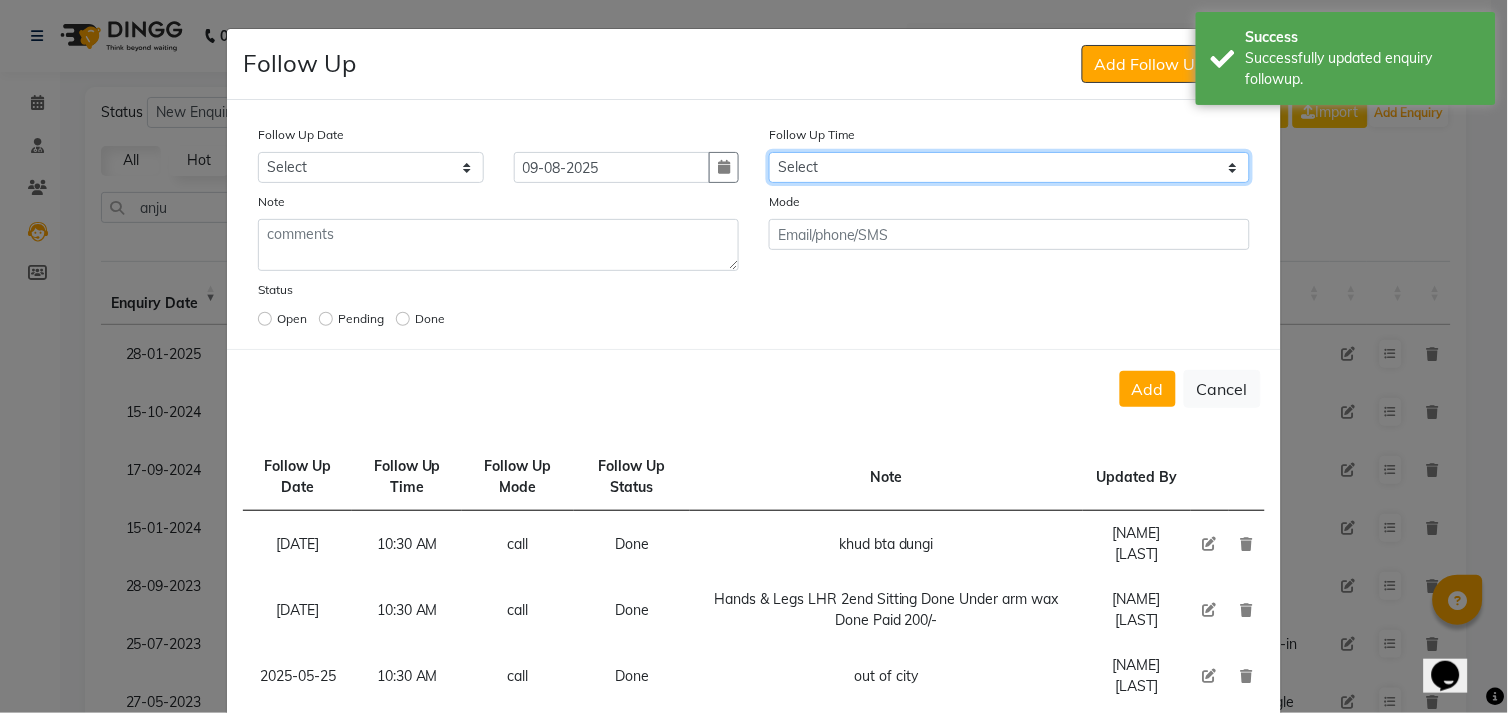select on "630" 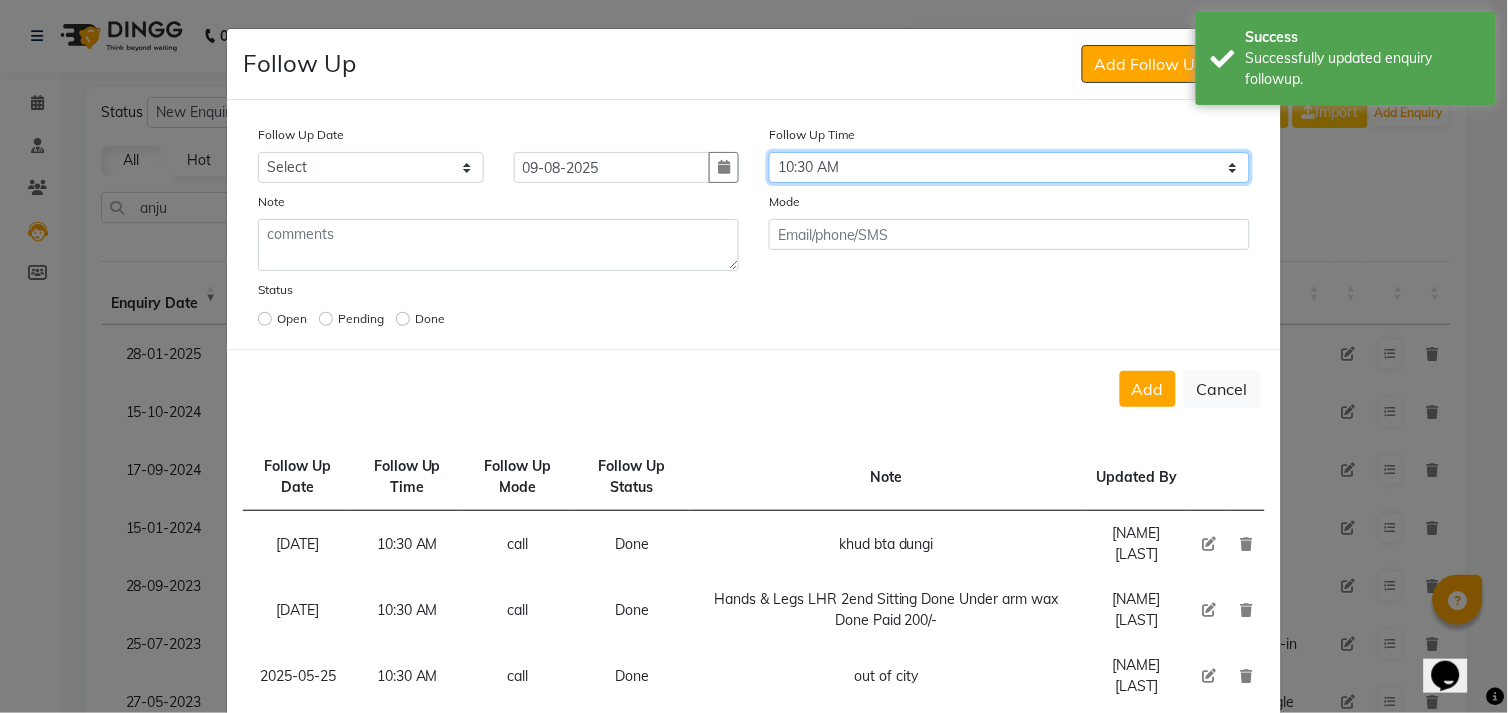 click on "Select 07:00 AM 07:15 AM 07:30 AM 07:45 AM 08:00 AM 08:15 AM 08:30 AM 08:45 AM 09:00 AM 09:15 AM 09:30 AM 09:45 AM 10:00 AM 10:15 AM 10:30 AM 10:45 AM 11:00 AM 11:15 AM 11:30 AM 11:45 AM 12:00 PM 12:15 PM 12:30 PM 12:45 PM 01:00 PM 01:15 PM 01:30 PM 01:45 PM 02:00 PM 02:15 PM 02:30 PM 02:45 PM 03:00 PM 03:15 PM 03:30 PM 03:45 PM 04:00 PM 04:15 PM 04:30 PM 04:45 PM 05:00 PM 05:15 PM 05:30 PM 05:45 PM 06:00 PM 06:15 PM 06:30 PM 06:45 PM 07:00 PM 07:15 PM 07:30 PM 07:45 PM 08:00 PM 08:15 PM 08:30 PM 08:45 PM 09:00 PM 09:15 PM 09:30 PM 09:45 PM 10:00 PM" at bounding box center (1009, 167) 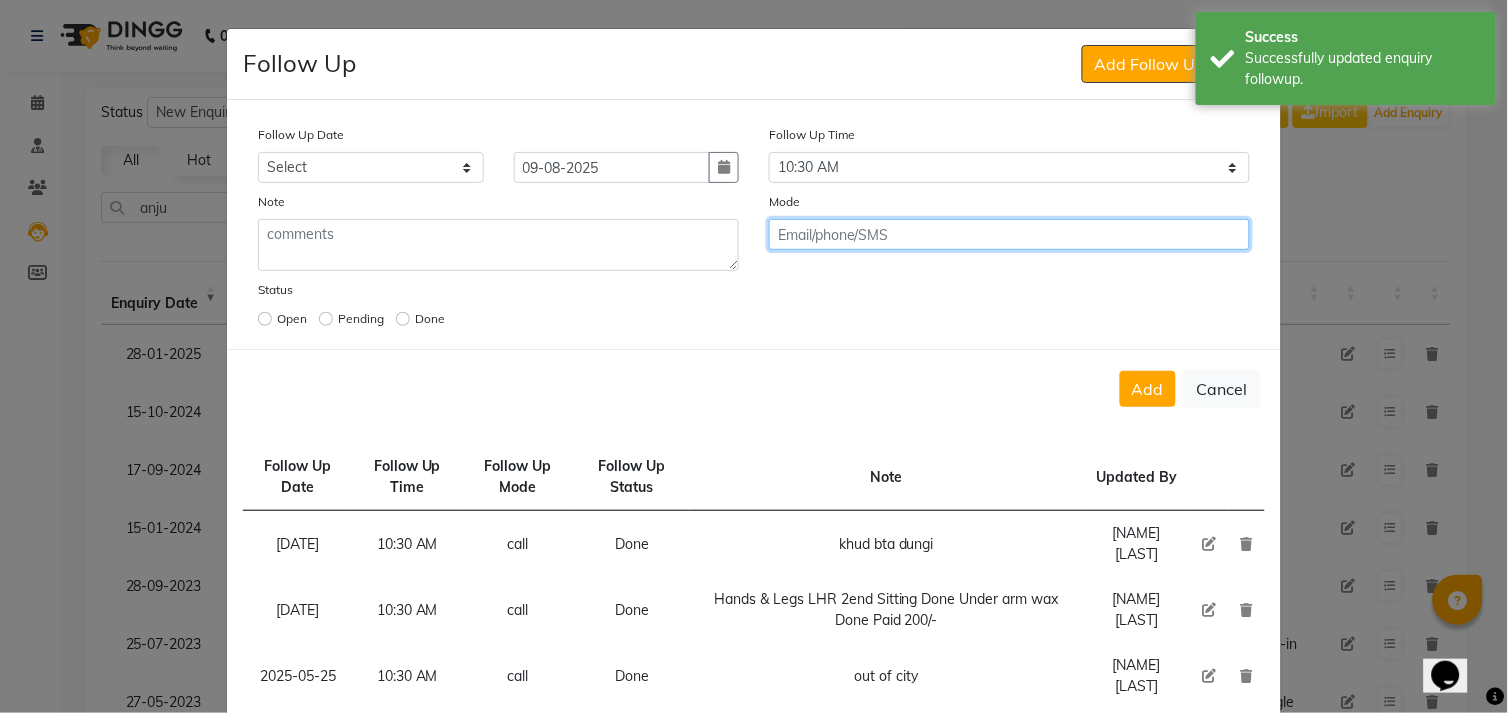 click 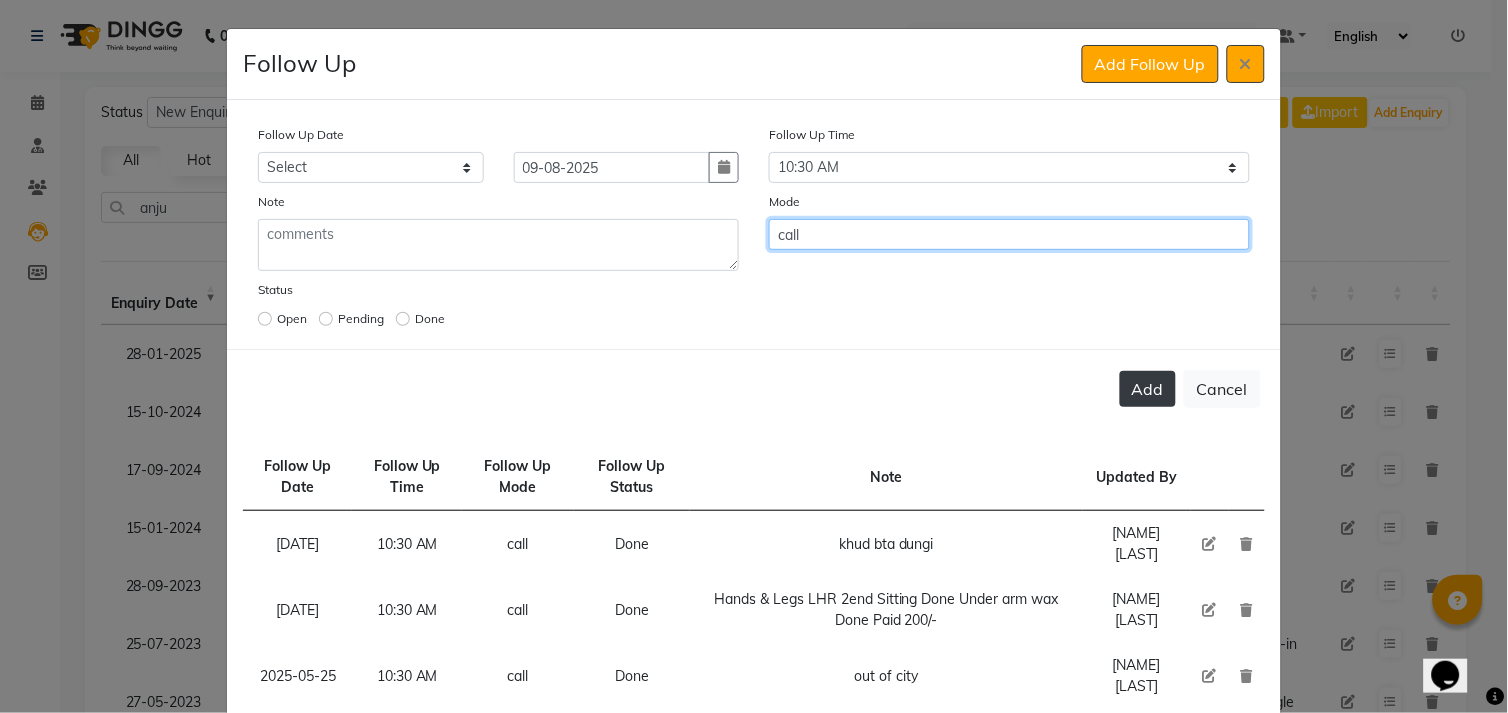 type on "call" 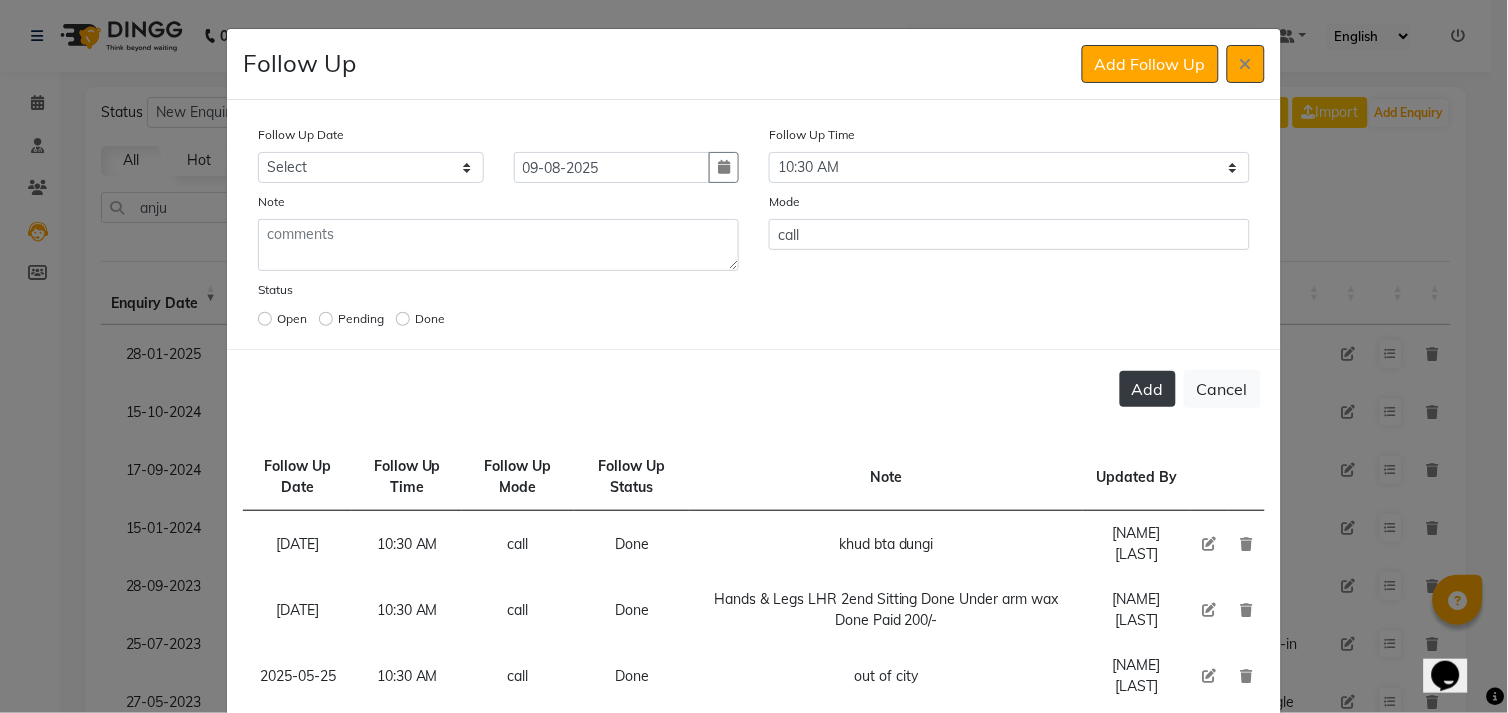 click on "Add" 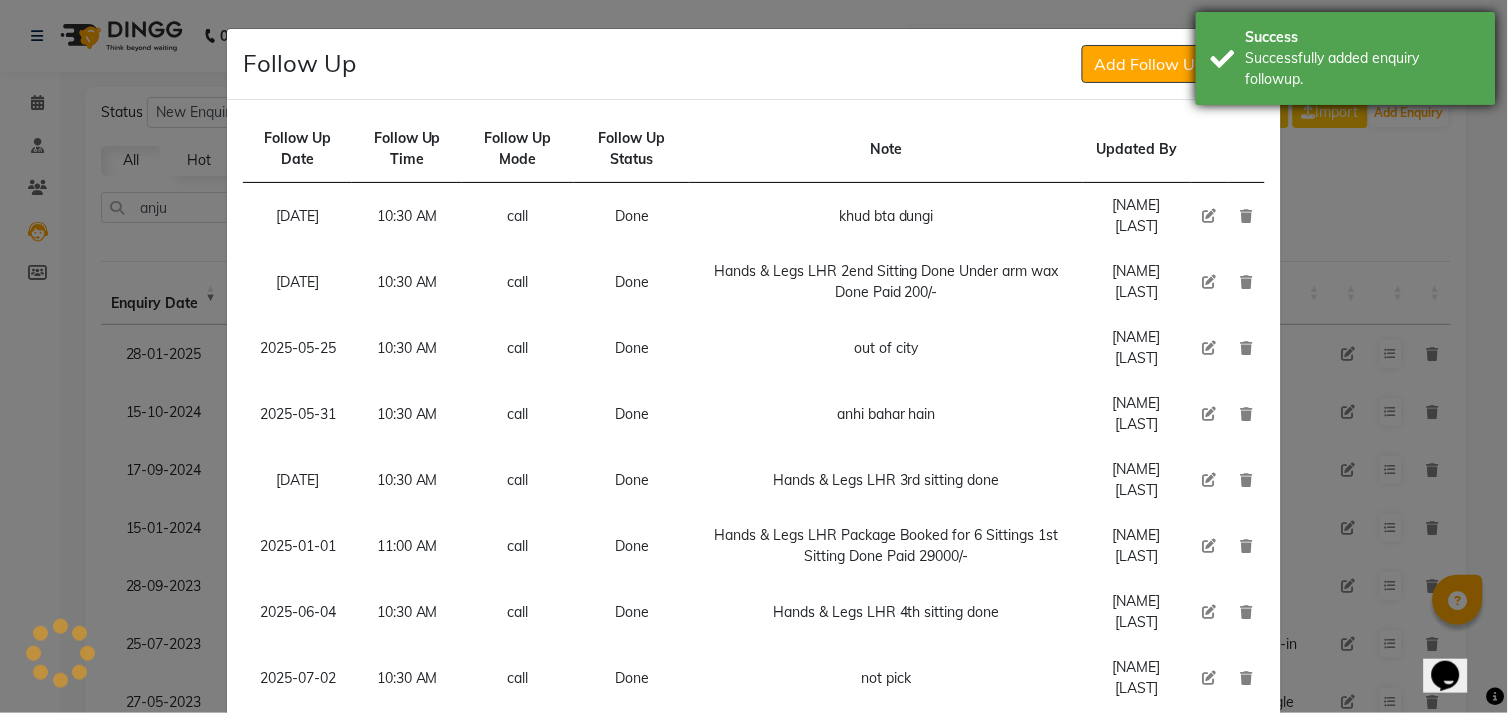 click on "Success   Successfully added enquiry followup." at bounding box center [1346, 58] 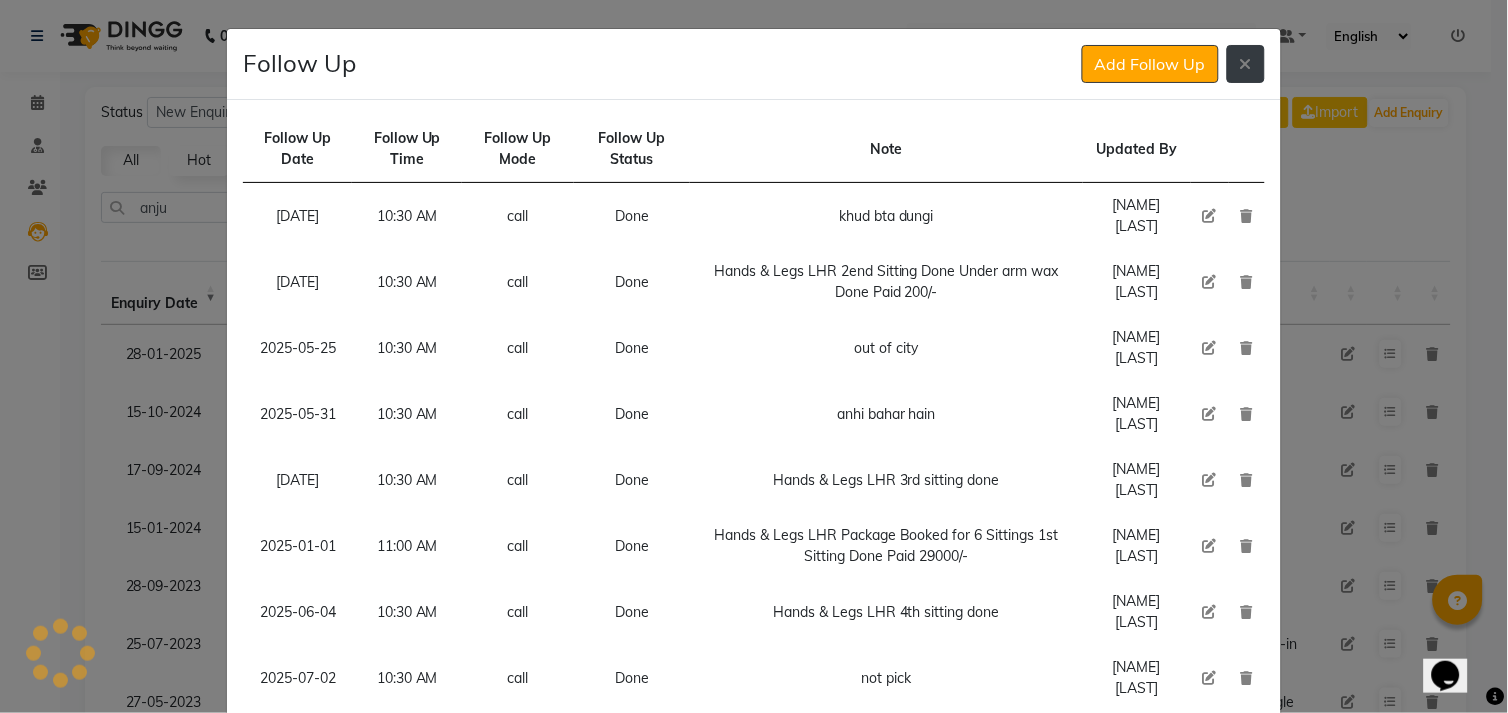 click 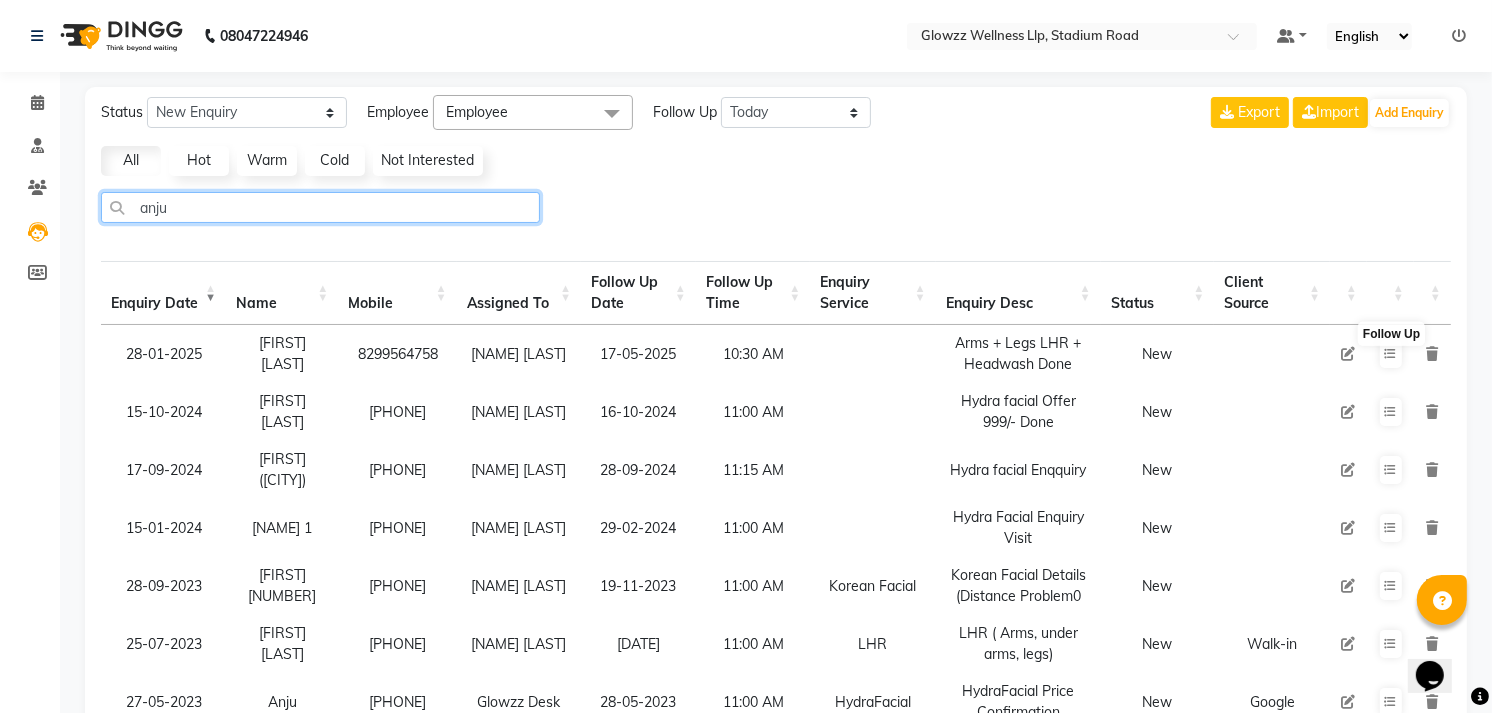 click on "anju" 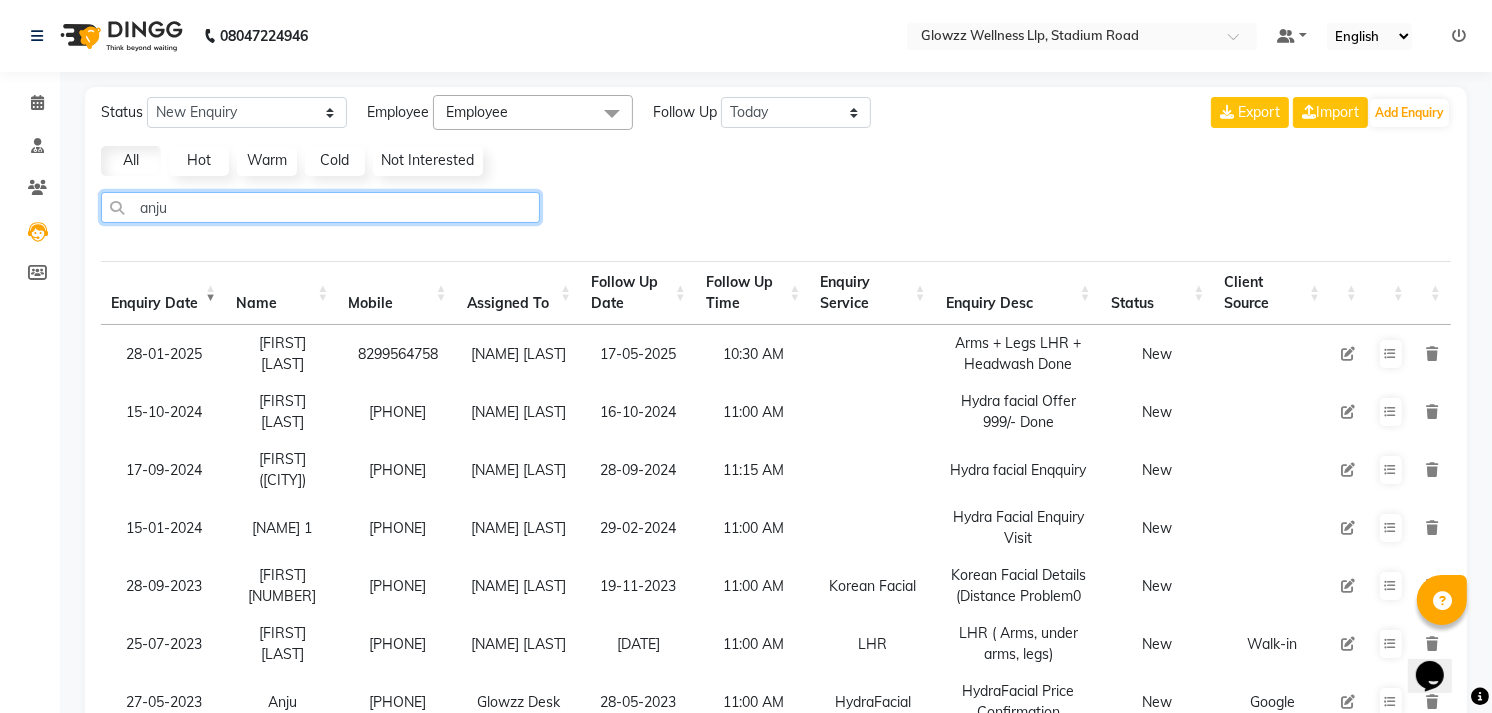 click on "anju" 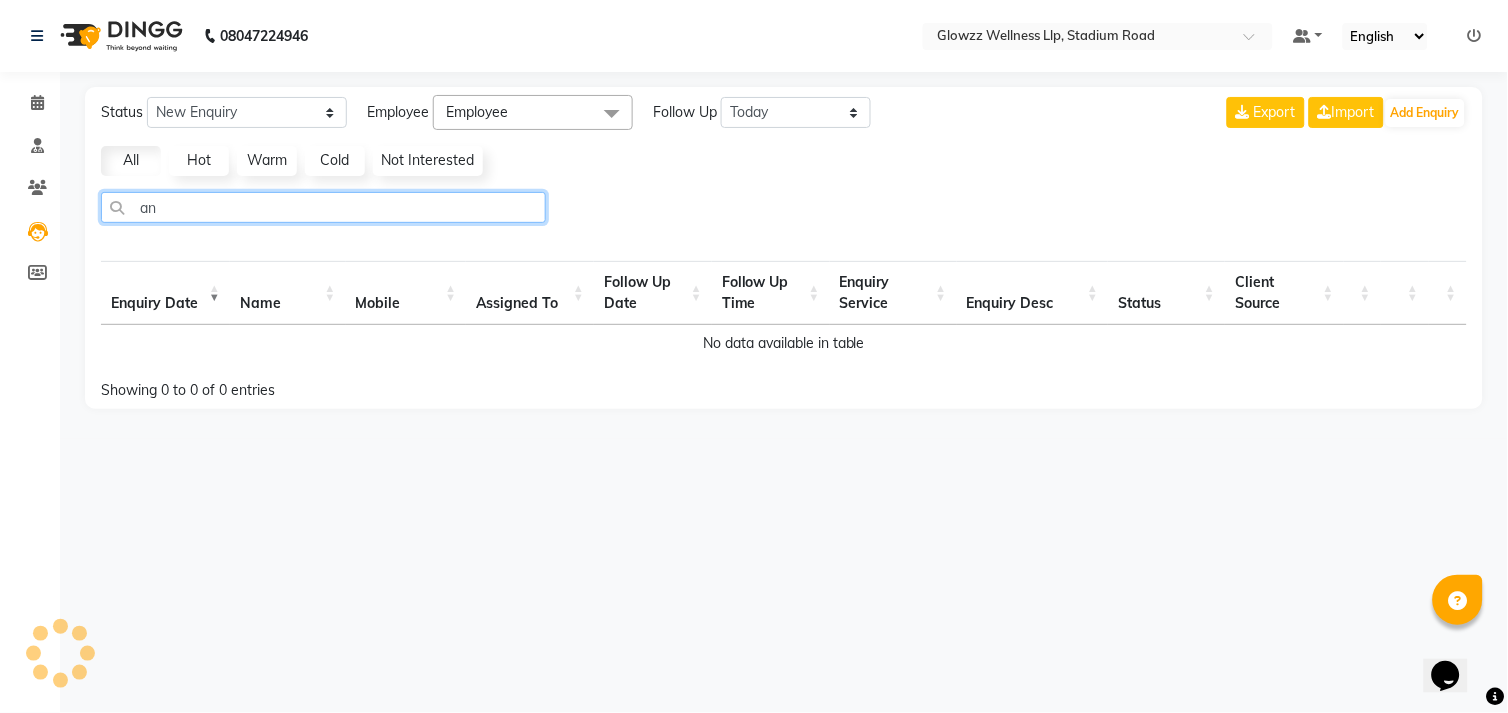 type on "ann" 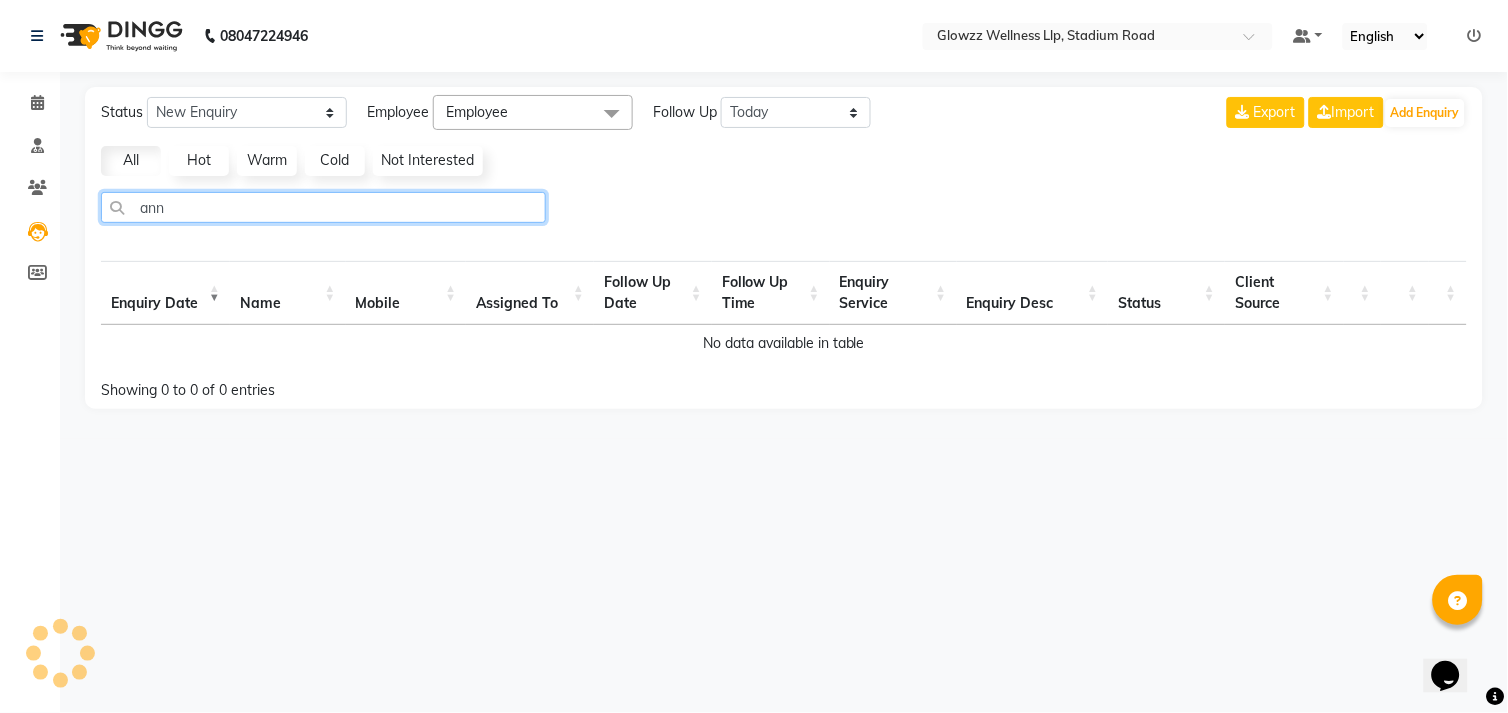 select on "10" 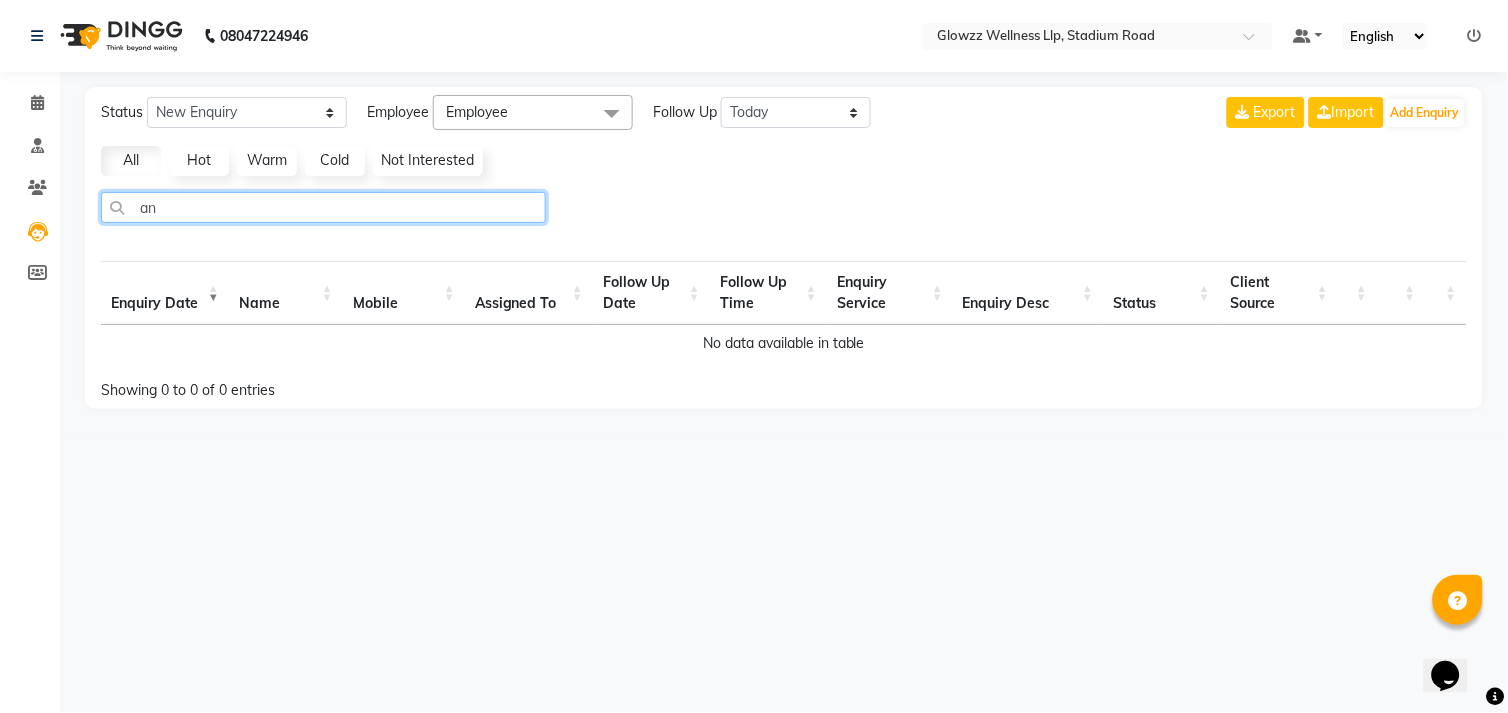 type on "a" 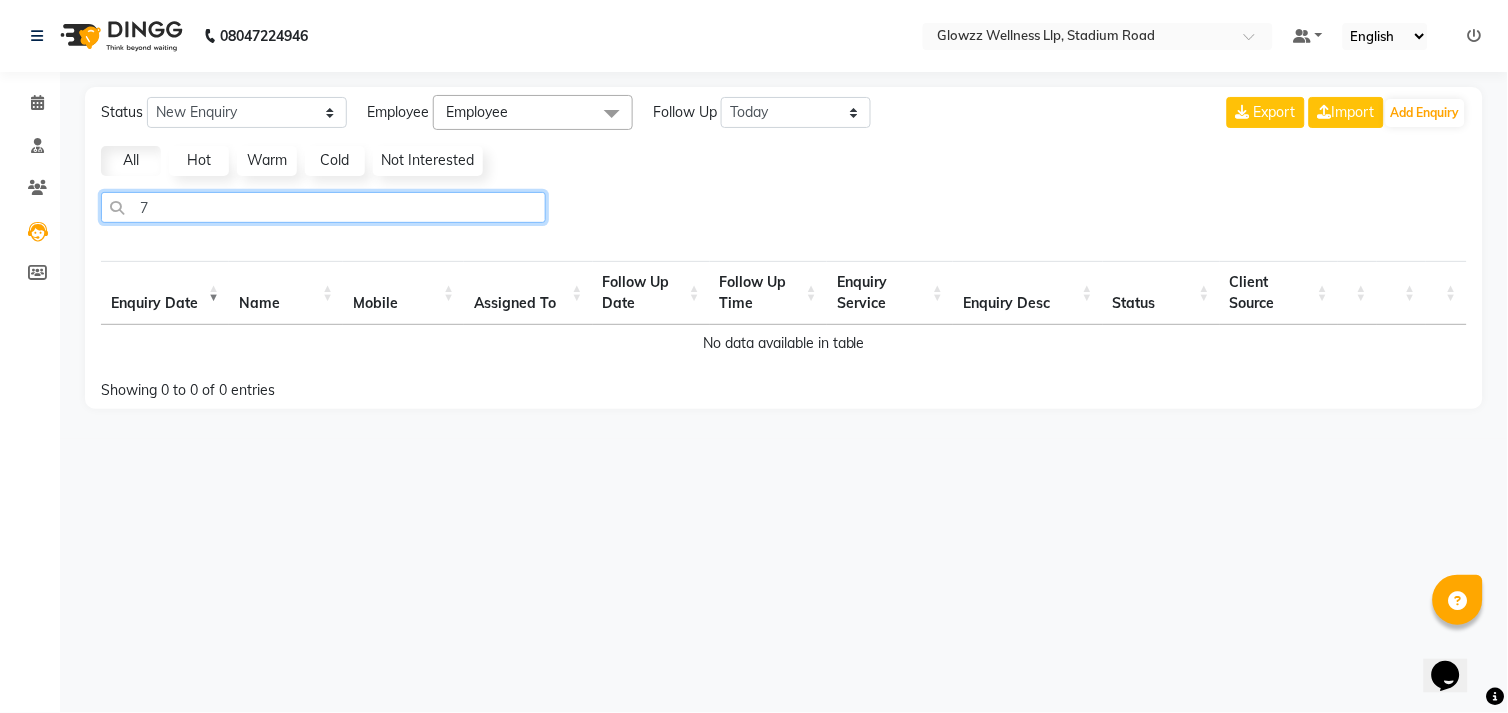 type on "78" 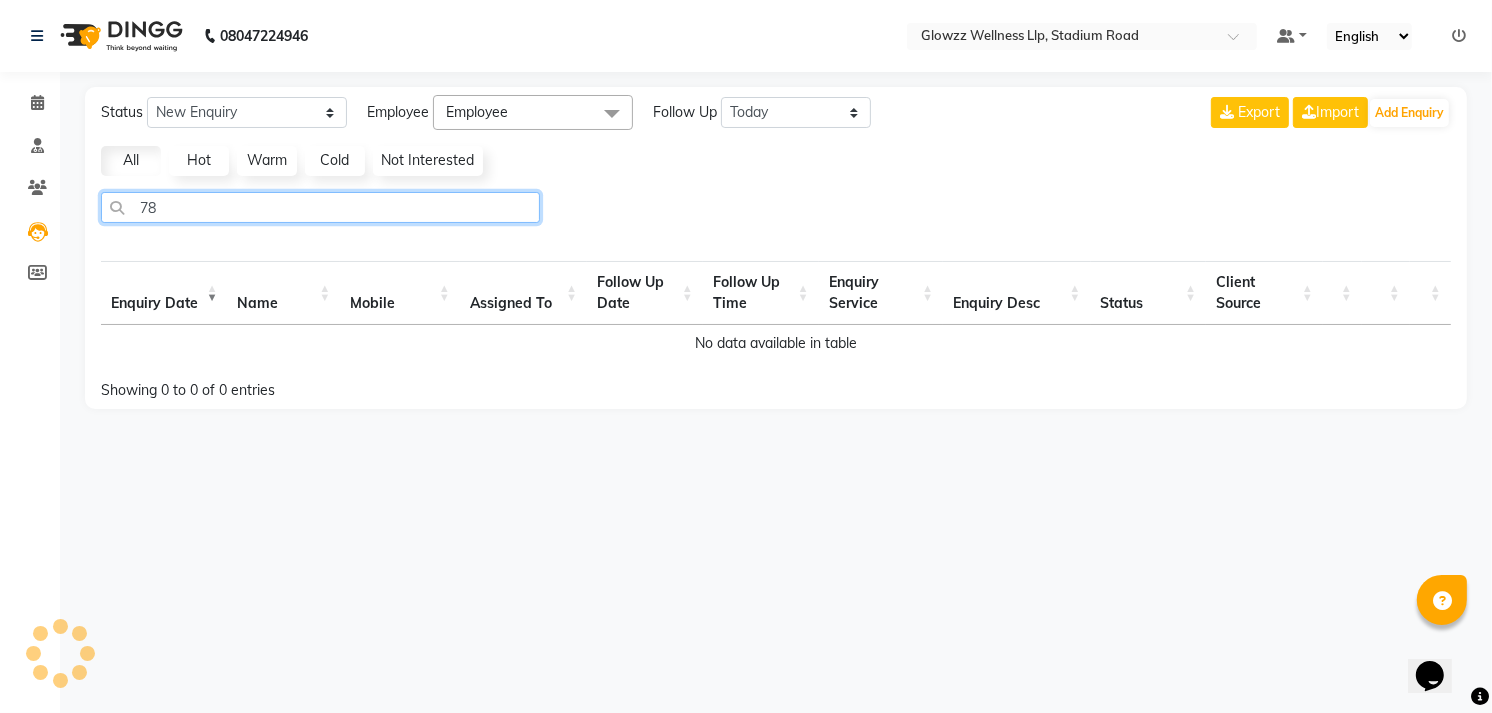 select on "10" 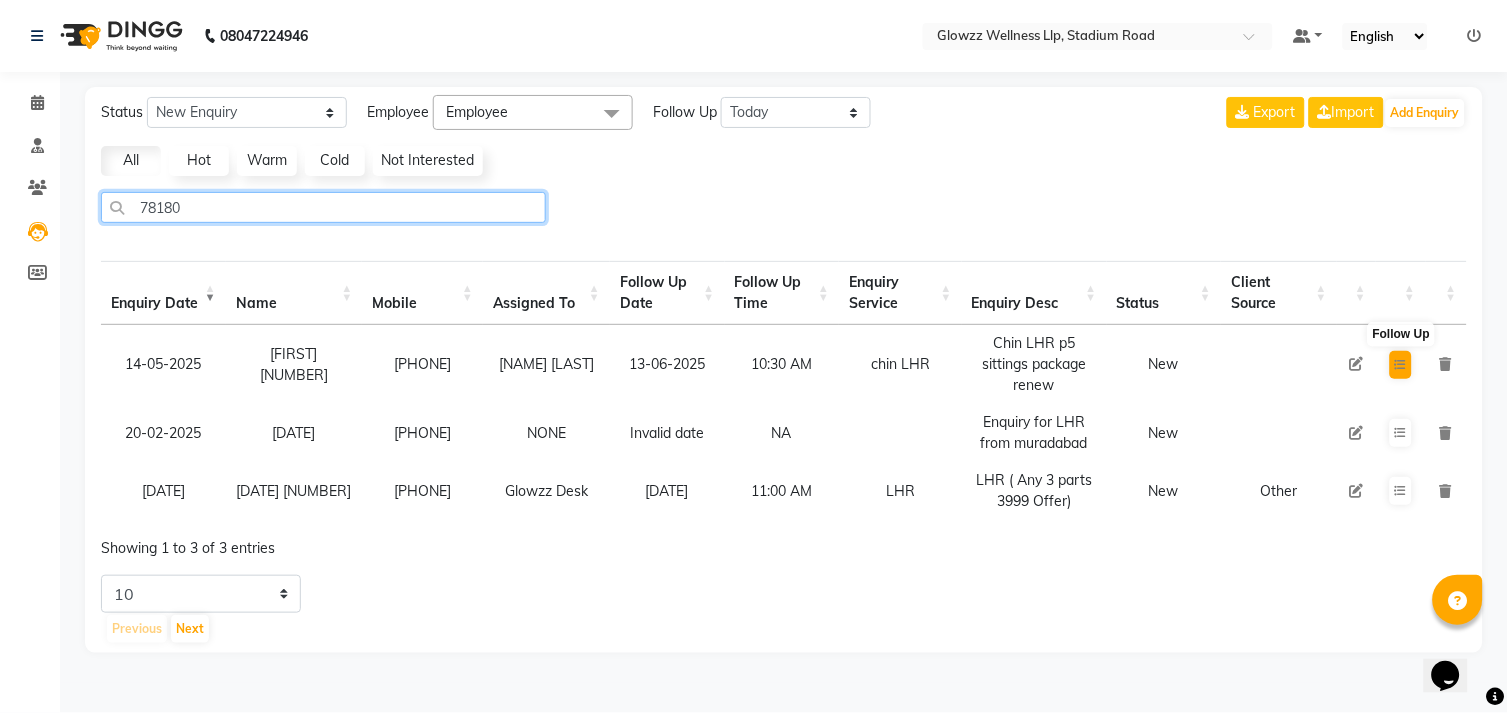 type on "78180" 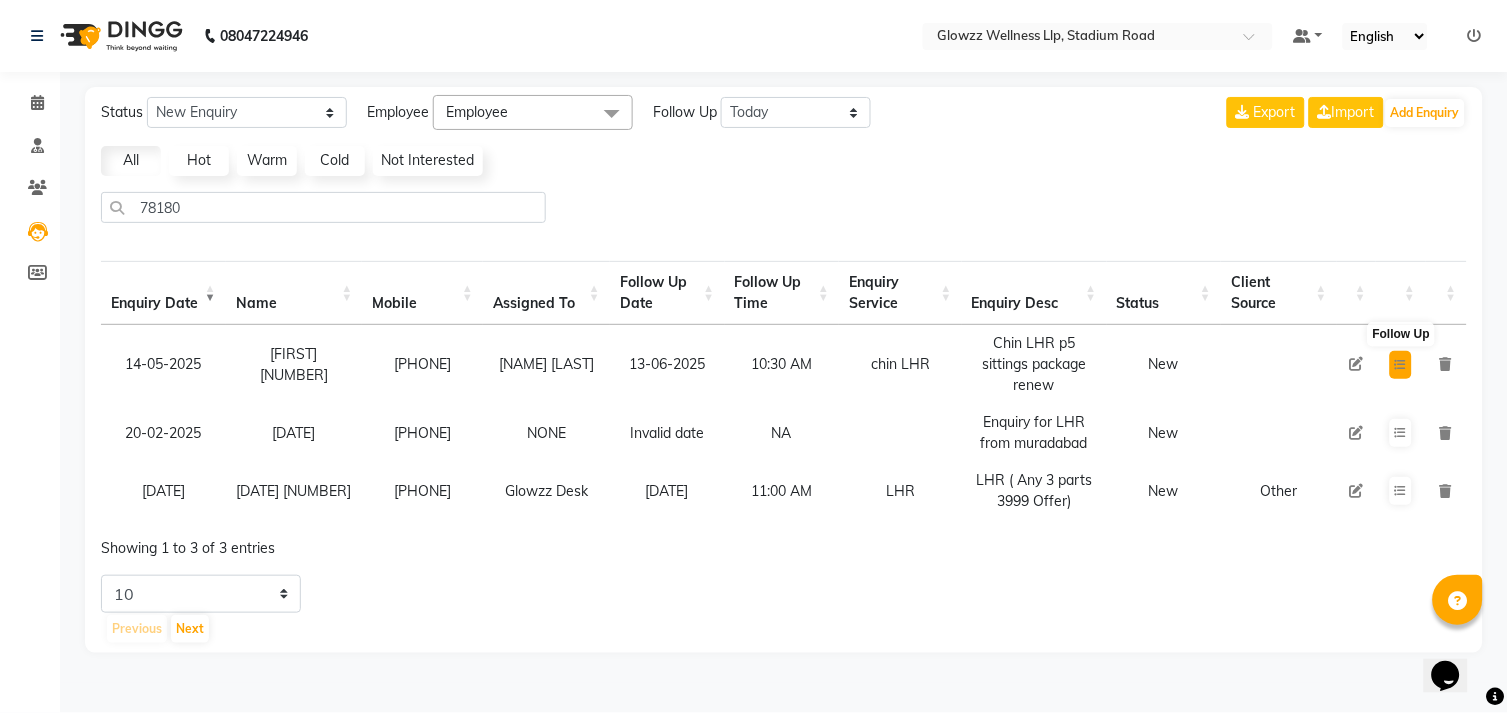 click at bounding box center [1401, 365] 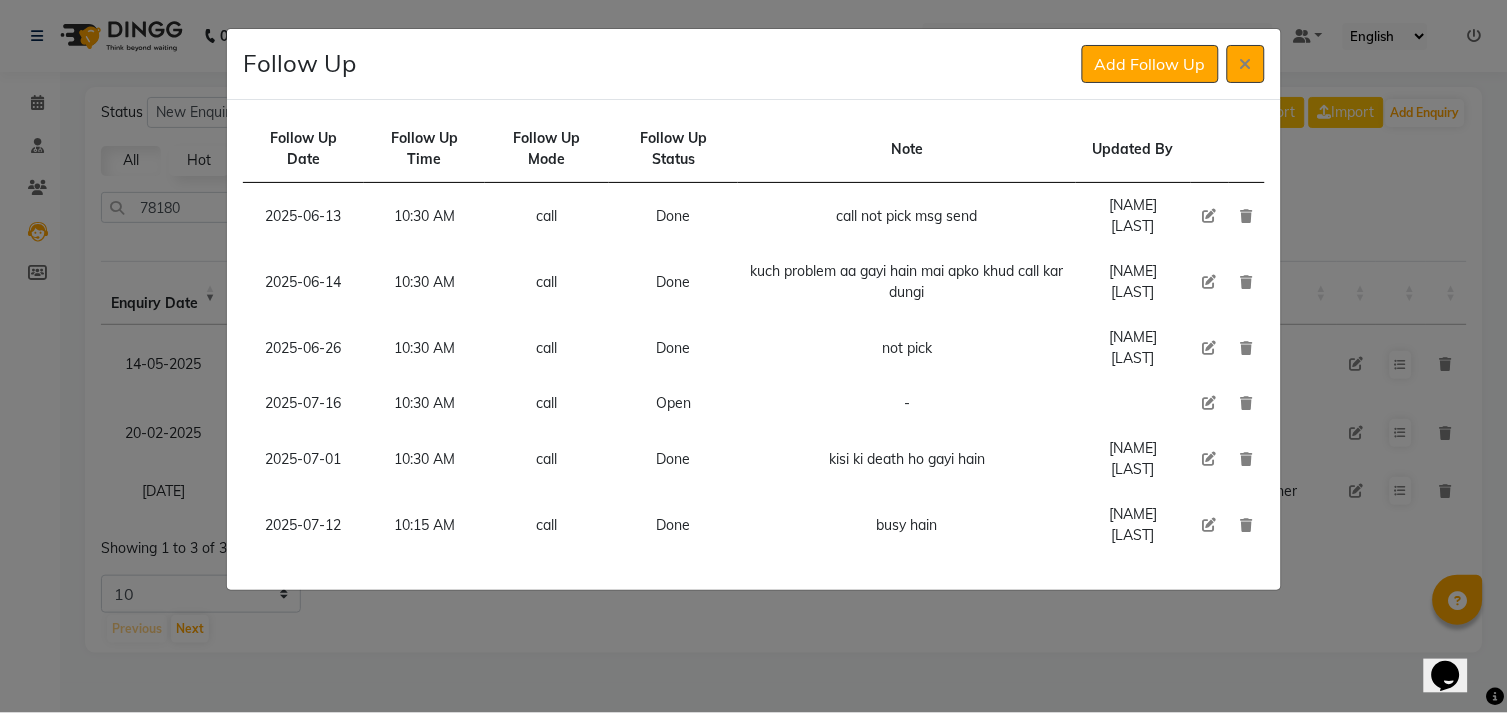 click 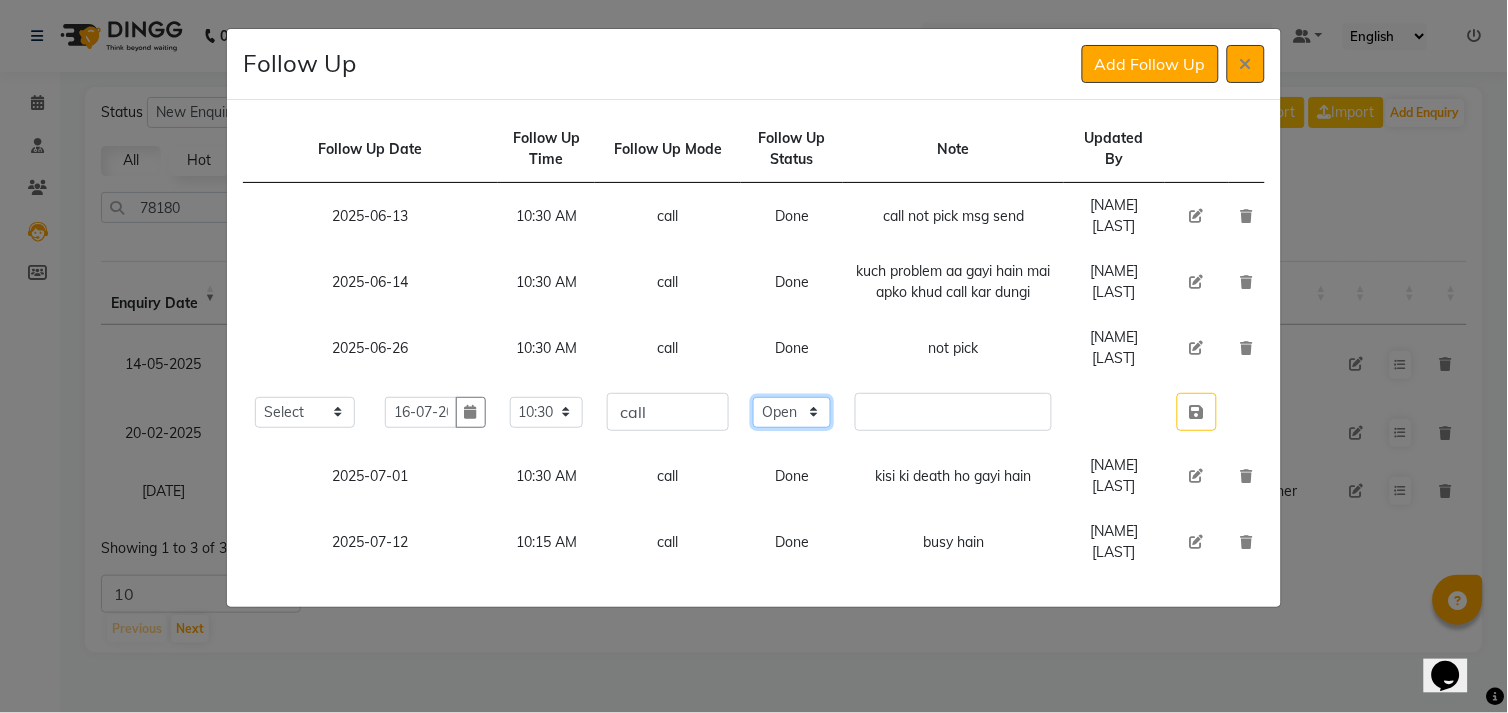 click on "Select Open Pending Done" 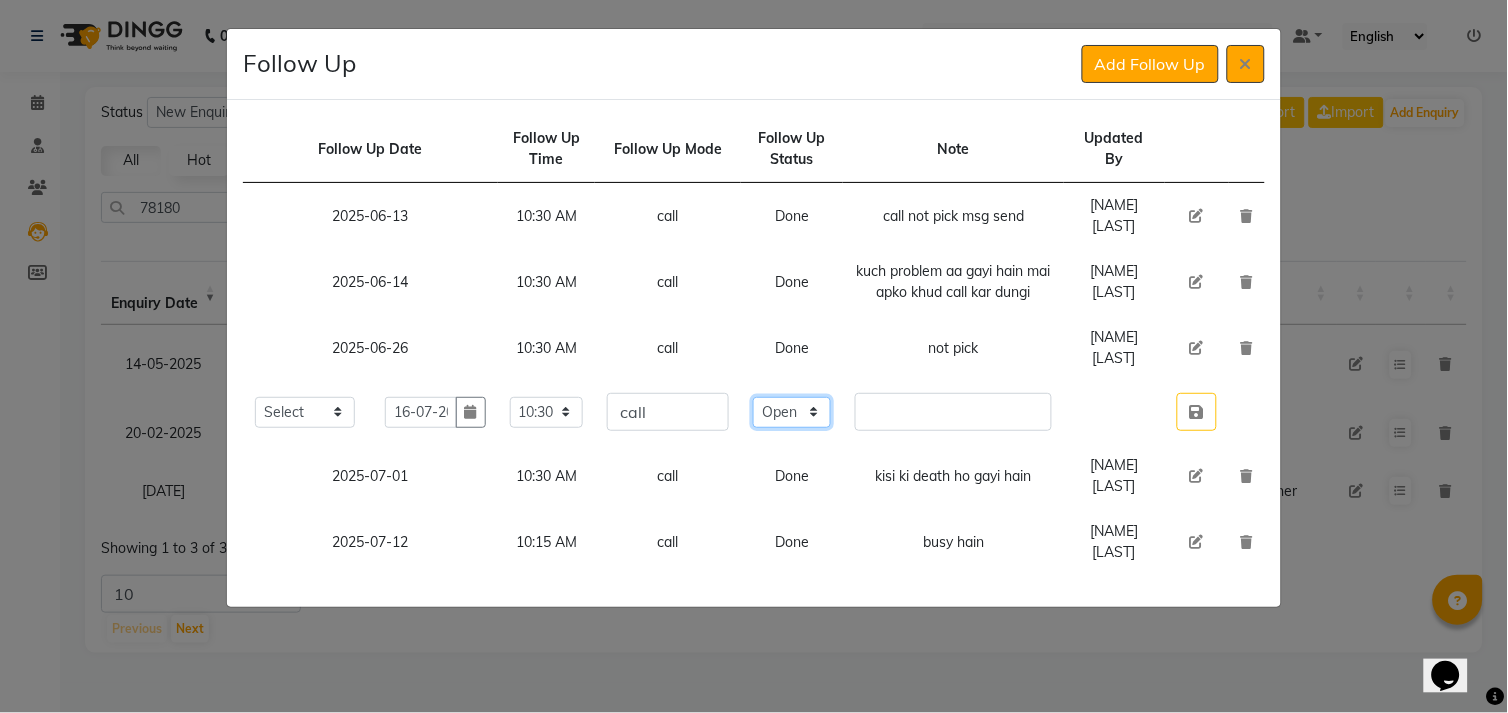 select on "Done" 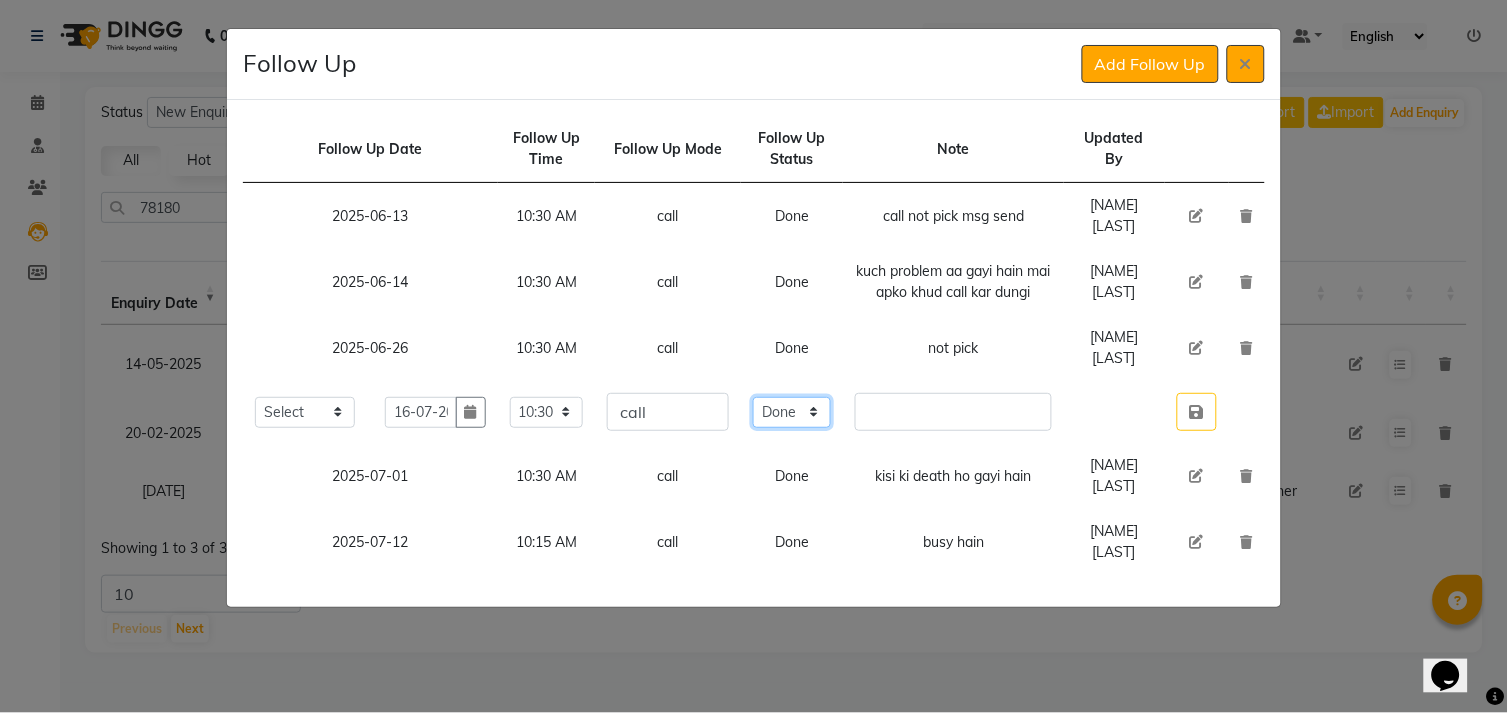 click on "Select Open Pending Done" 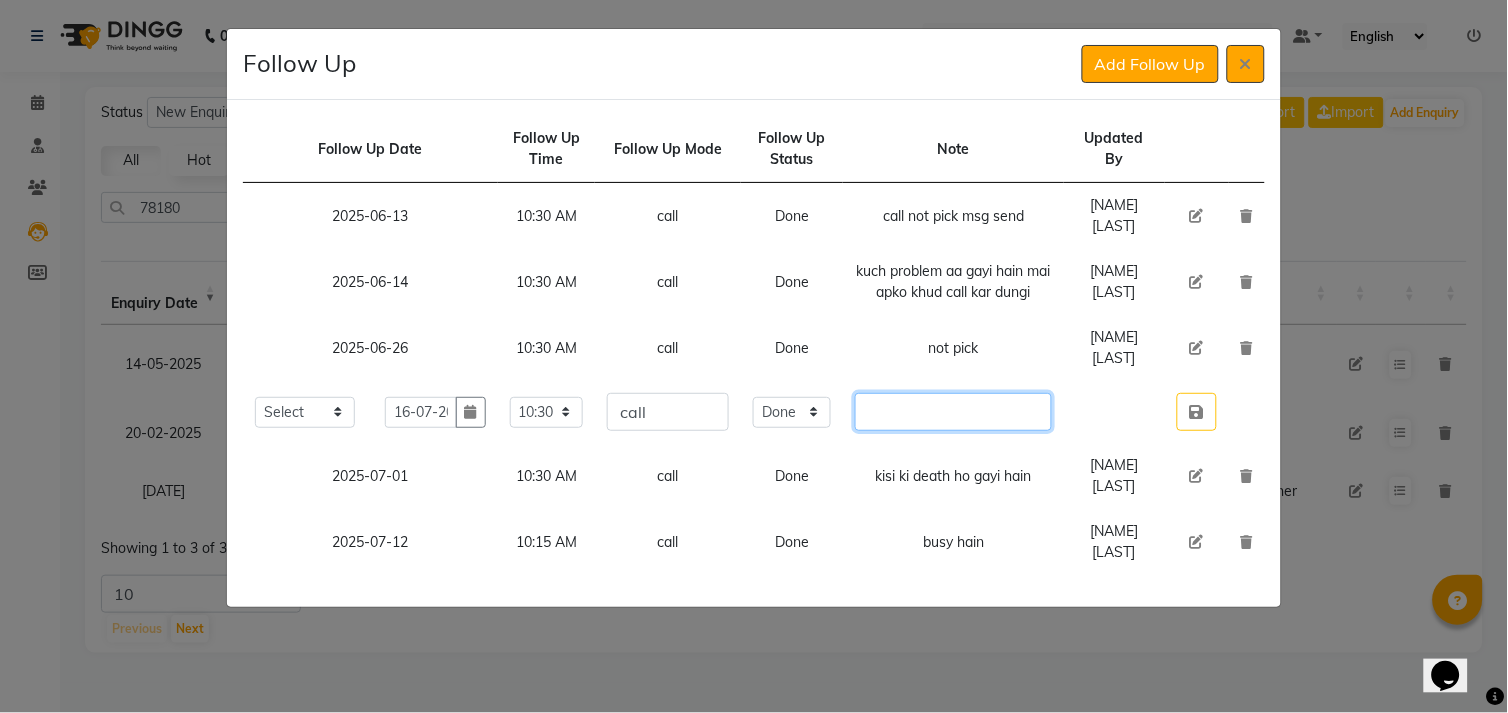 click 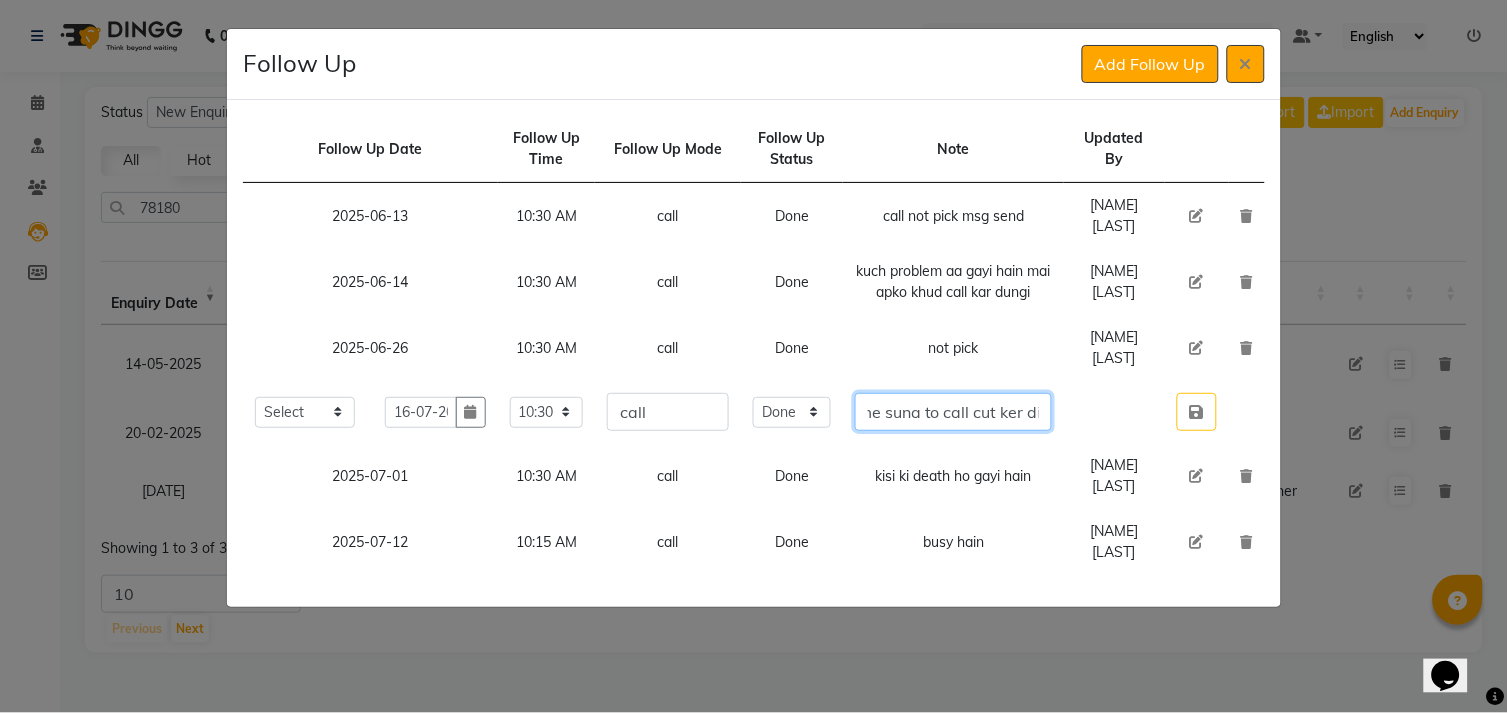 scroll, scrollTop: 0, scrollLeft: 112, axis: horizontal 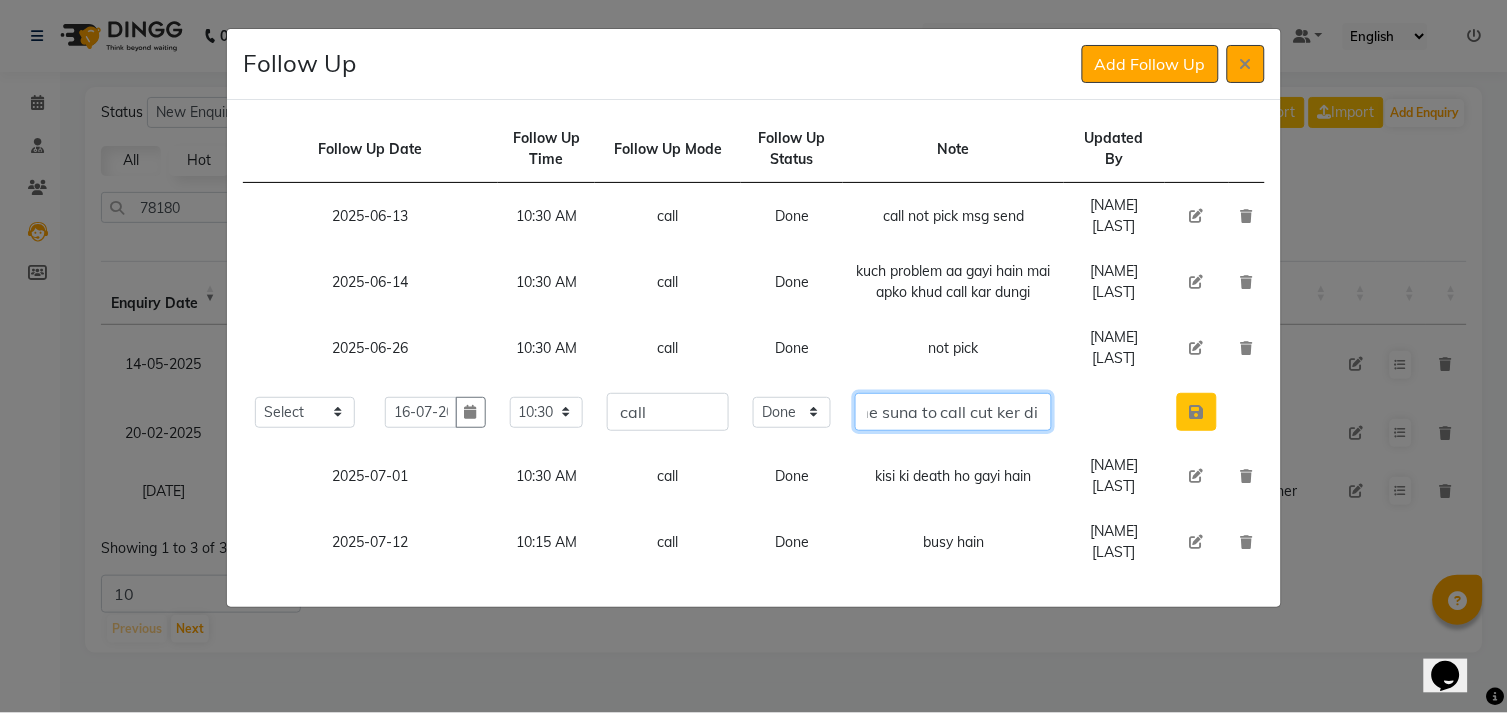 type on "glowzz ka name suna to call cut ker di" 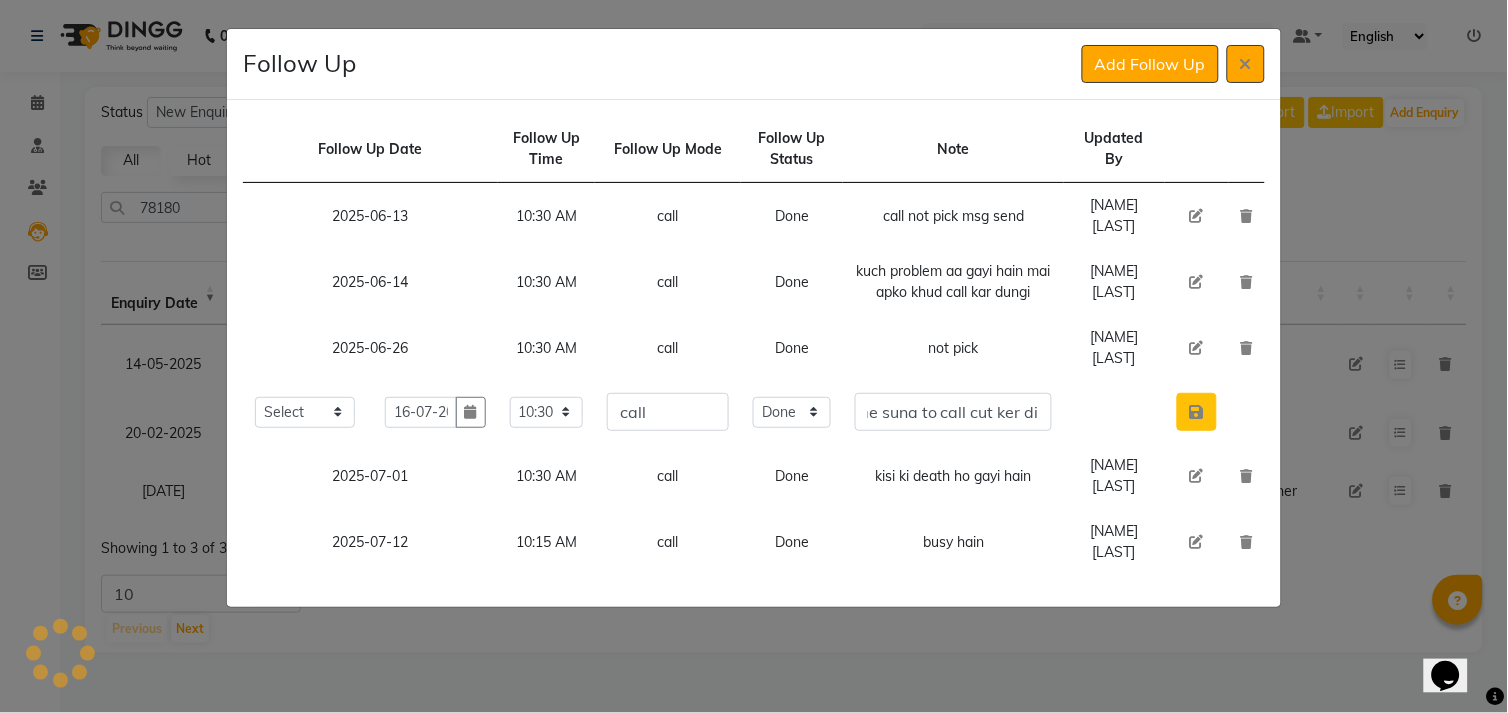 scroll, scrollTop: 0, scrollLeft: 0, axis: both 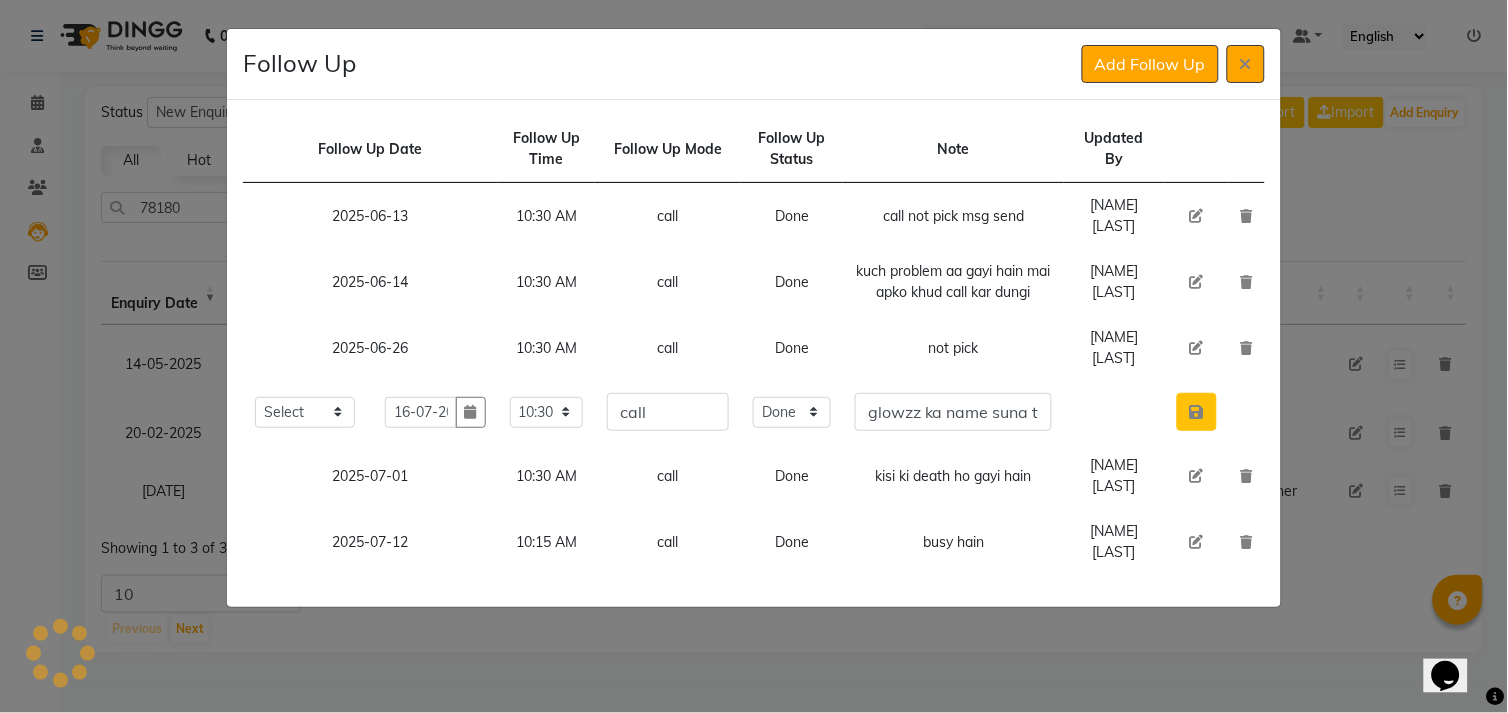 click 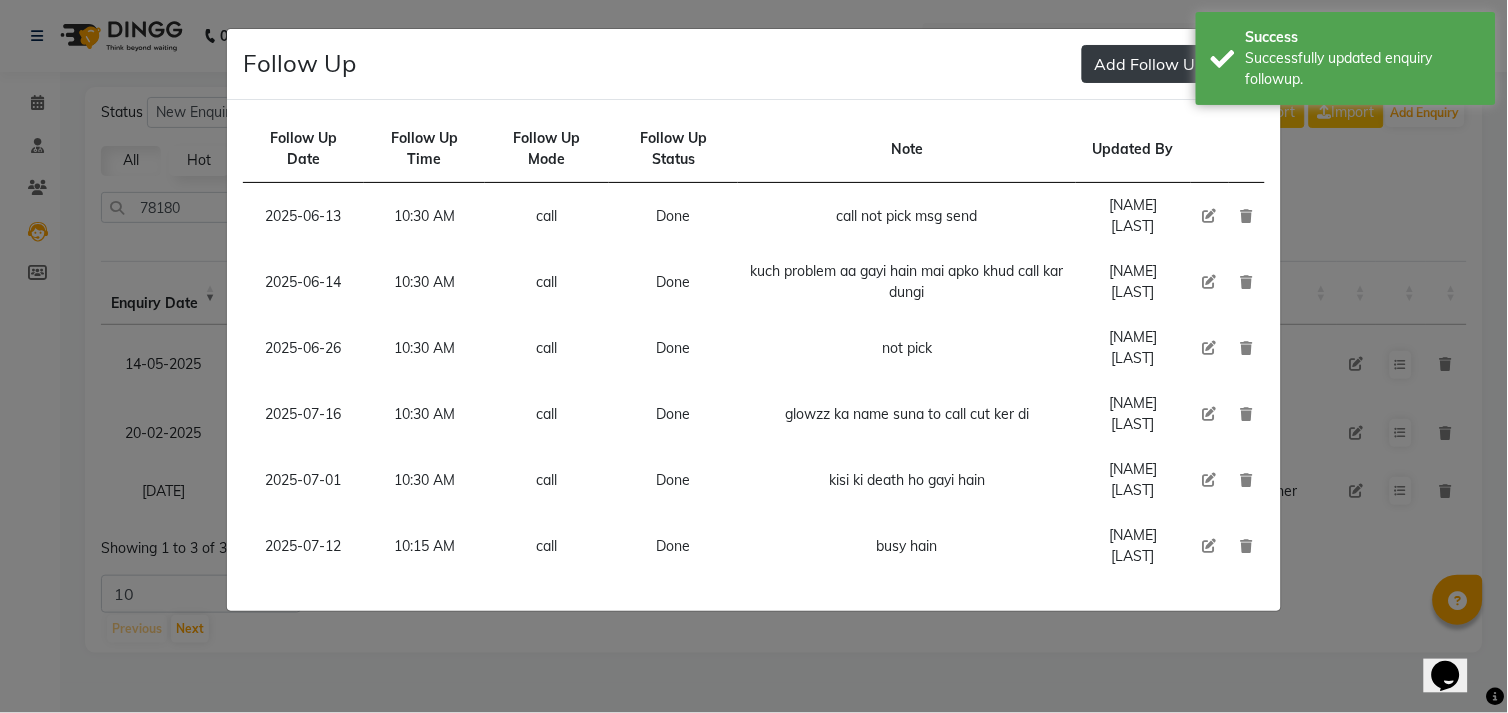 click on "Add Follow Up" 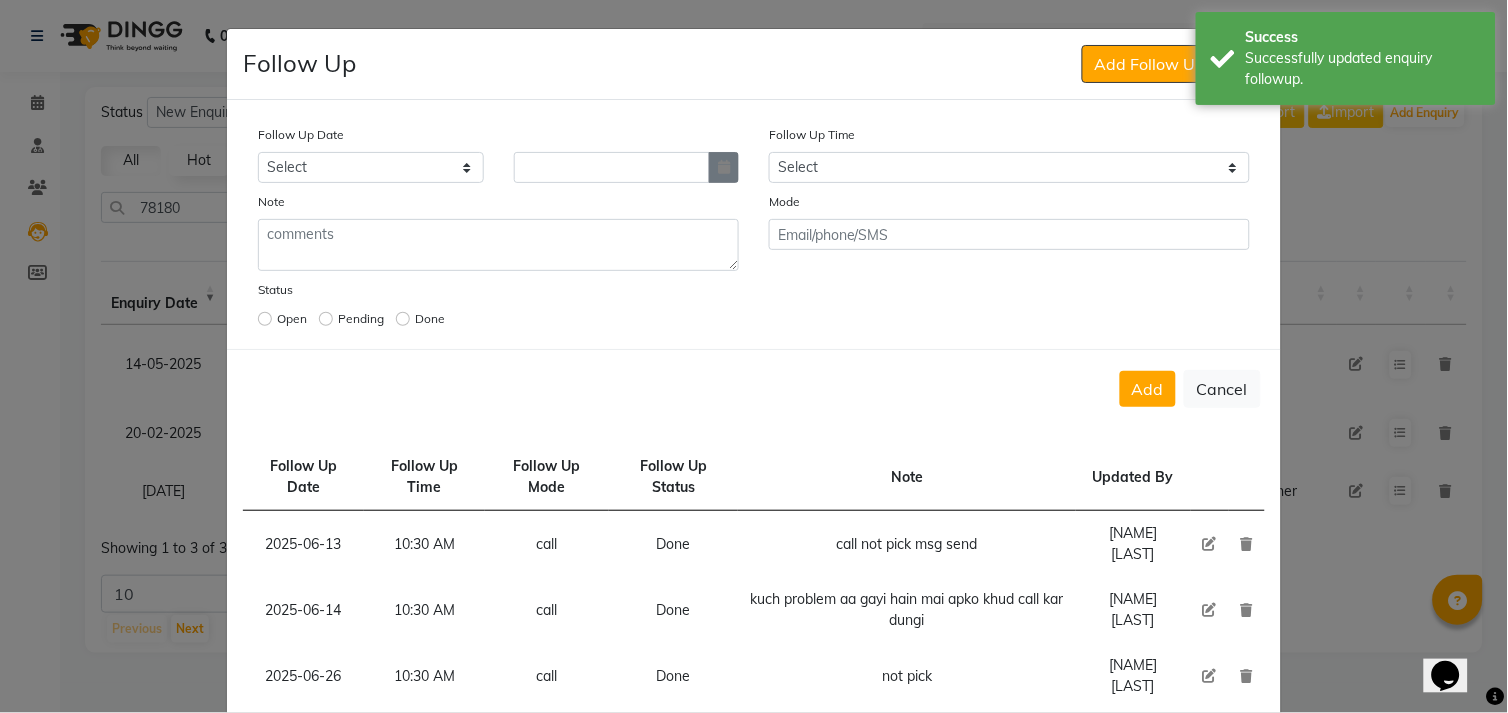 click 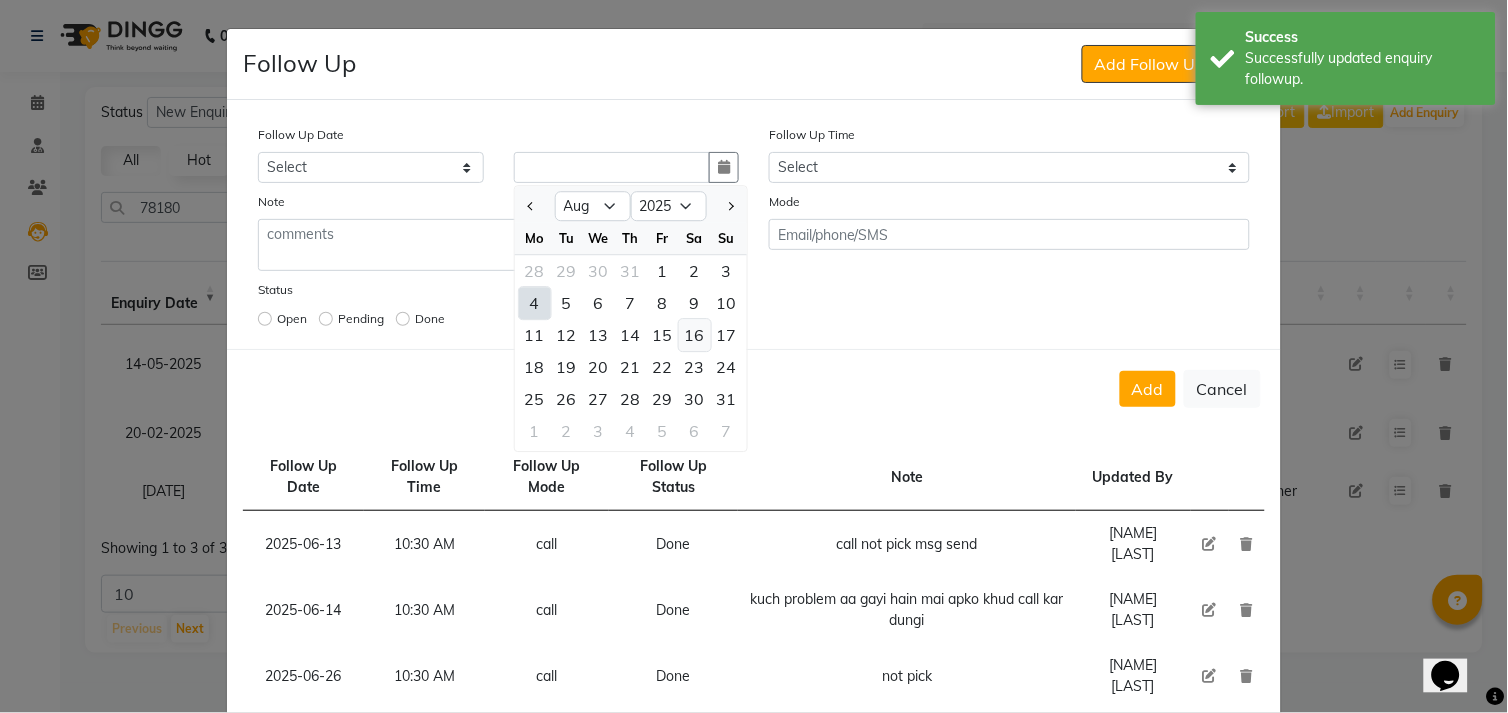 click on "16" 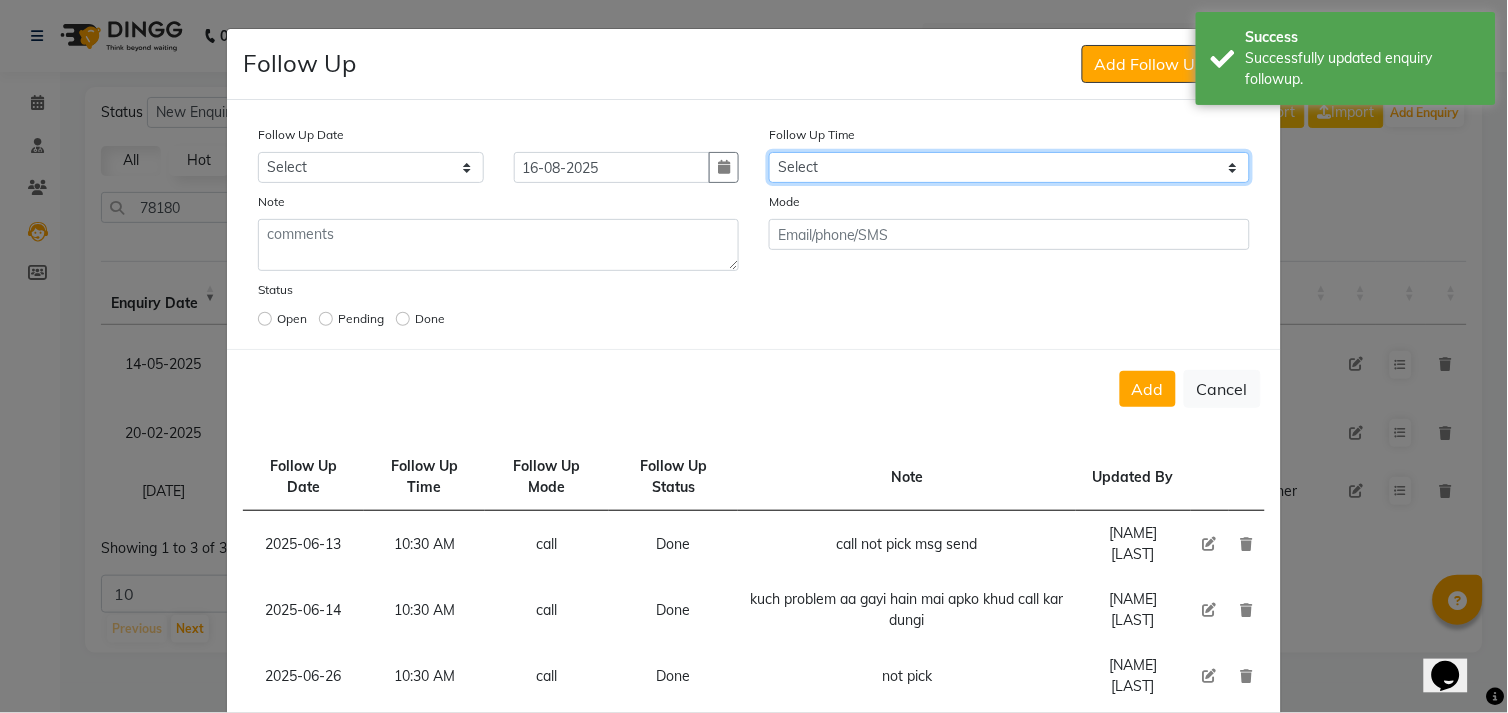 click on "Select 07:00 AM 07:15 AM 07:30 AM 07:45 AM 08:00 AM 08:15 AM 08:30 AM 08:45 AM 09:00 AM 09:15 AM 09:30 AM 09:45 AM 10:00 AM 10:15 AM 10:30 AM 10:45 AM 11:00 AM 11:15 AM 11:30 AM 11:45 AM 12:00 PM 12:15 PM 12:30 PM 12:45 PM 01:00 PM 01:15 PM 01:30 PM 01:45 PM 02:00 PM 02:15 PM 02:30 PM 02:45 PM 03:00 PM 03:15 PM 03:30 PM 03:45 PM 04:00 PM 04:15 PM 04:30 PM 04:45 PM 05:00 PM 05:15 PM 05:30 PM 05:45 PM 06:00 PM 06:15 PM 06:30 PM 06:45 PM 07:00 PM 07:15 PM 07:30 PM 07:45 PM 08:00 PM 08:15 PM 08:30 PM 08:45 PM 09:00 PM 09:15 PM 09:30 PM 09:45 PM 10:00 PM" at bounding box center [1009, 167] 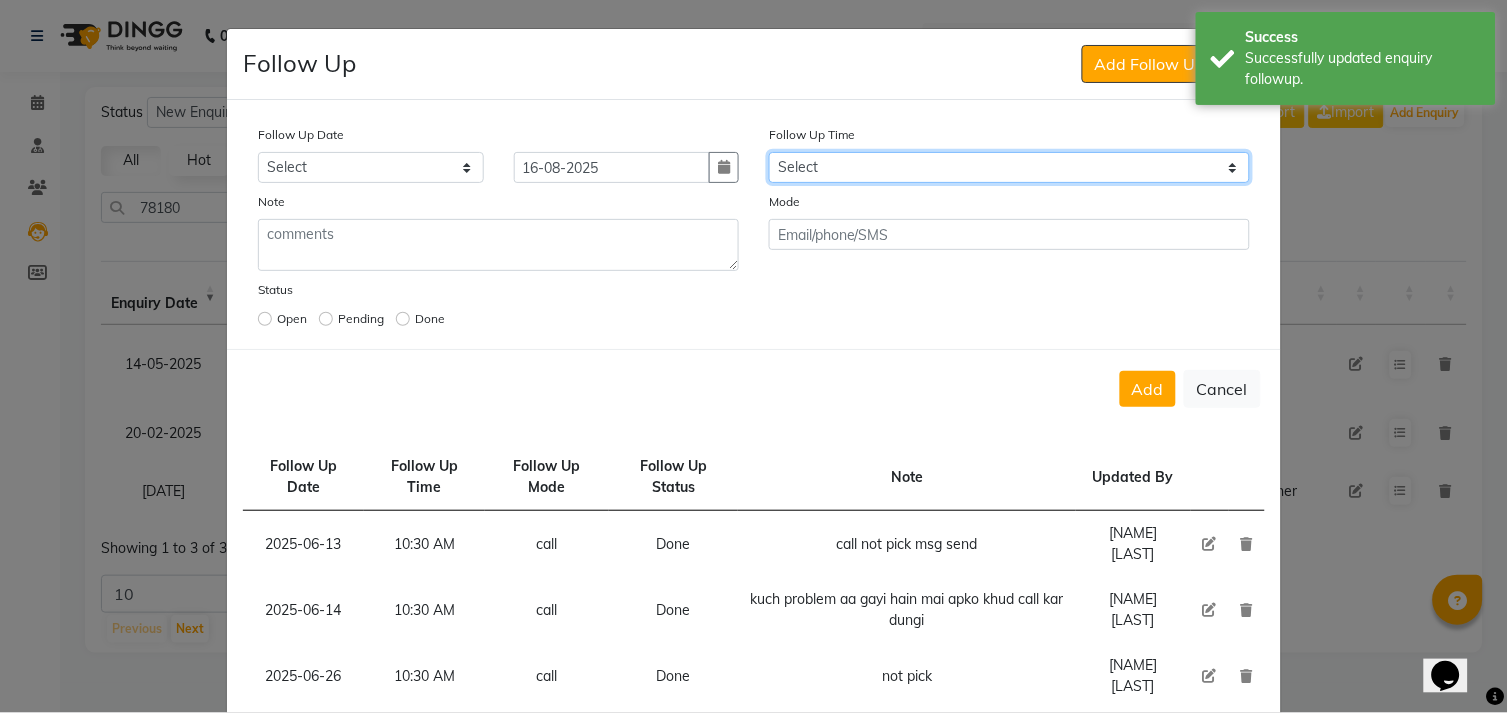 select on "630" 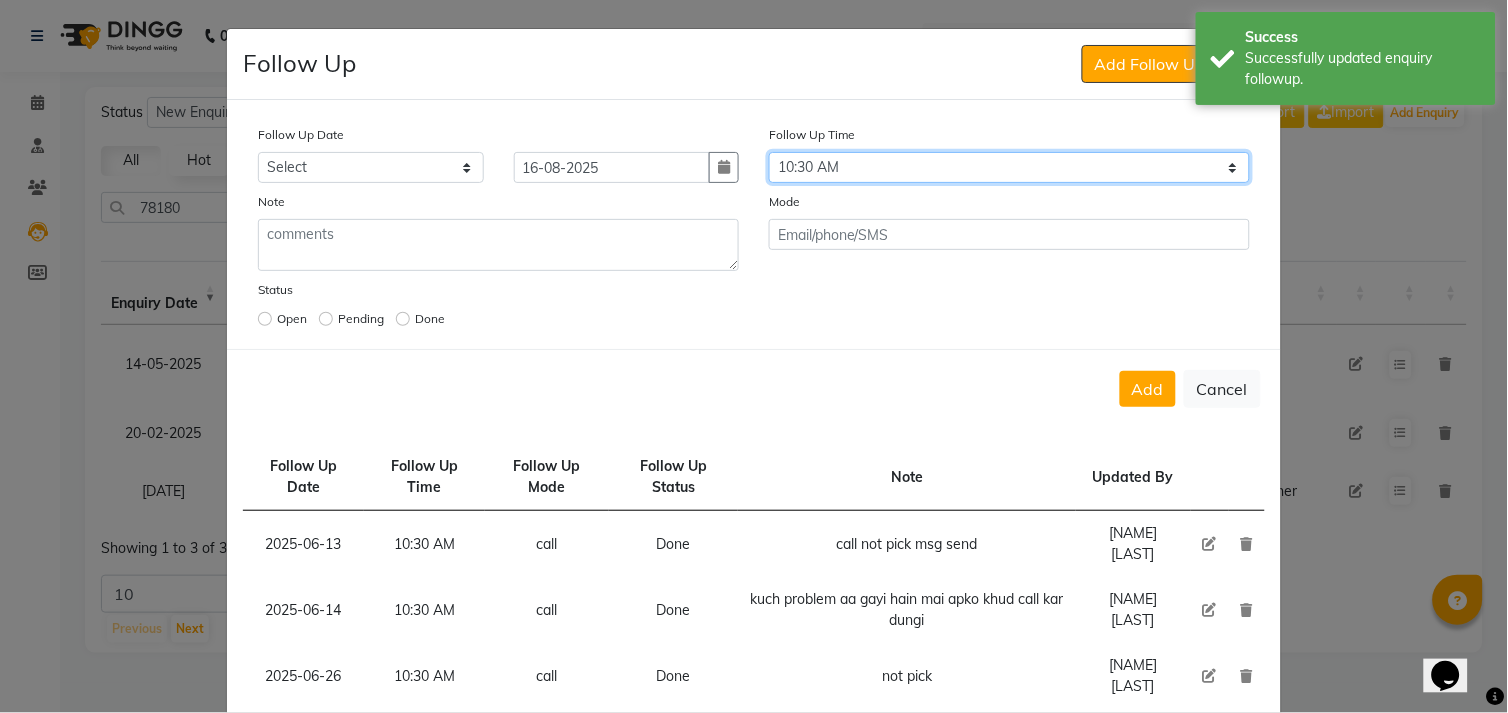 click on "Select 07:00 AM 07:15 AM 07:30 AM 07:45 AM 08:00 AM 08:15 AM 08:30 AM 08:45 AM 09:00 AM 09:15 AM 09:30 AM 09:45 AM 10:00 AM 10:15 AM 10:30 AM 10:45 AM 11:00 AM 11:15 AM 11:30 AM 11:45 AM 12:00 PM 12:15 PM 12:30 PM 12:45 PM 01:00 PM 01:15 PM 01:30 PM 01:45 PM 02:00 PM 02:15 PM 02:30 PM 02:45 PM 03:00 PM 03:15 PM 03:30 PM 03:45 PM 04:00 PM 04:15 PM 04:30 PM 04:45 PM 05:00 PM 05:15 PM 05:30 PM 05:45 PM 06:00 PM 06:15 PM 06:30 PM 06:45 PM 07:00 PM 07:15 PM 07:30 PM 07:45 PM 08:00 PM 08:15 PM 08:30 PM 08:45 PM 09:00 PM 09:15 PM 09:30 PM 09:45 PM 10:00 PM" at bounding box center (1009, 167) 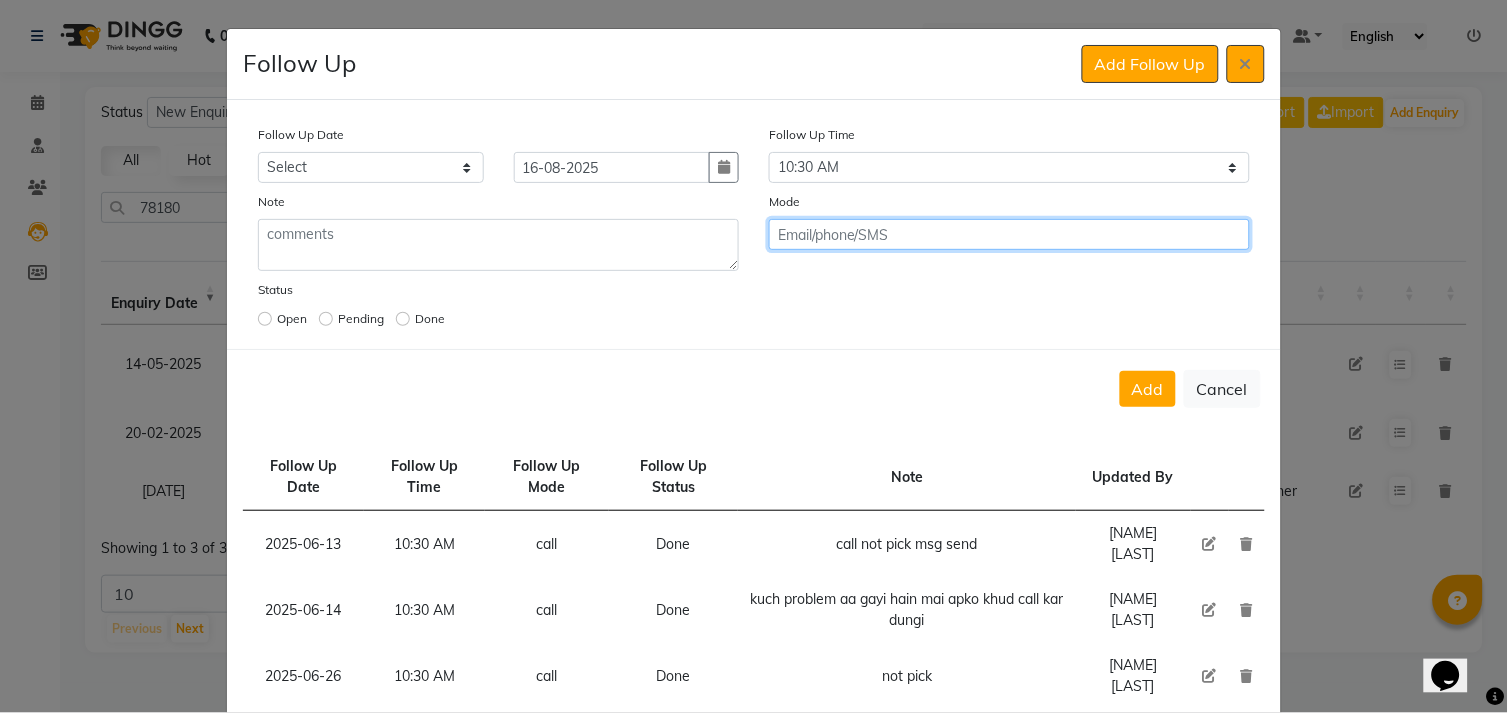 click 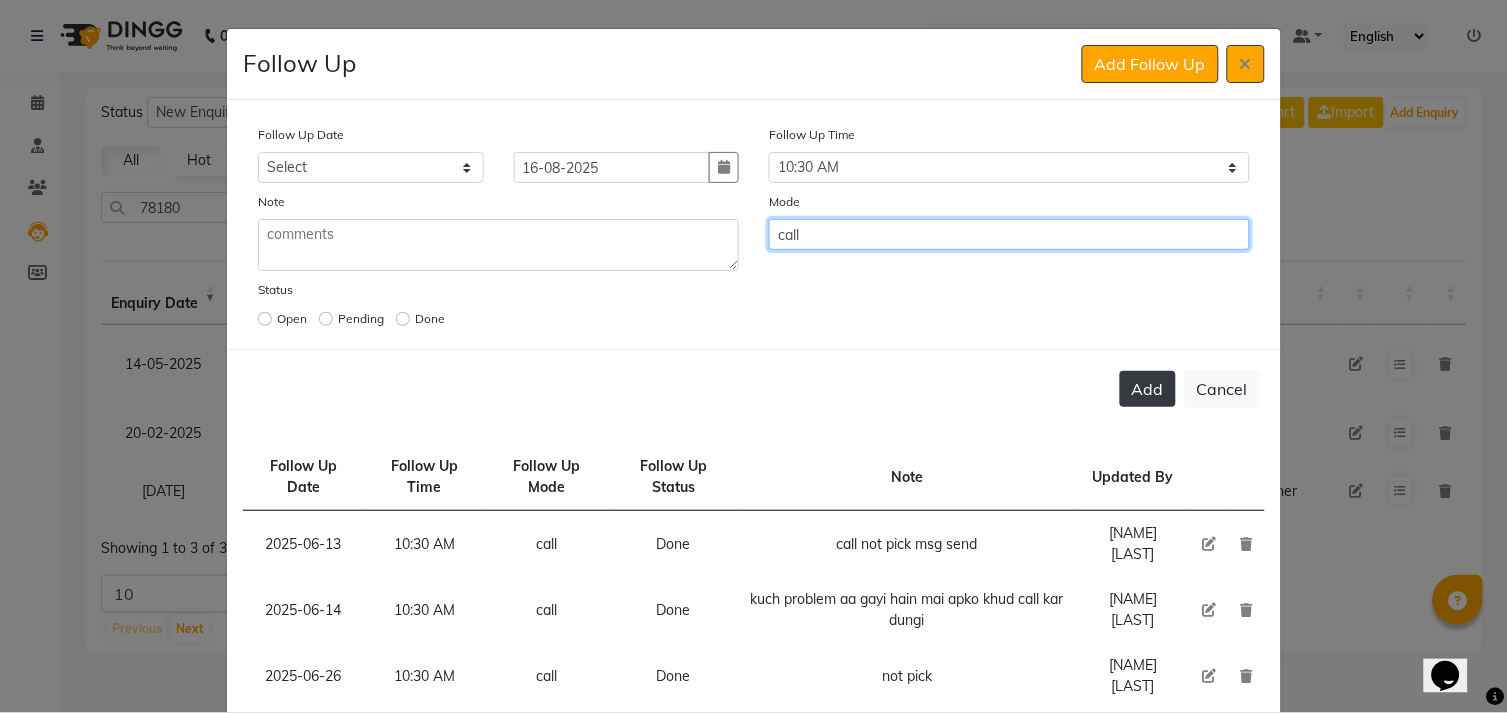 type on "call" 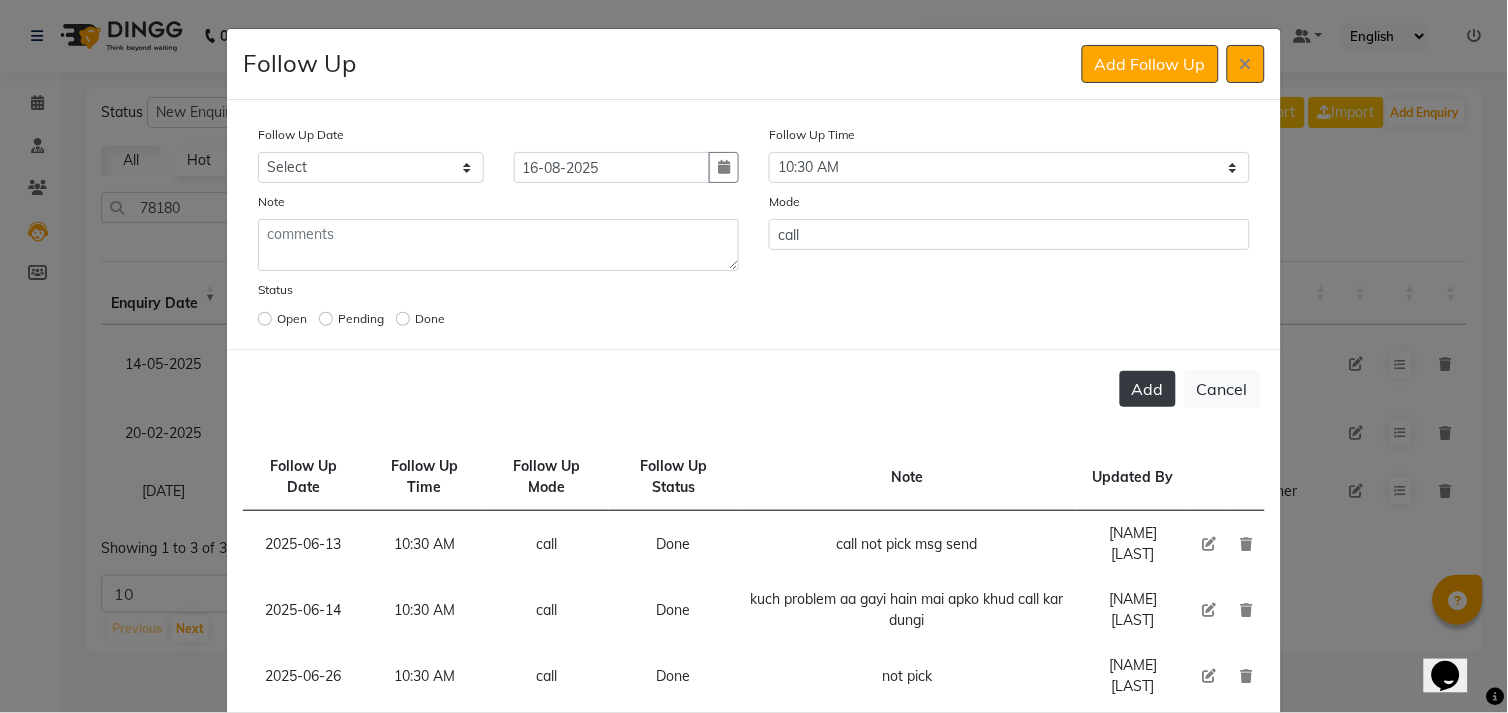 click on "Add" 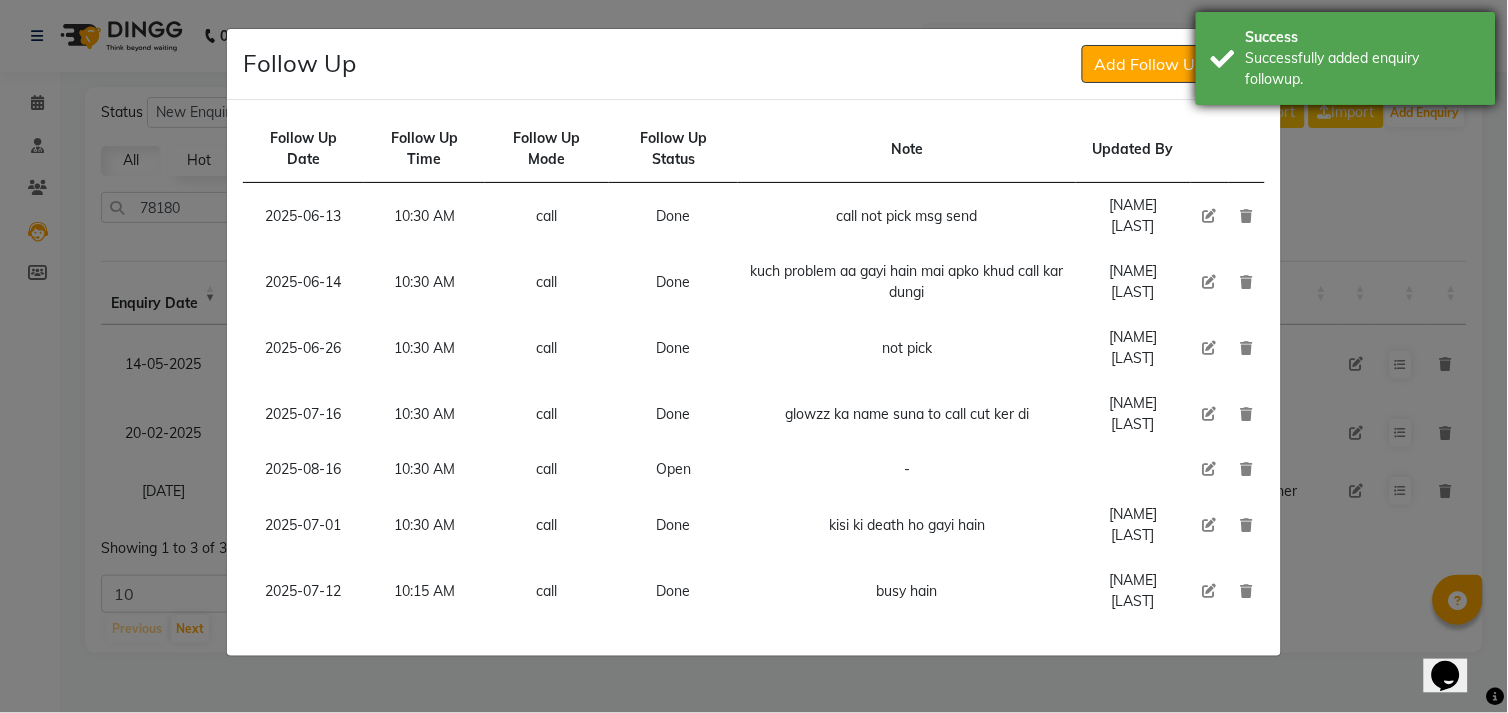 click on "Successfully added enquiry followup." at bounding box center [1363, 69] 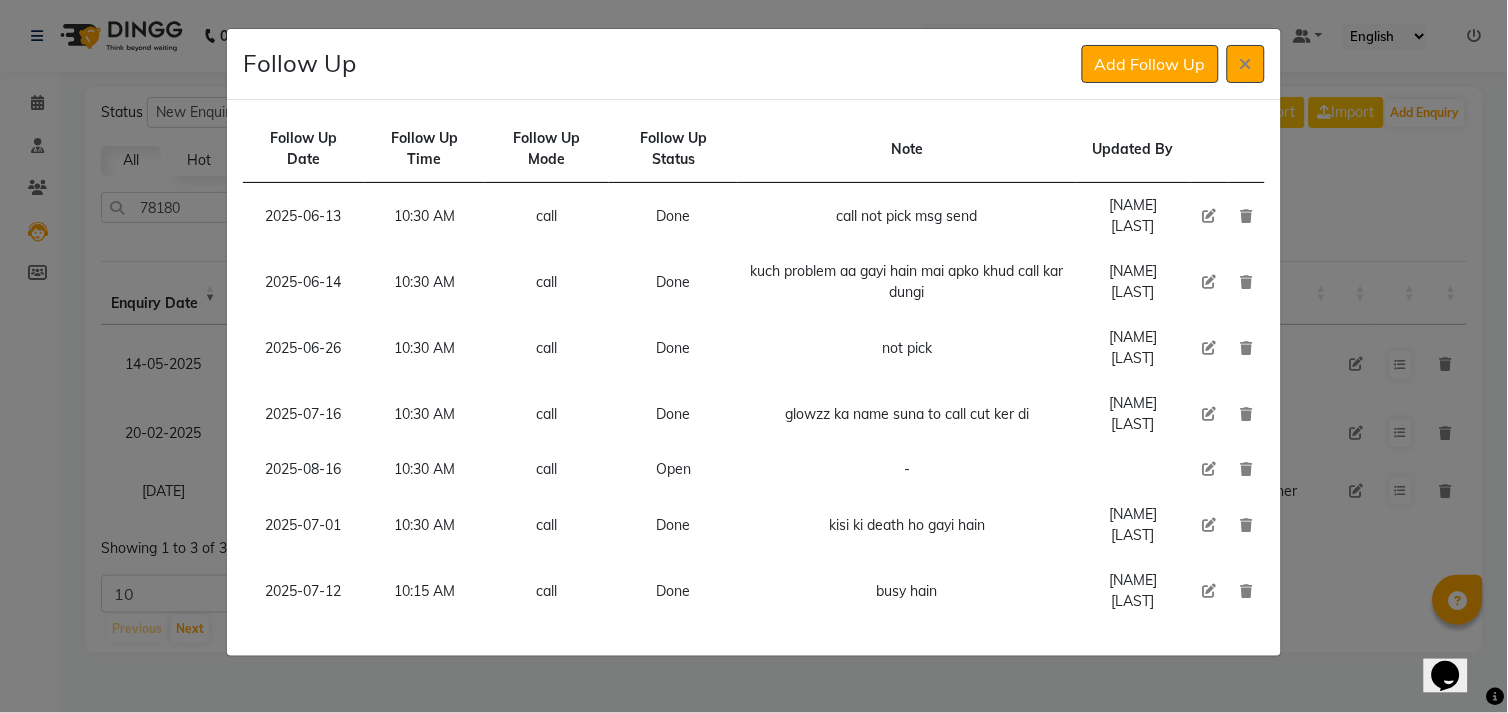 click 